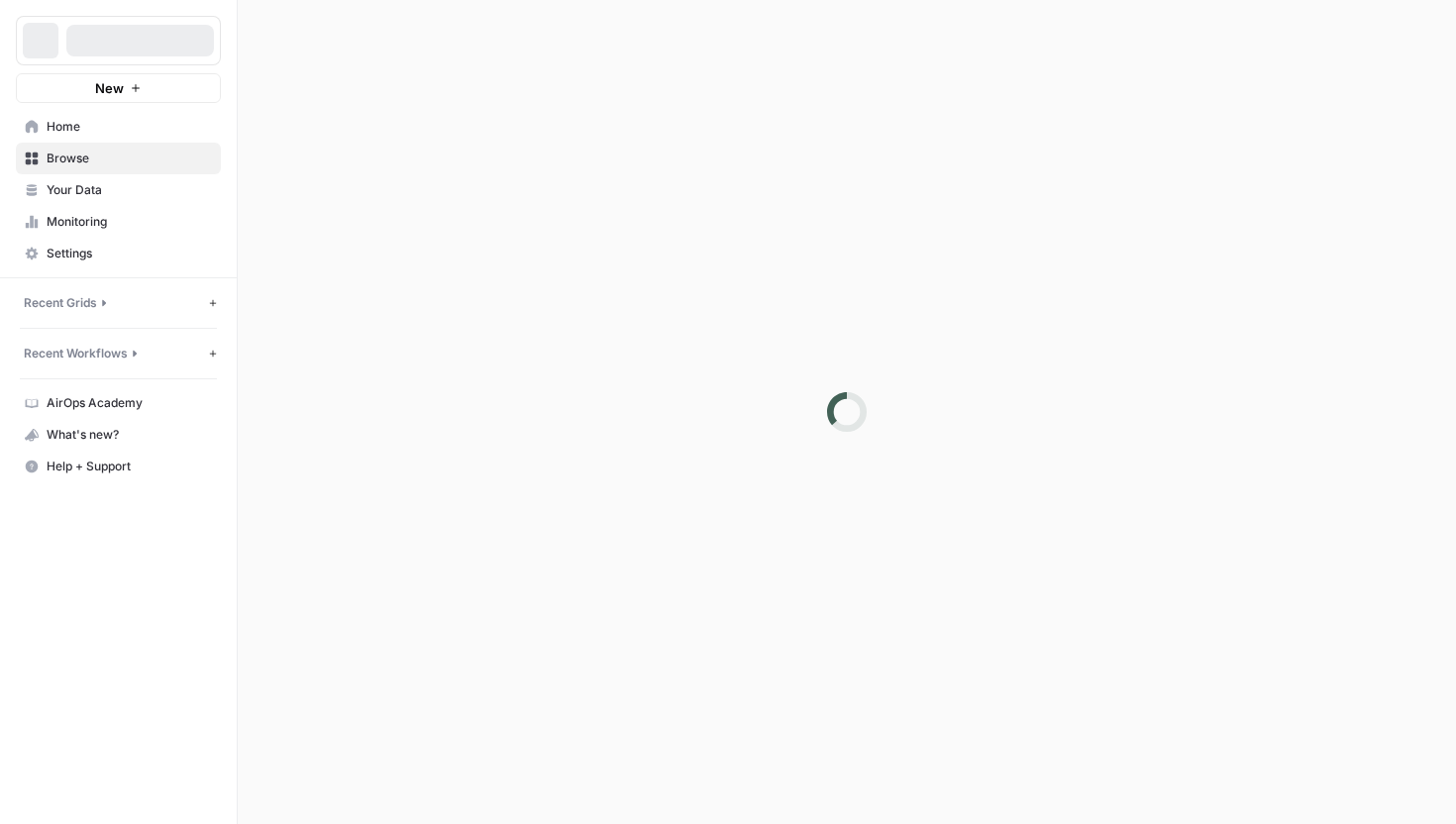 scroll, scrollTop: 0, scrollLeft: 0, axis: both 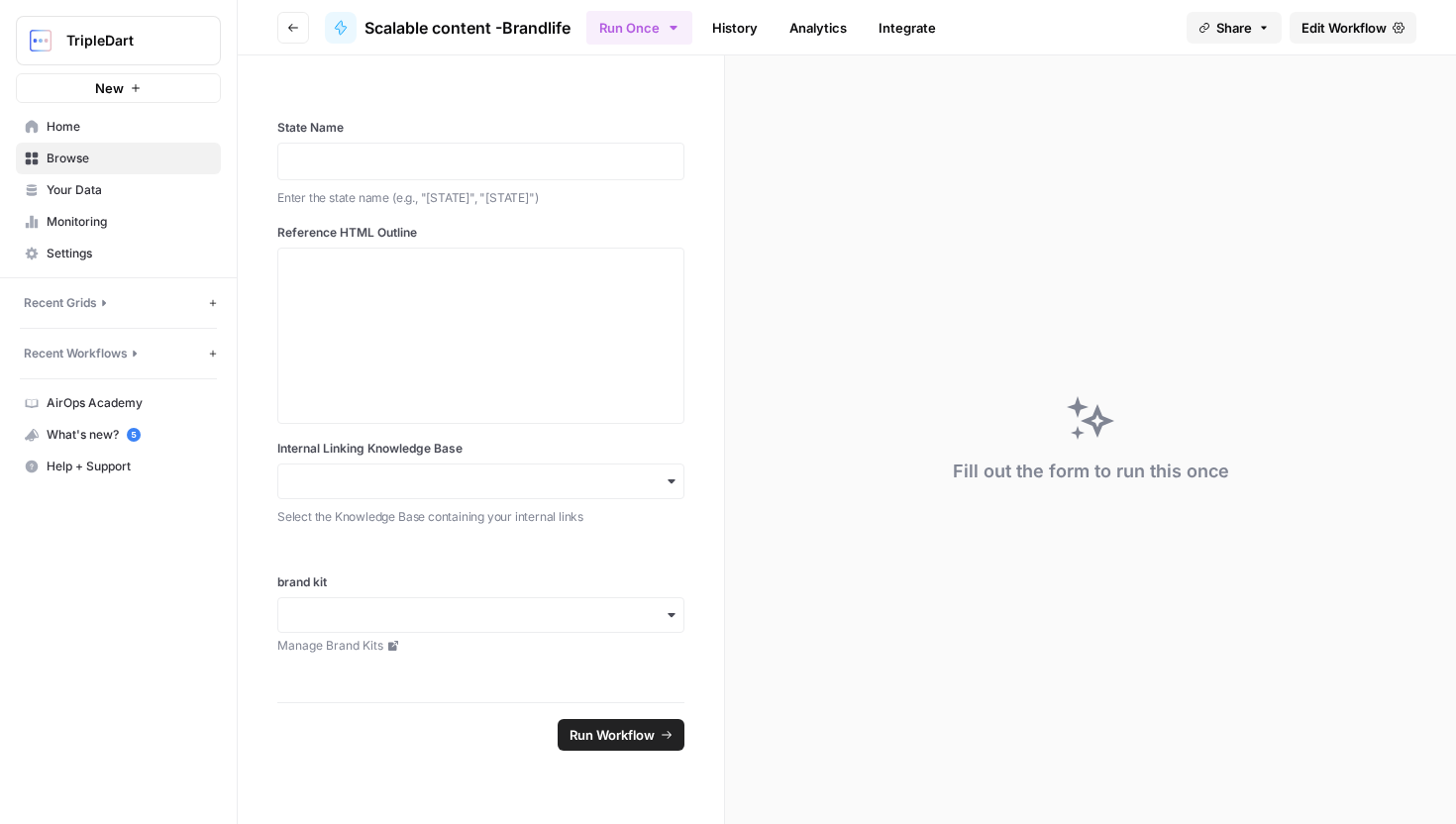 click on "Recent Grids New grid" at bounding box center [118, 303] 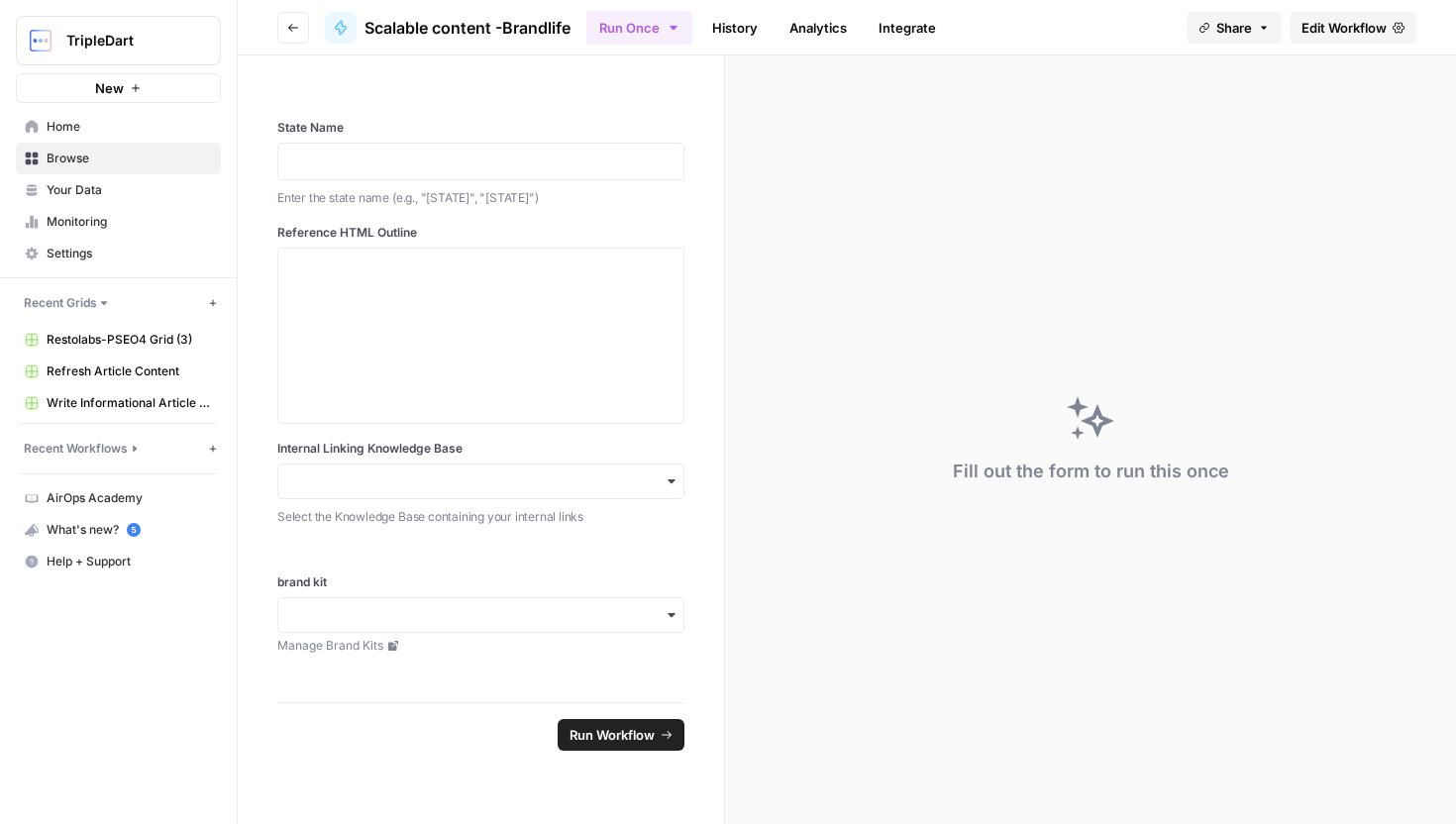 click 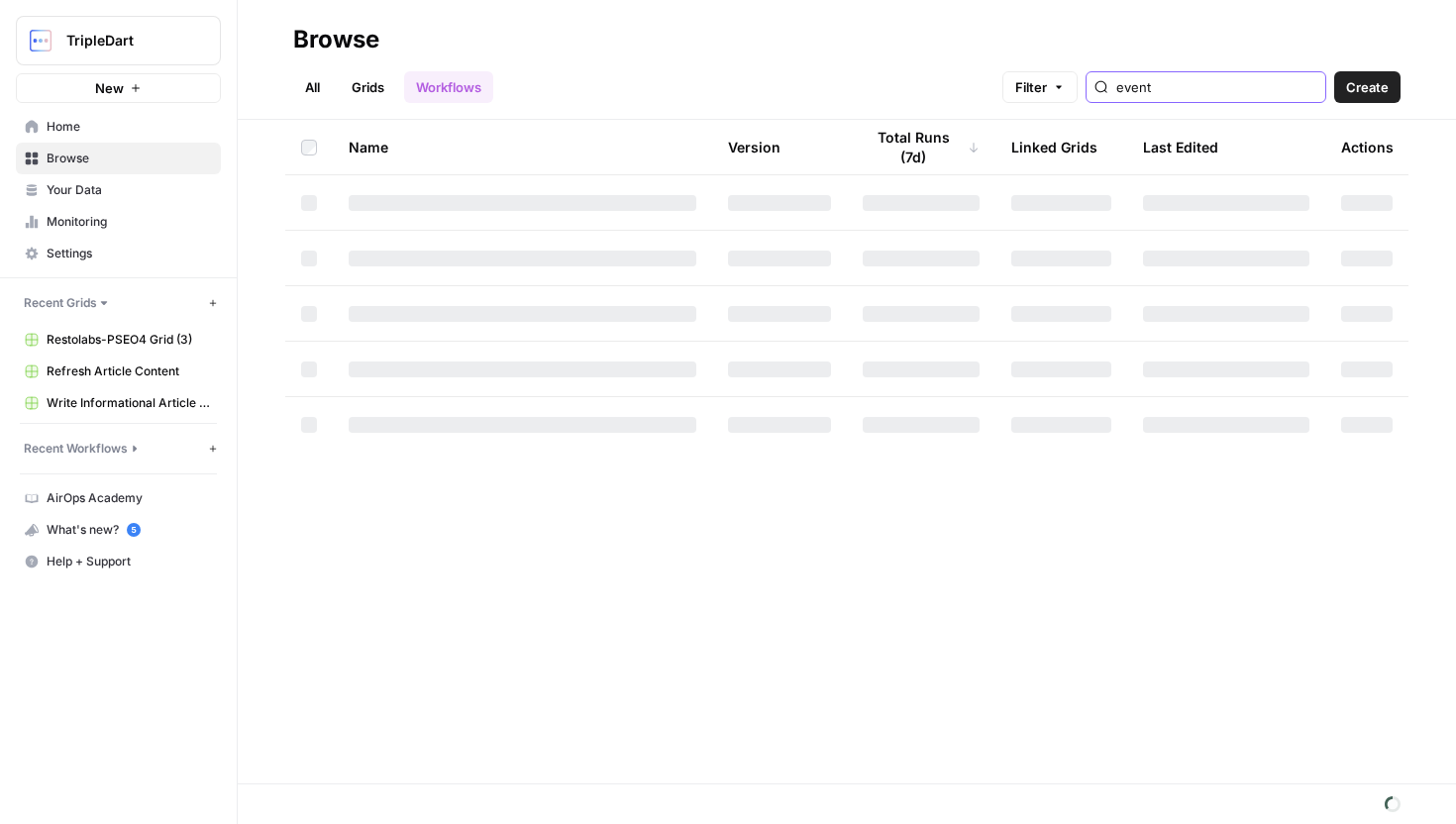 click on "event" at bounding box center (1216, 87) 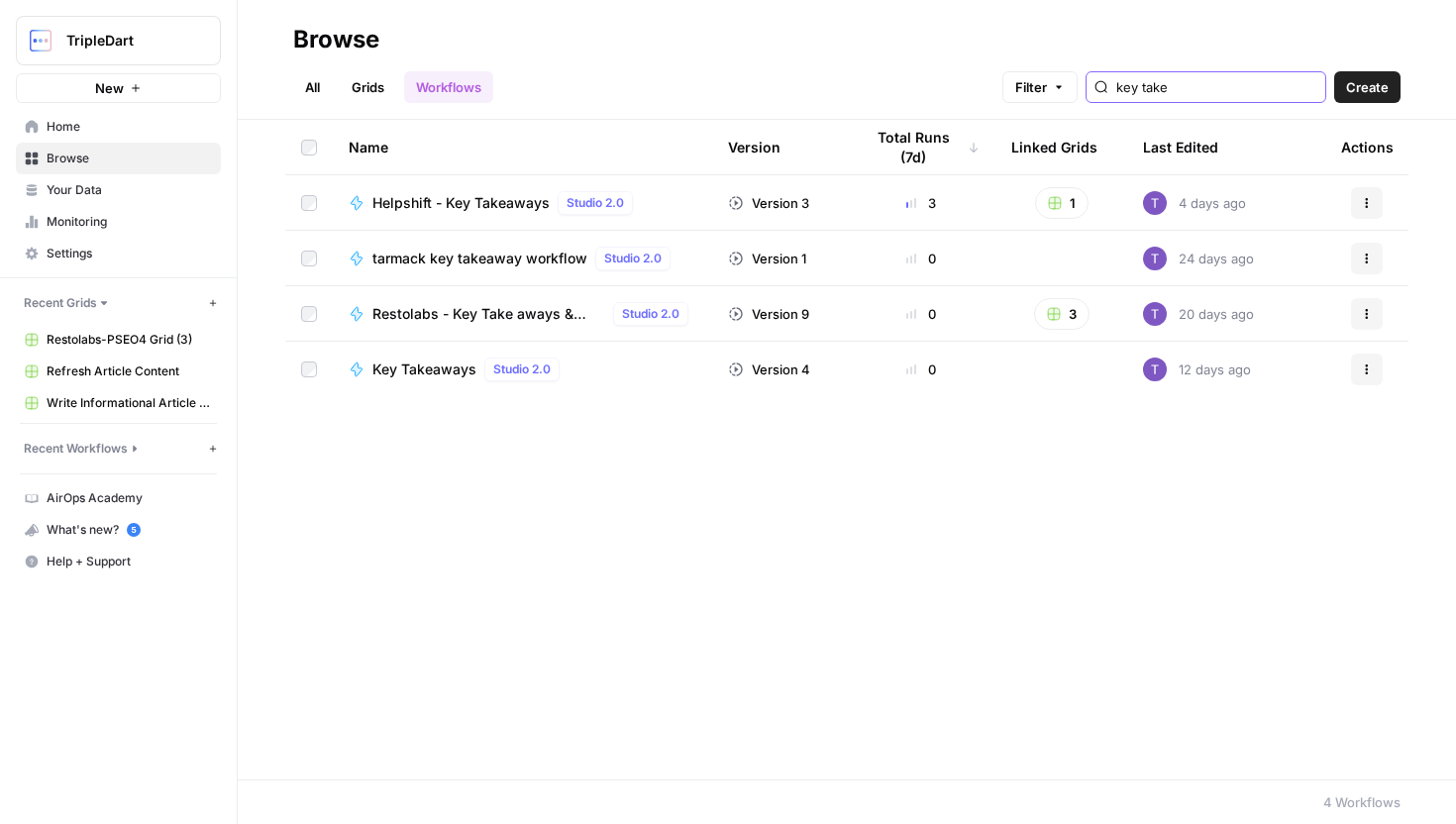 type on "key take" 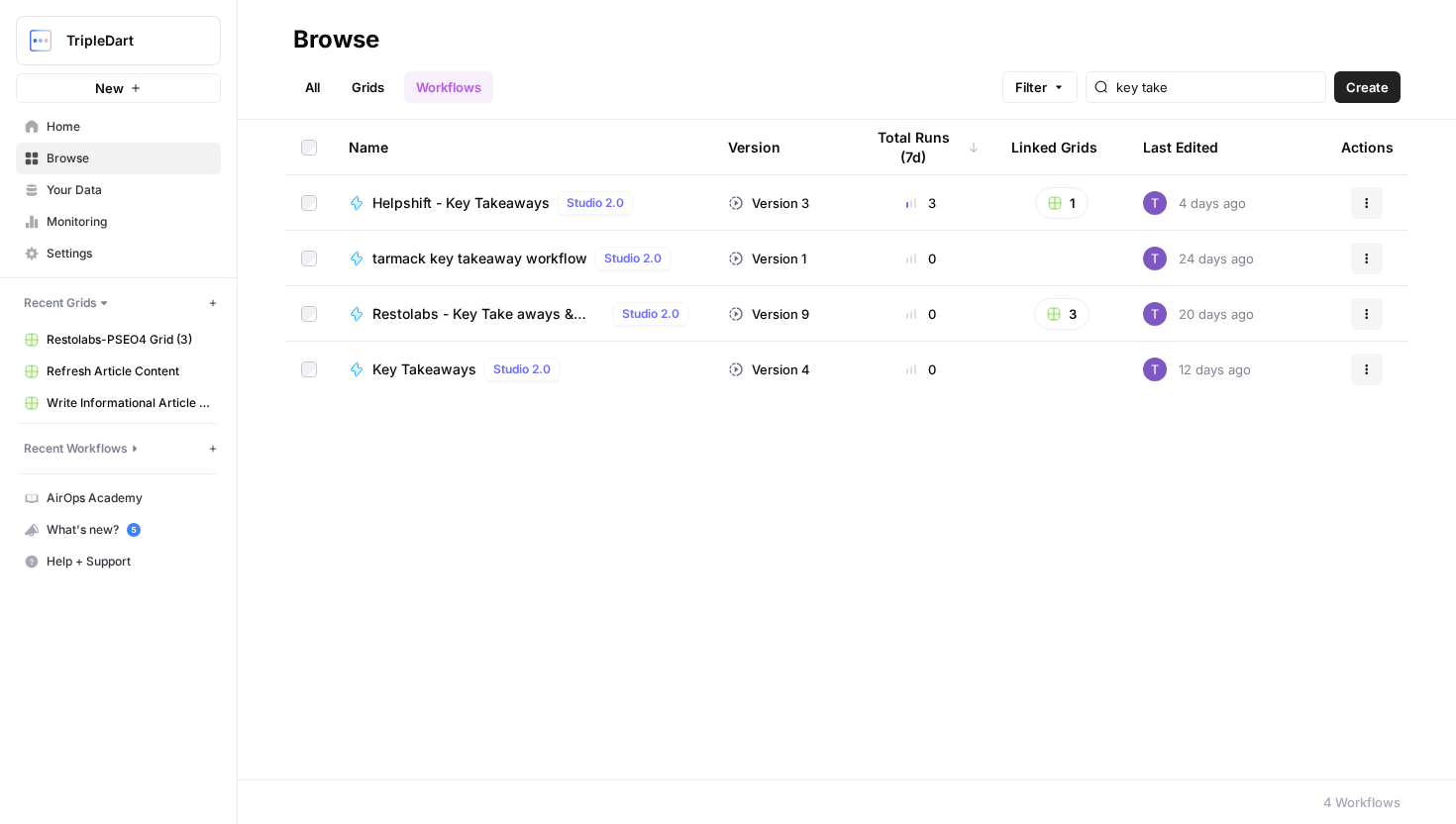 click on "Restolabs - Key Take aways & FAQs" at bounding box center [488, 314] 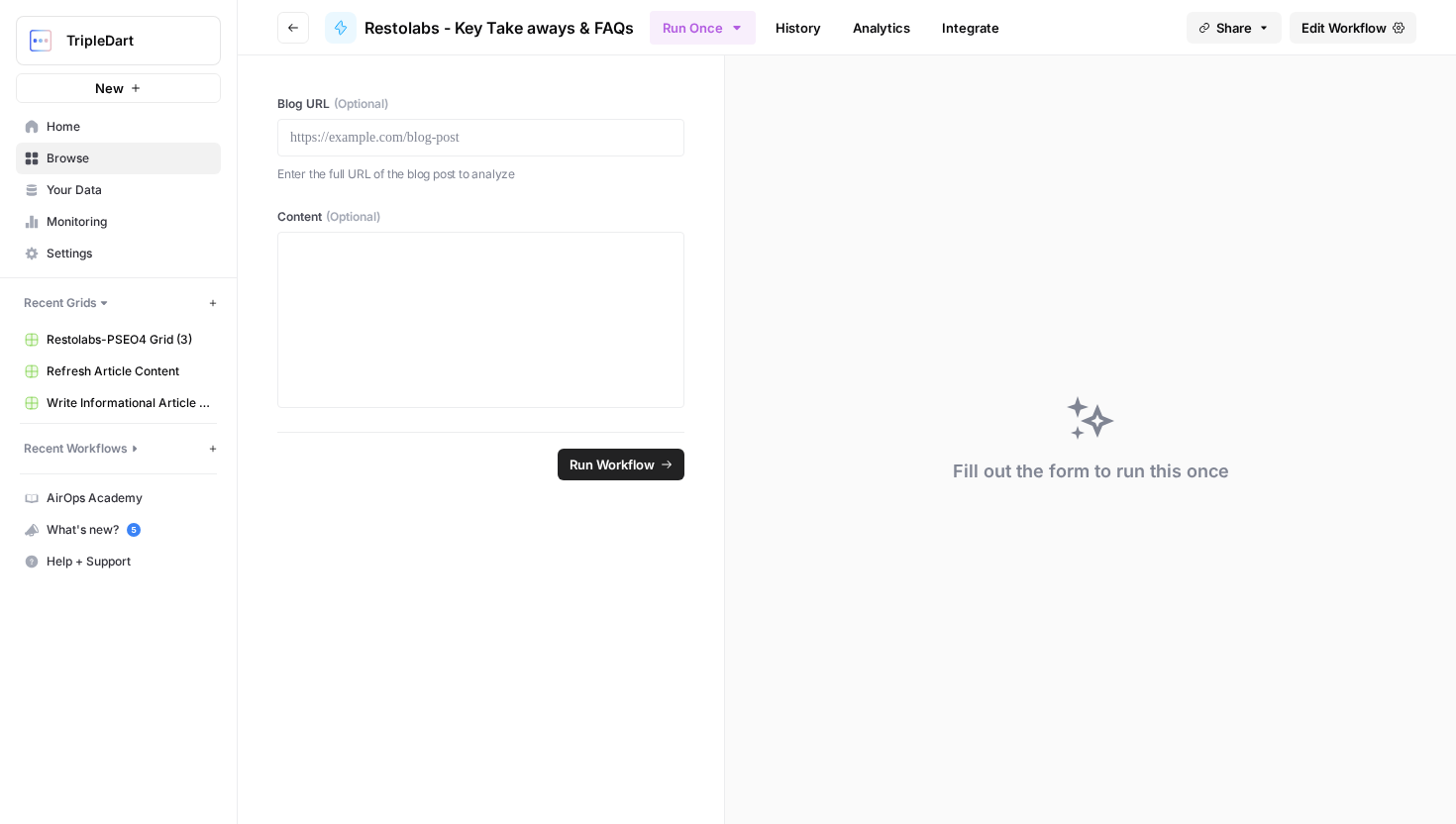 click on "Go back" at bounding box center [293, 28] 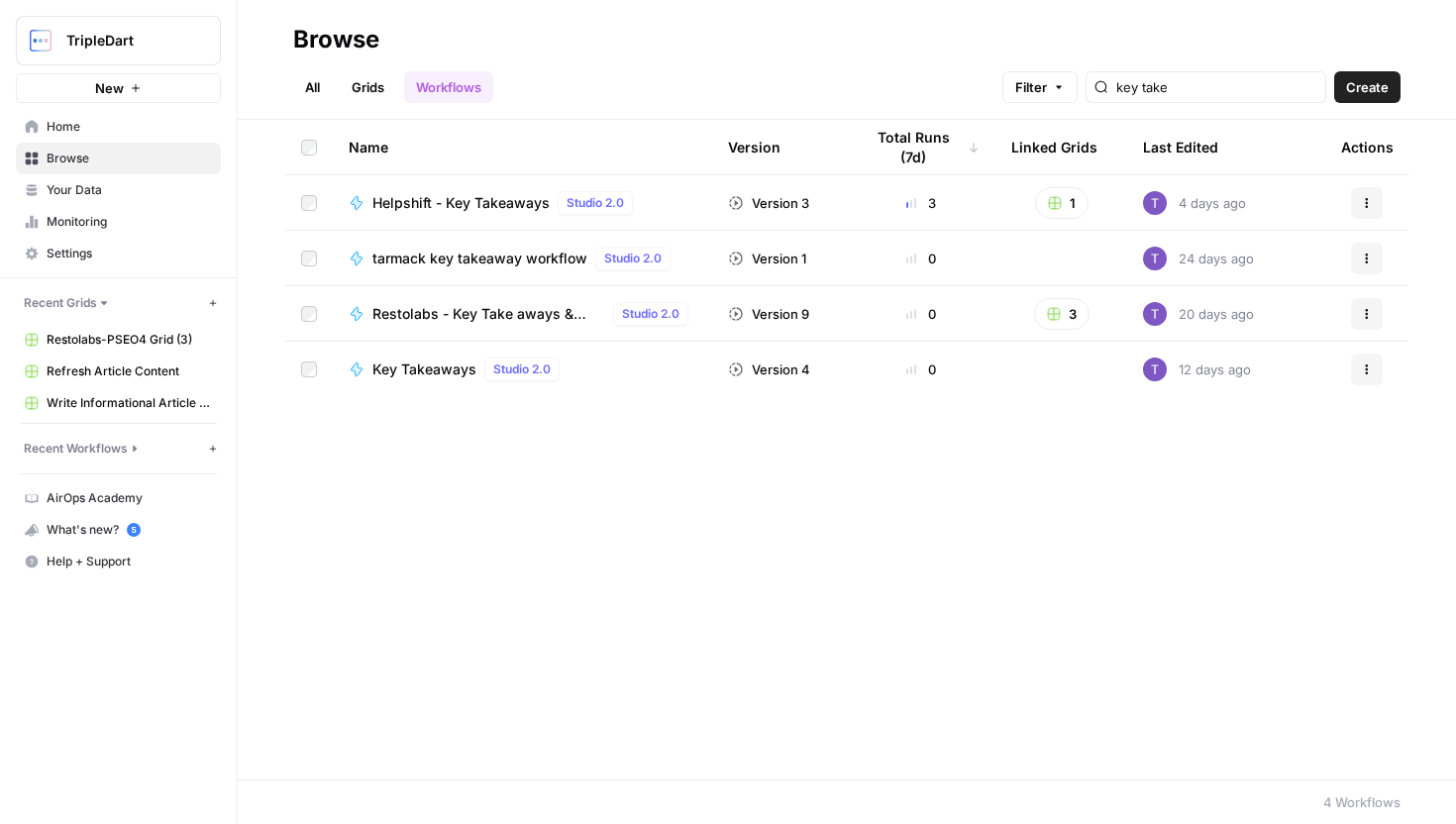 click 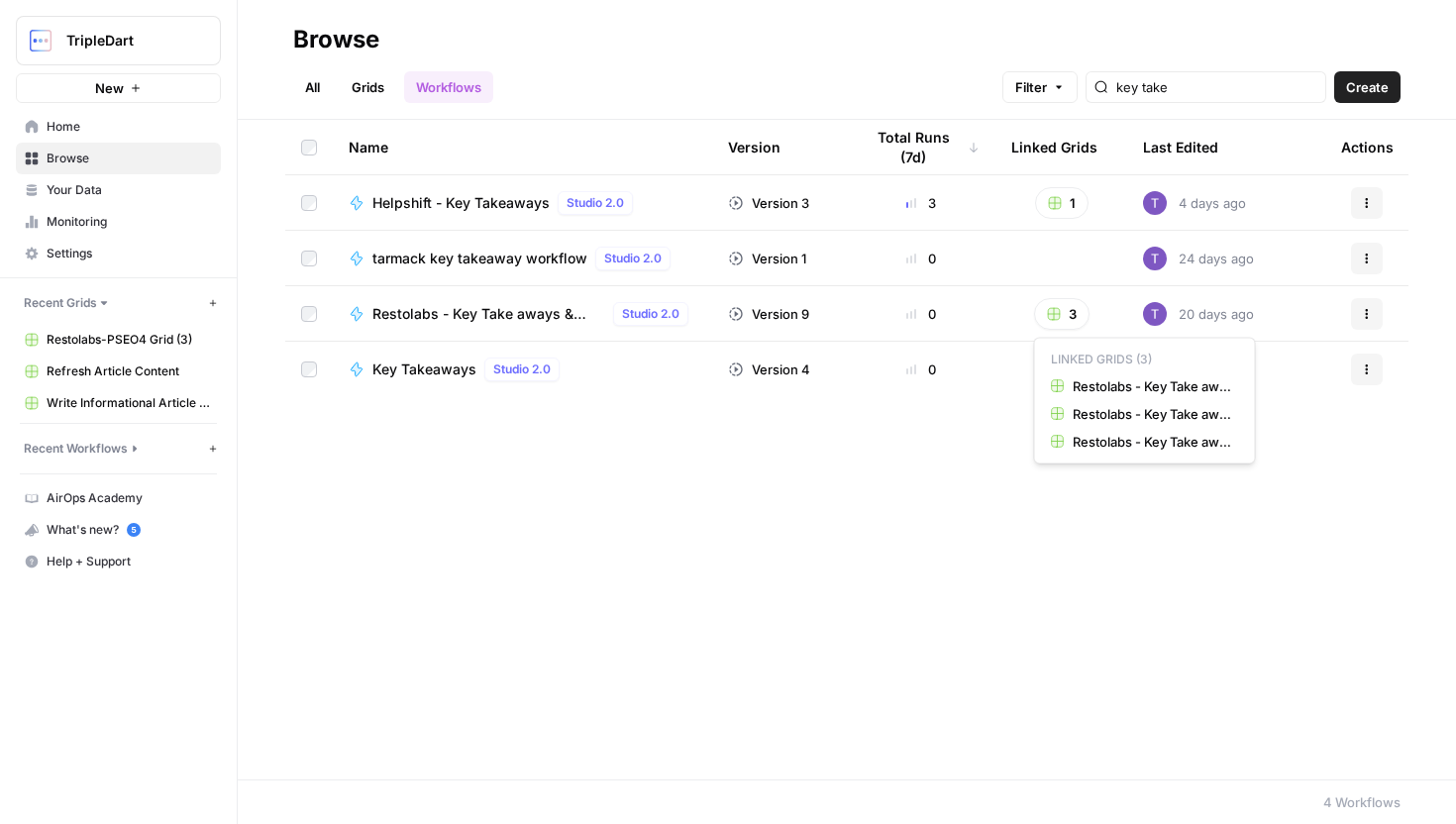click on "3" at bounding box center (1062, 314) 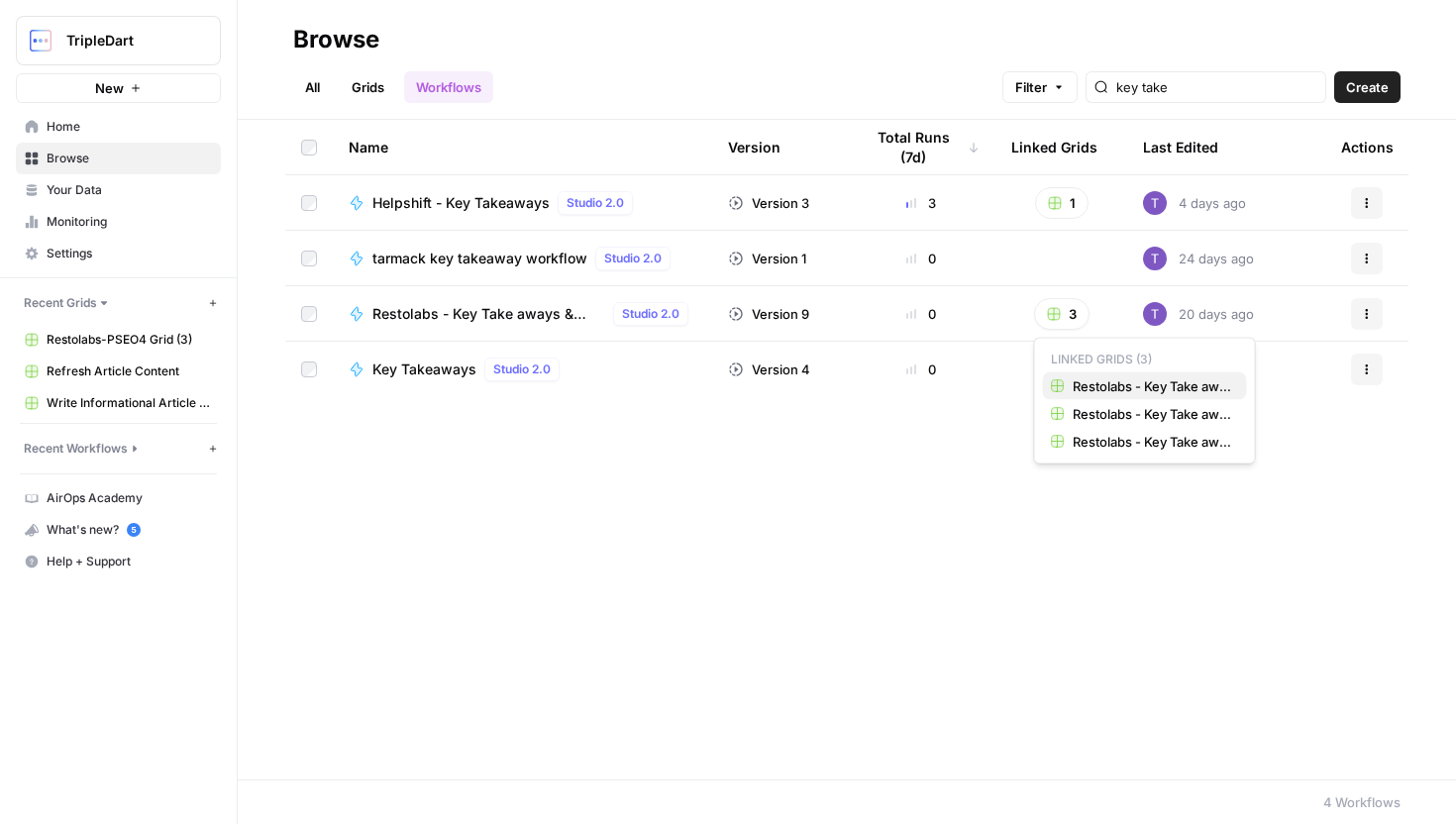 click on "Restolabs - Key Take aways & FAQs Grid" at bounding box center (1145, 386) 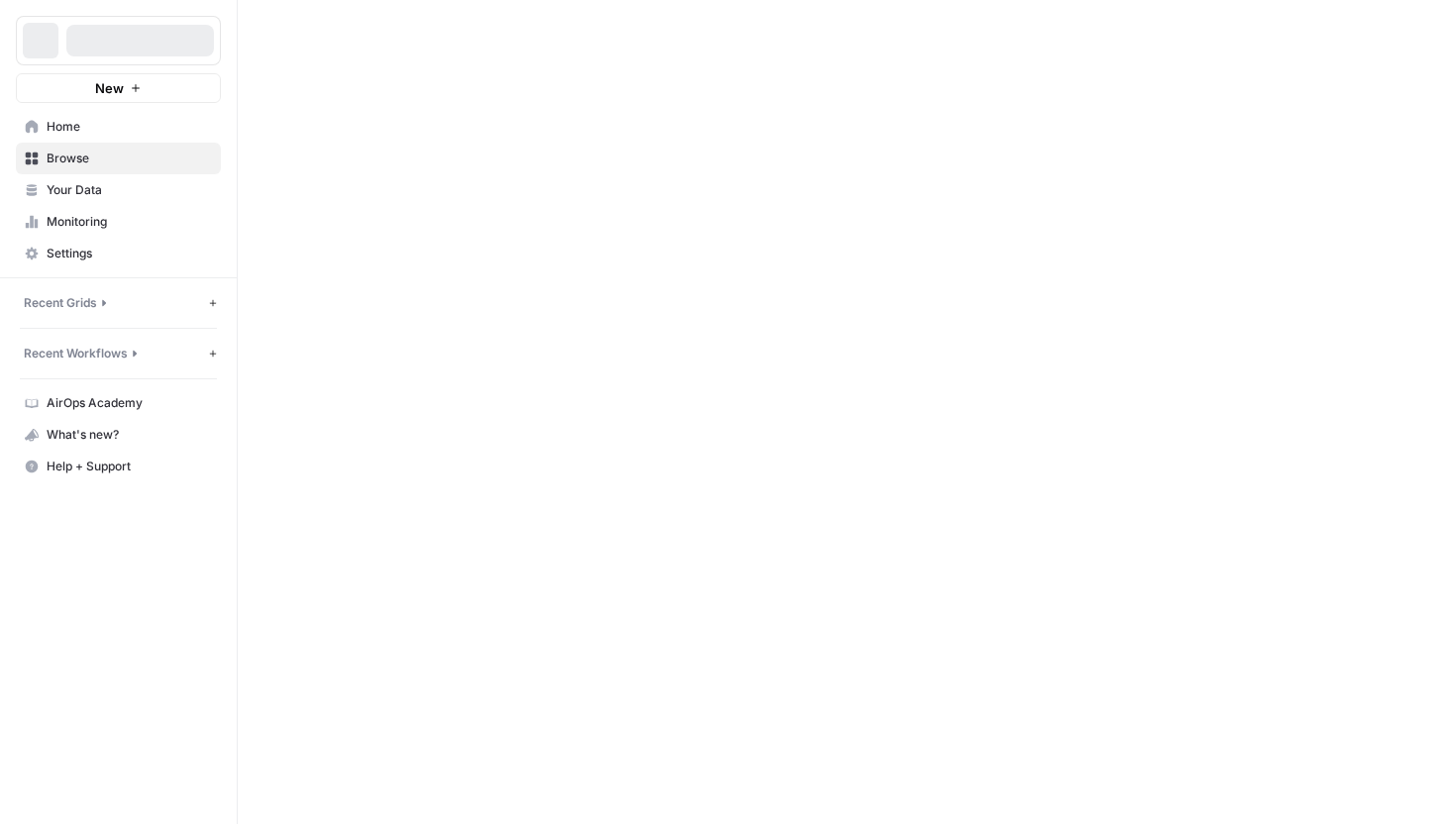 scroll, scrollTop: 0, scrollLeft: 0, axis: both 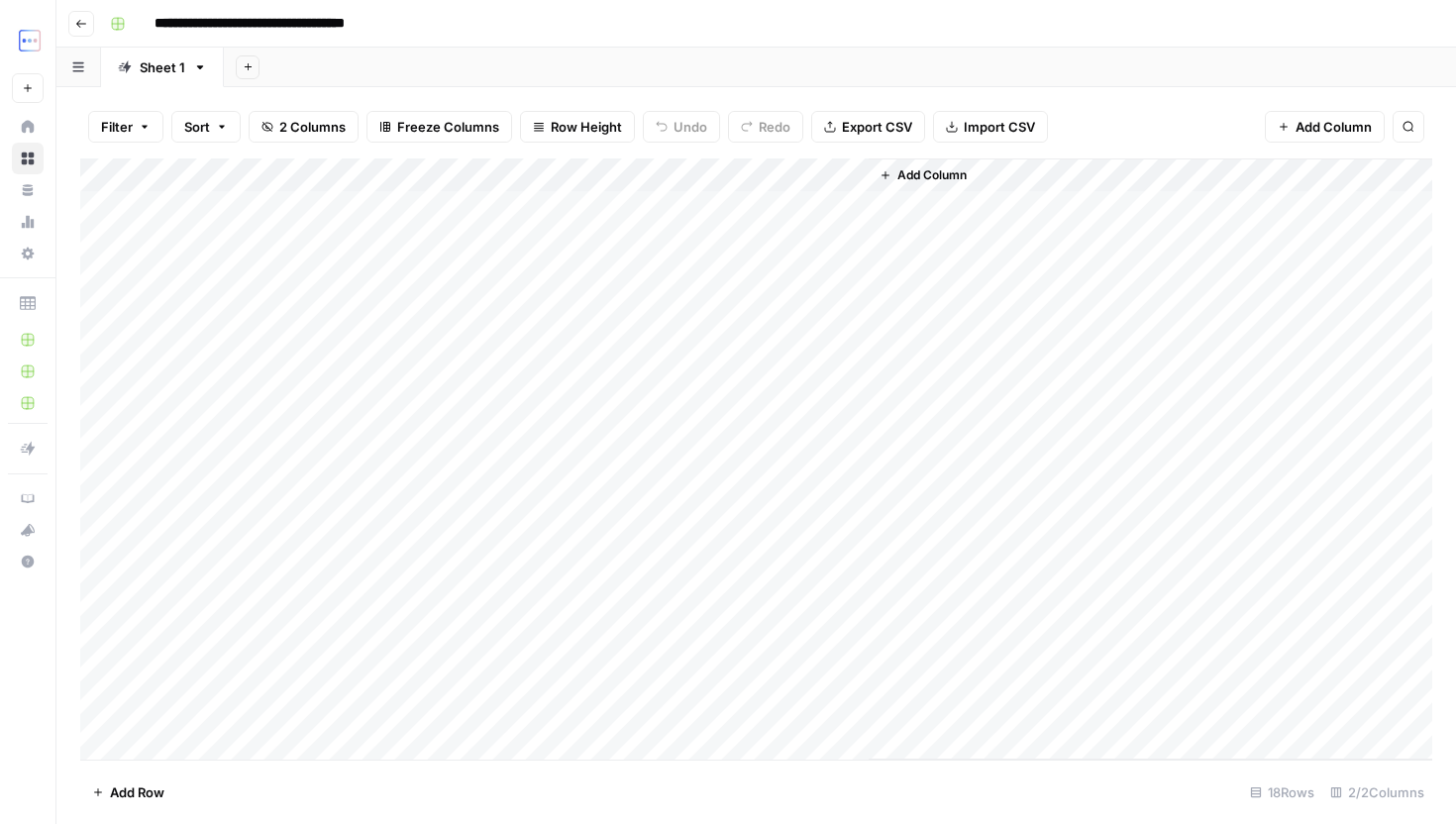 click on "Add Column" at bounding box center [756, 459] 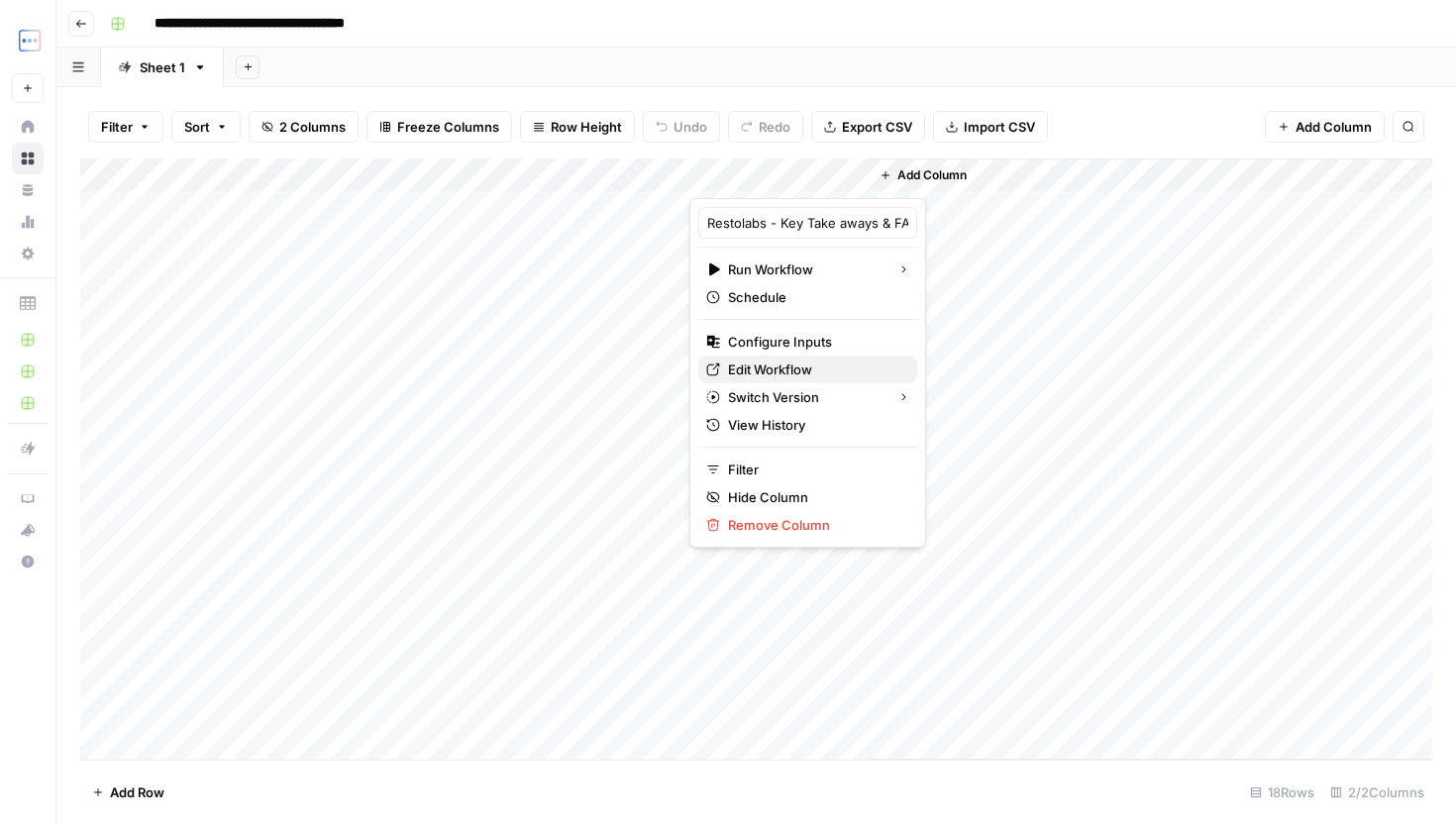 click on "Edit Workflow" at bounding box center [814, 369] 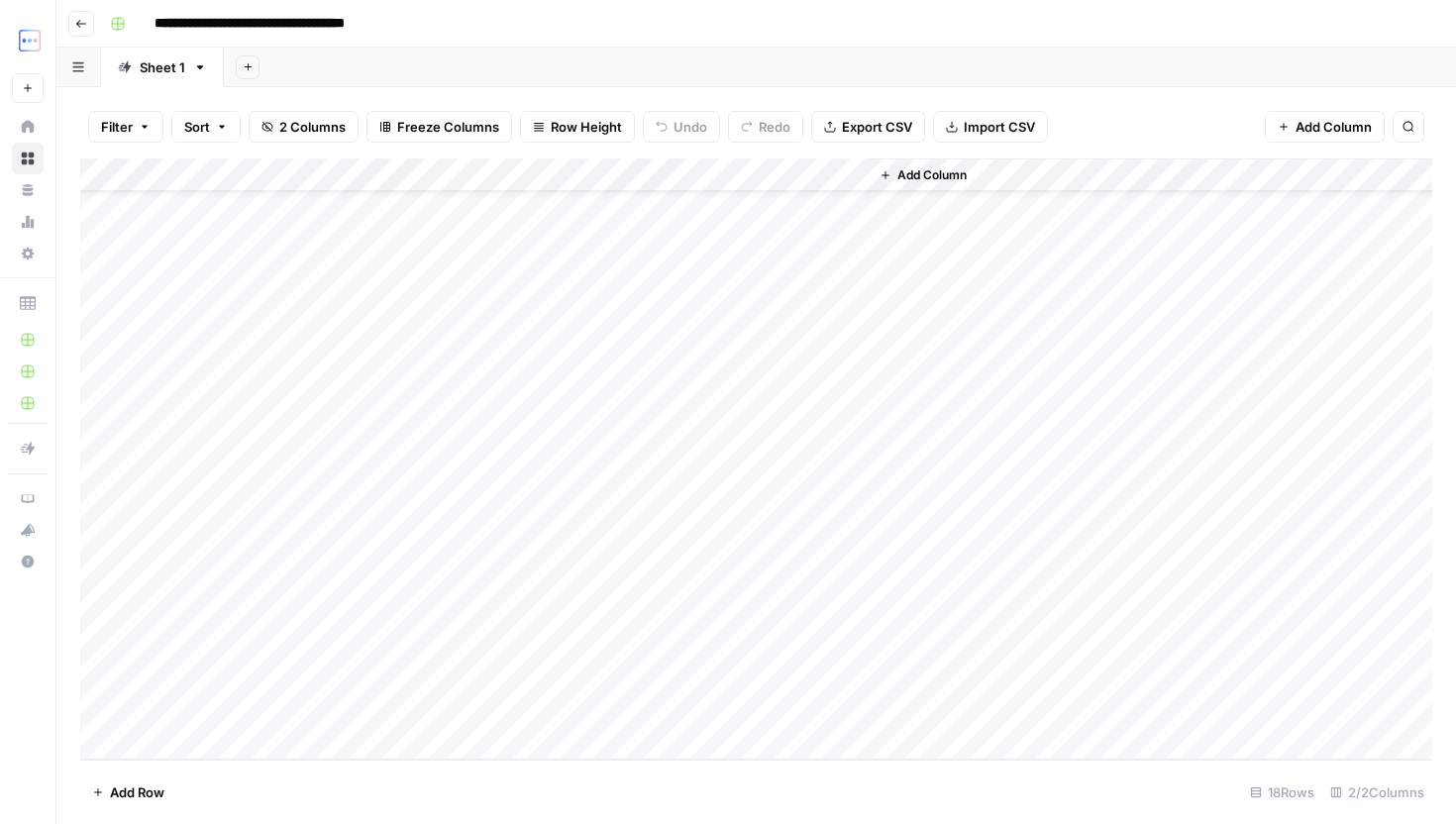 scroll, scrollTop: 0, scrollLeft: 0, axis: both 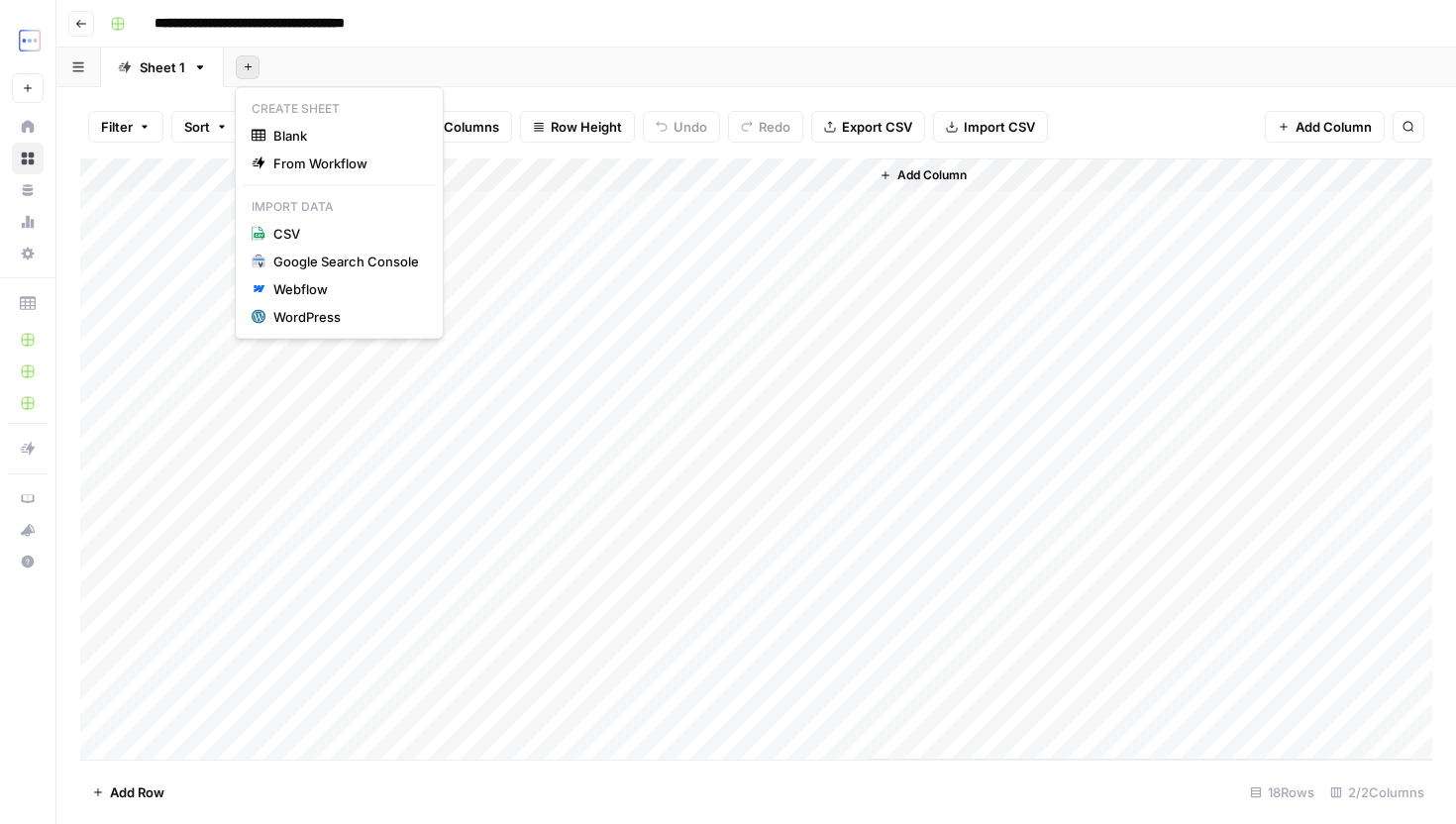 click 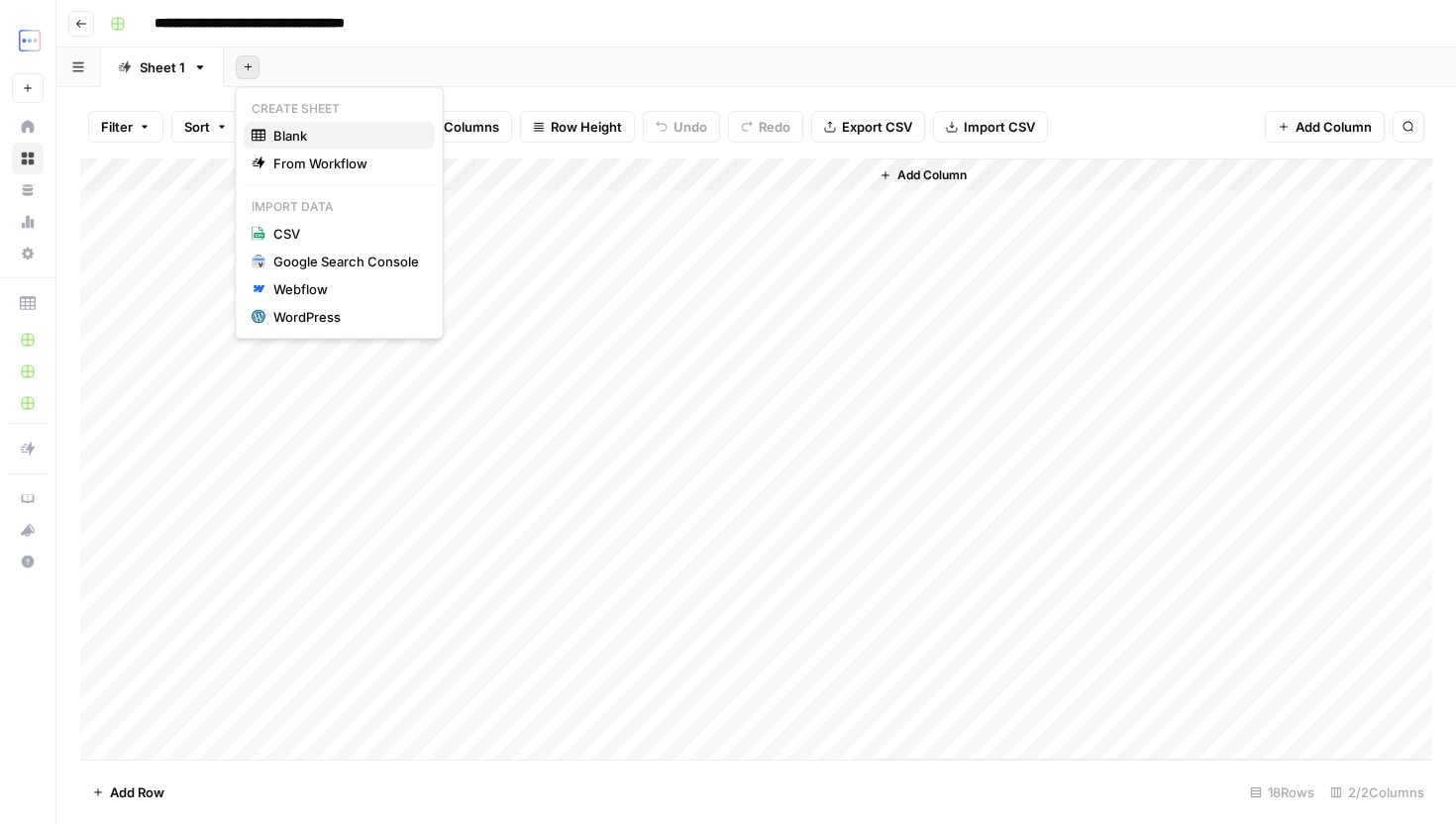 click on "Blank" at bounding box center (346, 136) 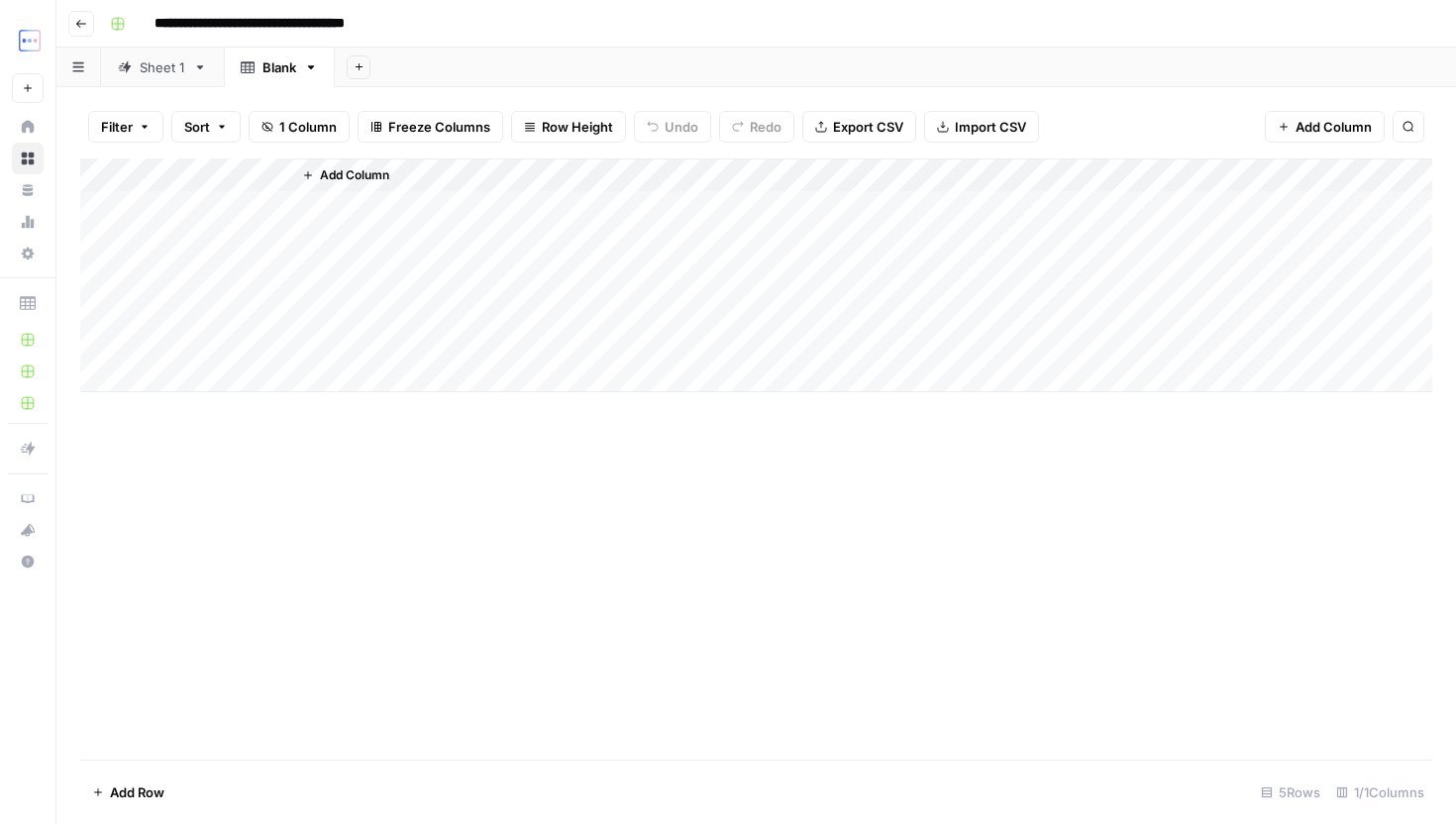 click on "Add Column" at bounding box center [756, 275] 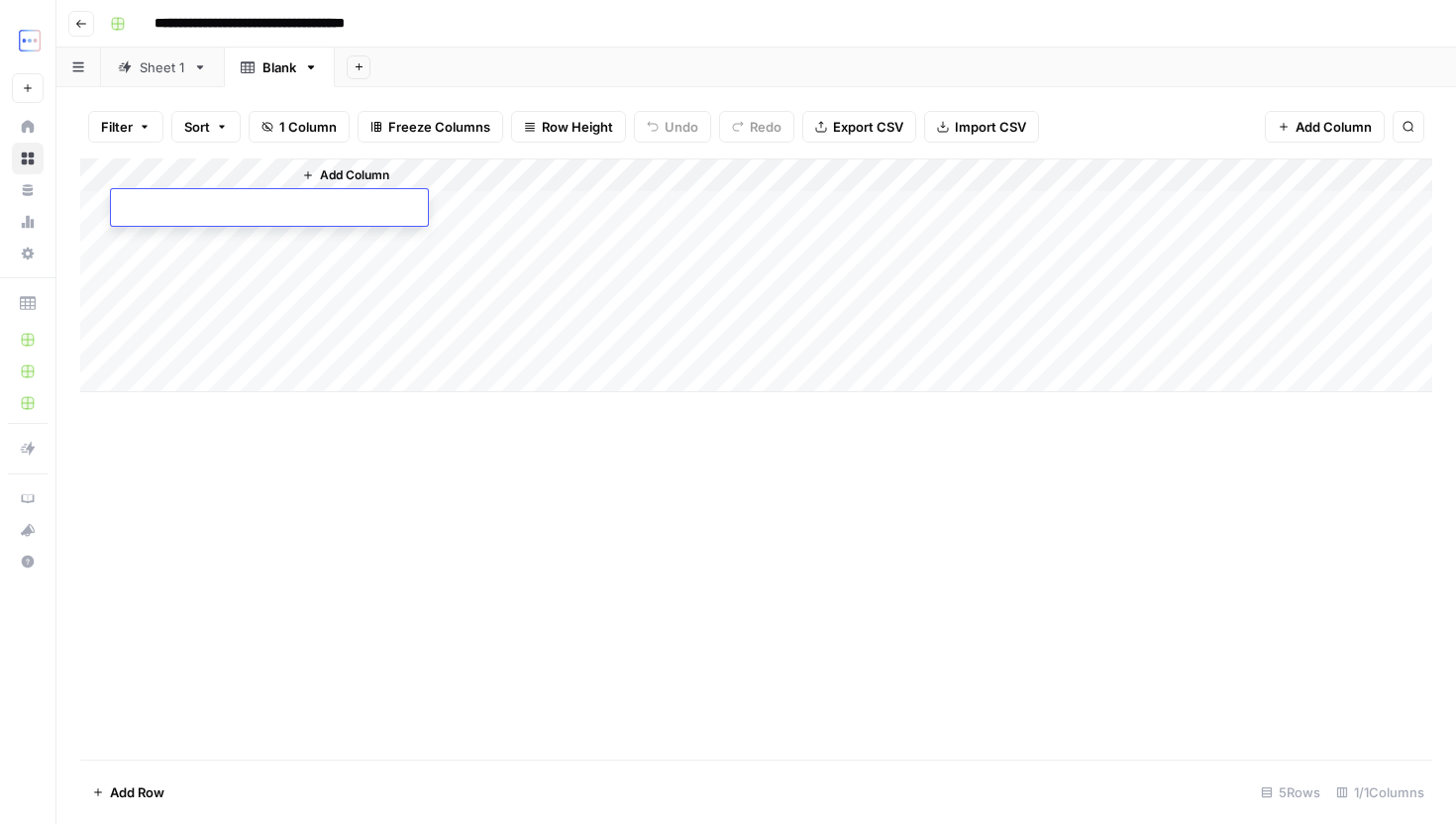 type on "**********" 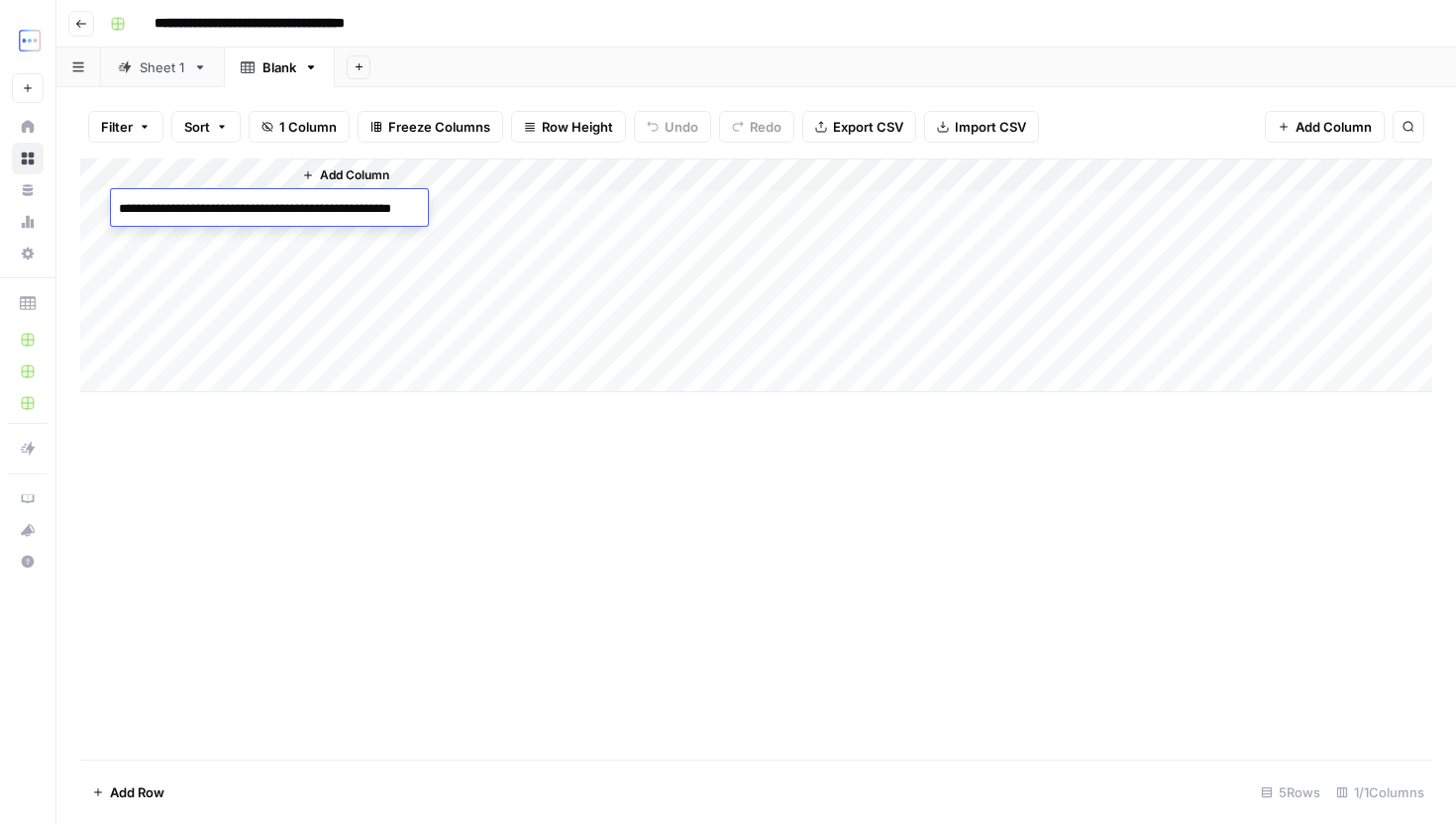 scroll, scrollTop: 95, scrollLeft: 0, axis: vertical 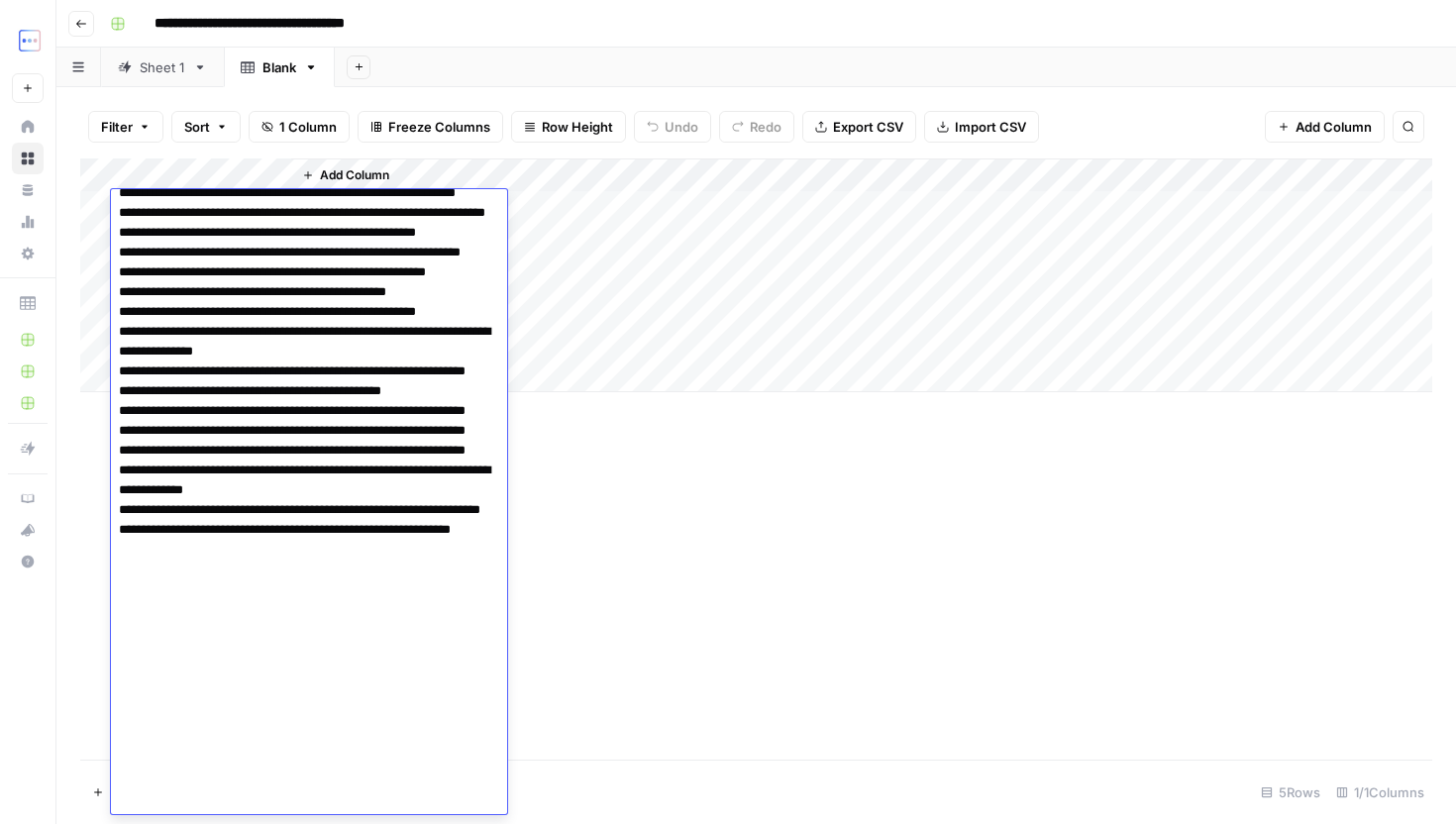 type 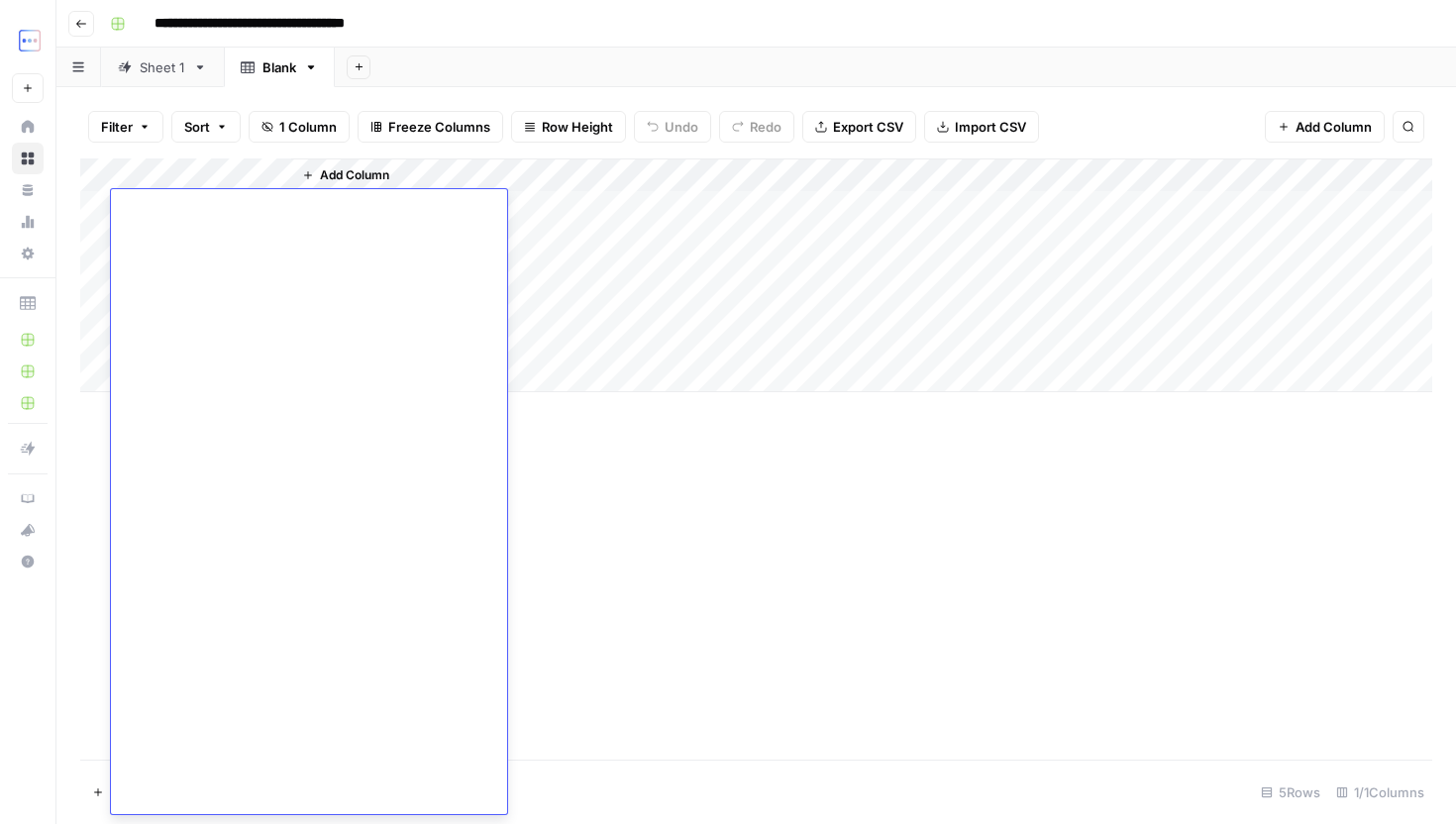 scroll, scrollTop: 0, scrollLeft: 0, axis: both 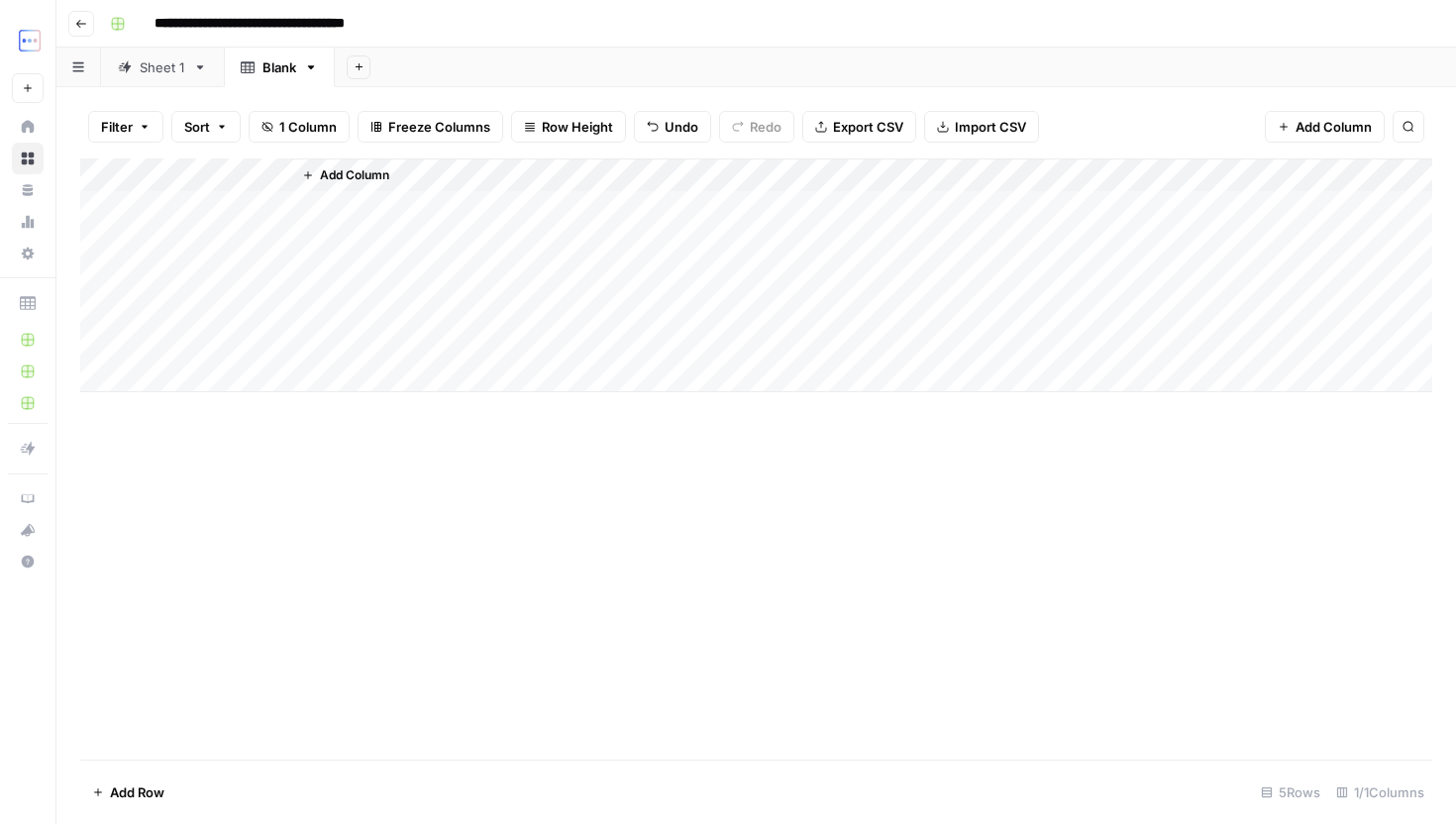 click on "Add Column" at bounding box center [756, 459] 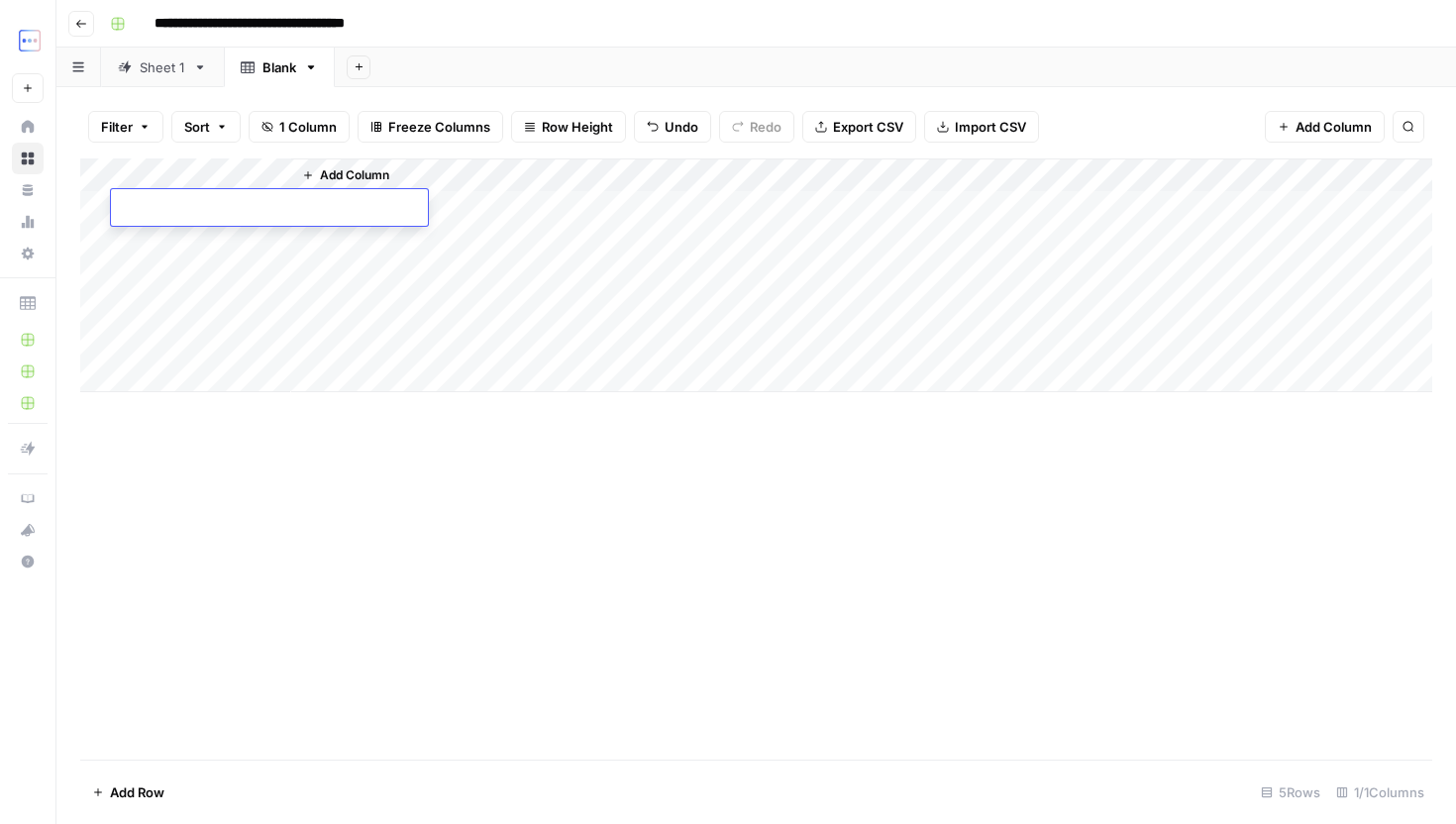 type on "**********" 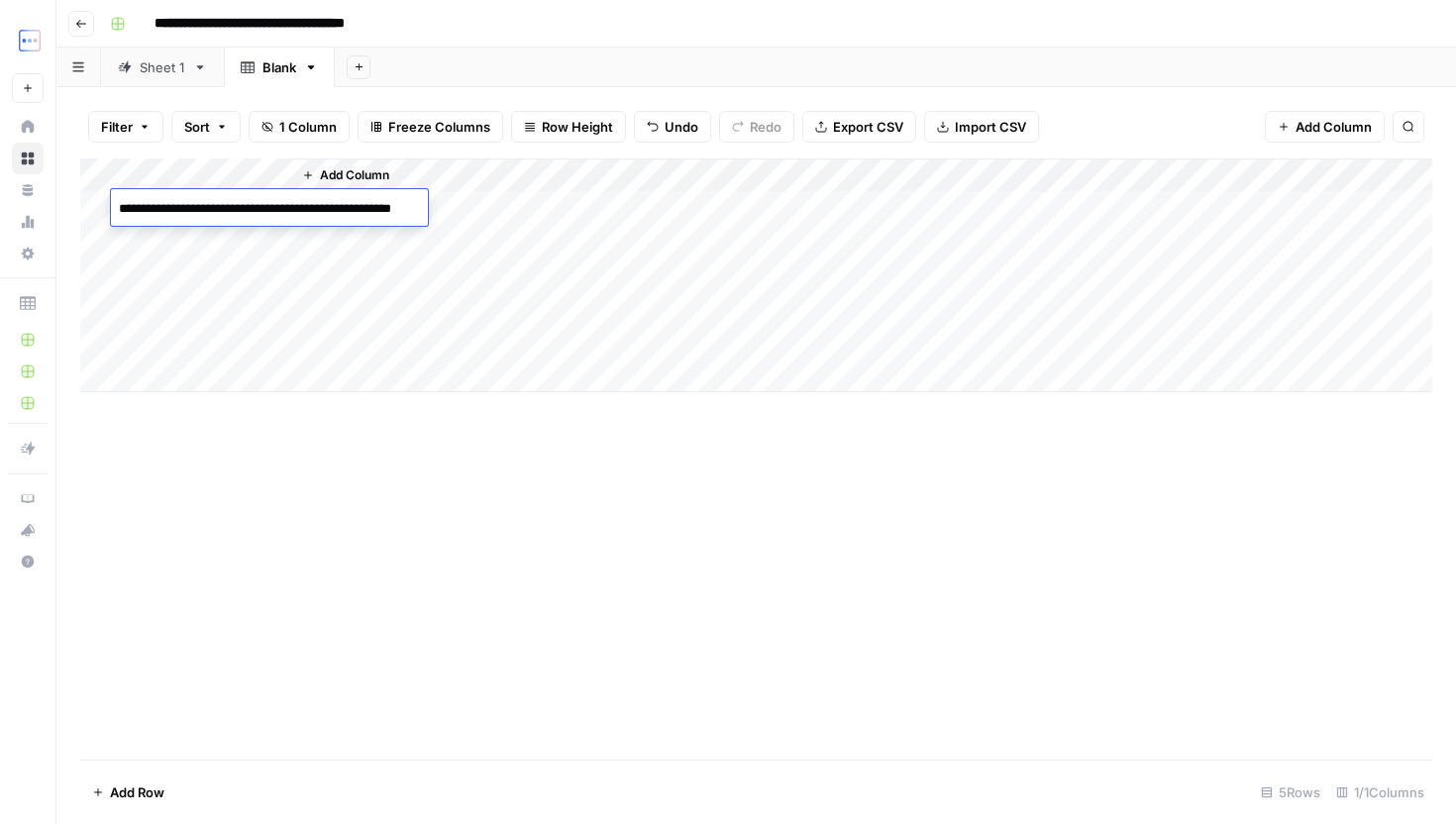 scroll, scrollTop: 95, scrollLeft: 0, axis: vertical 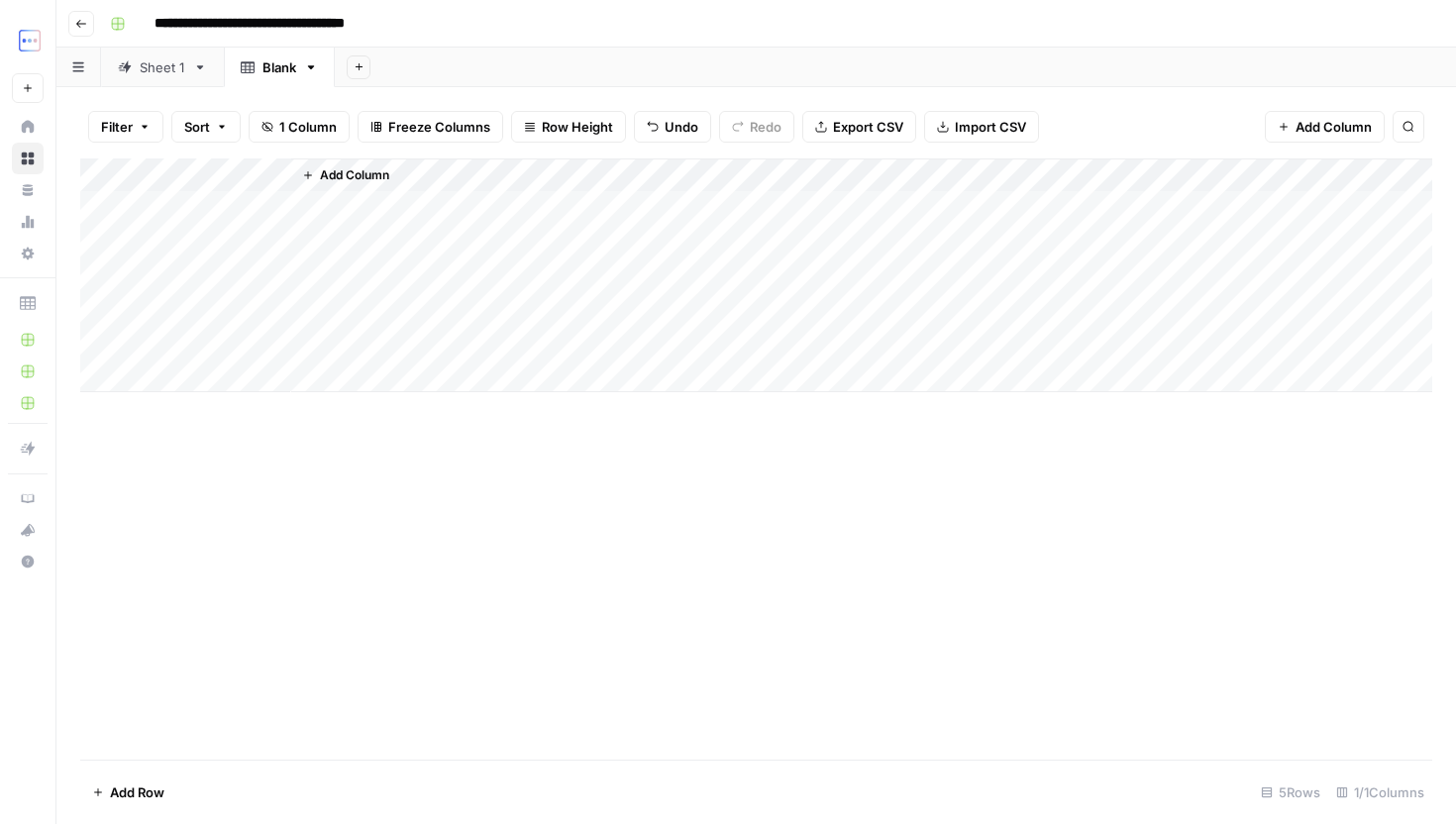 click on "Add Column" at bounding box center [756, 459] 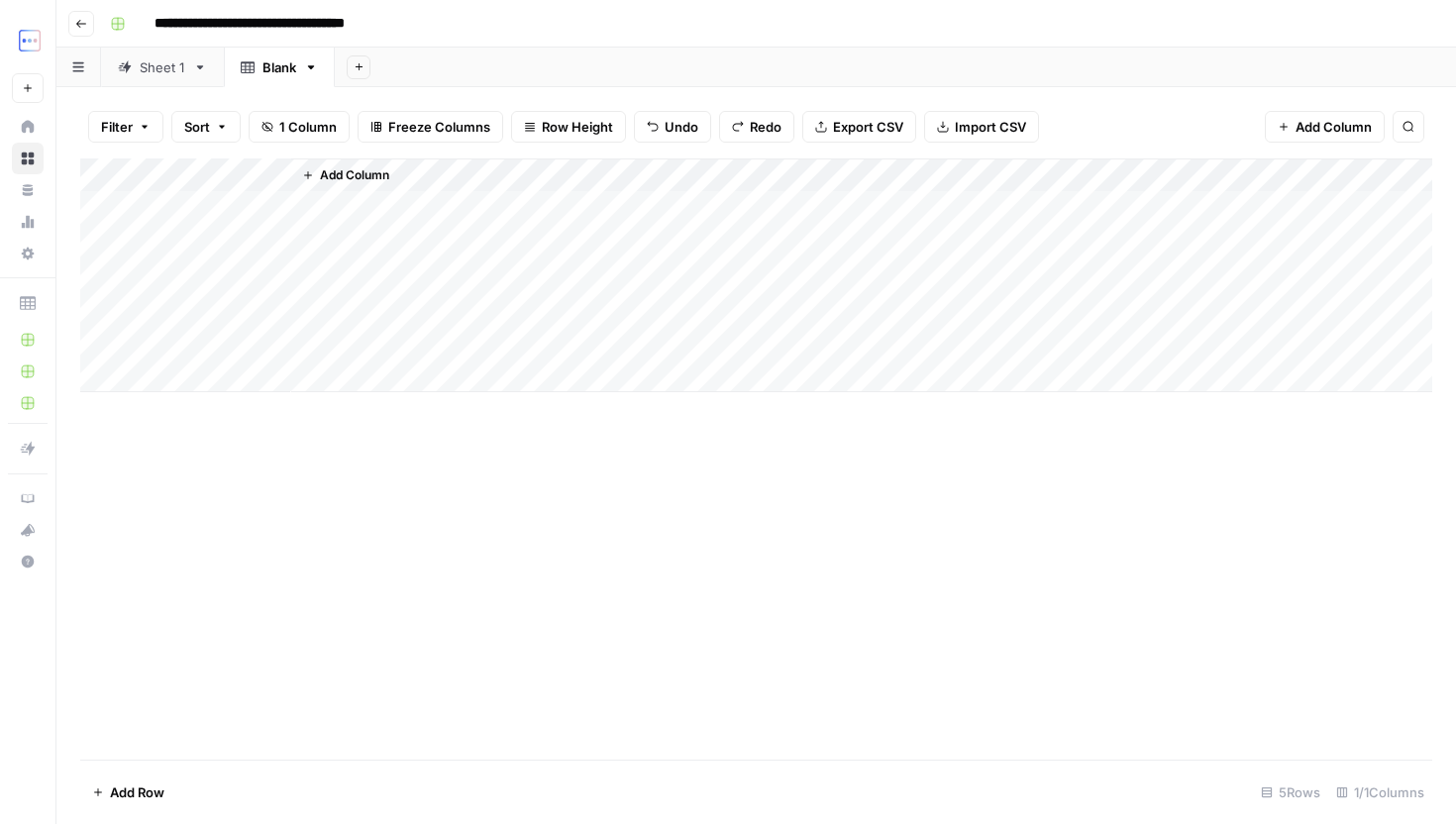 click on "Add Column" at bounding box center (756, 275) 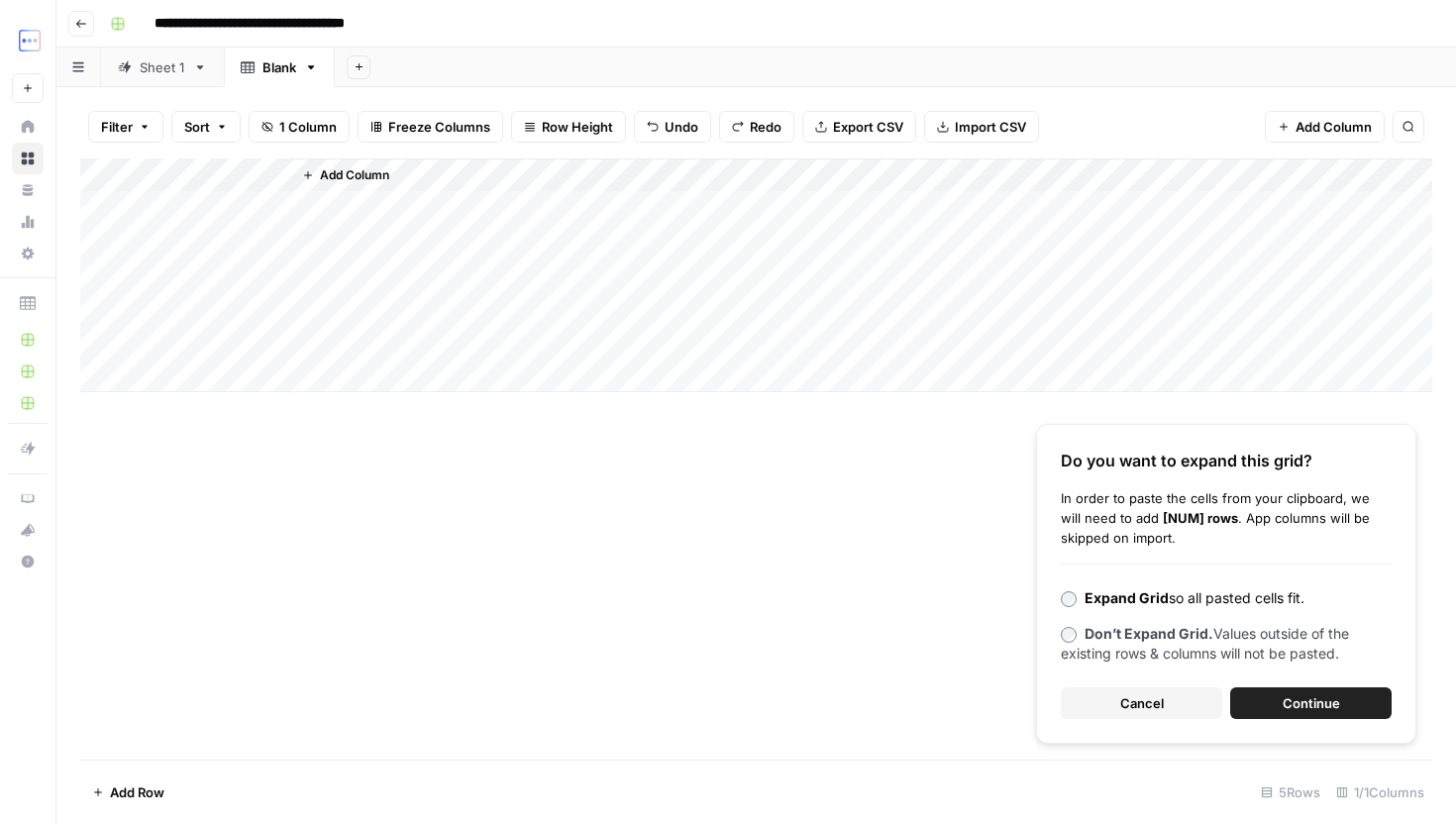 click on "Continue" at bounding box center (1310, 703) 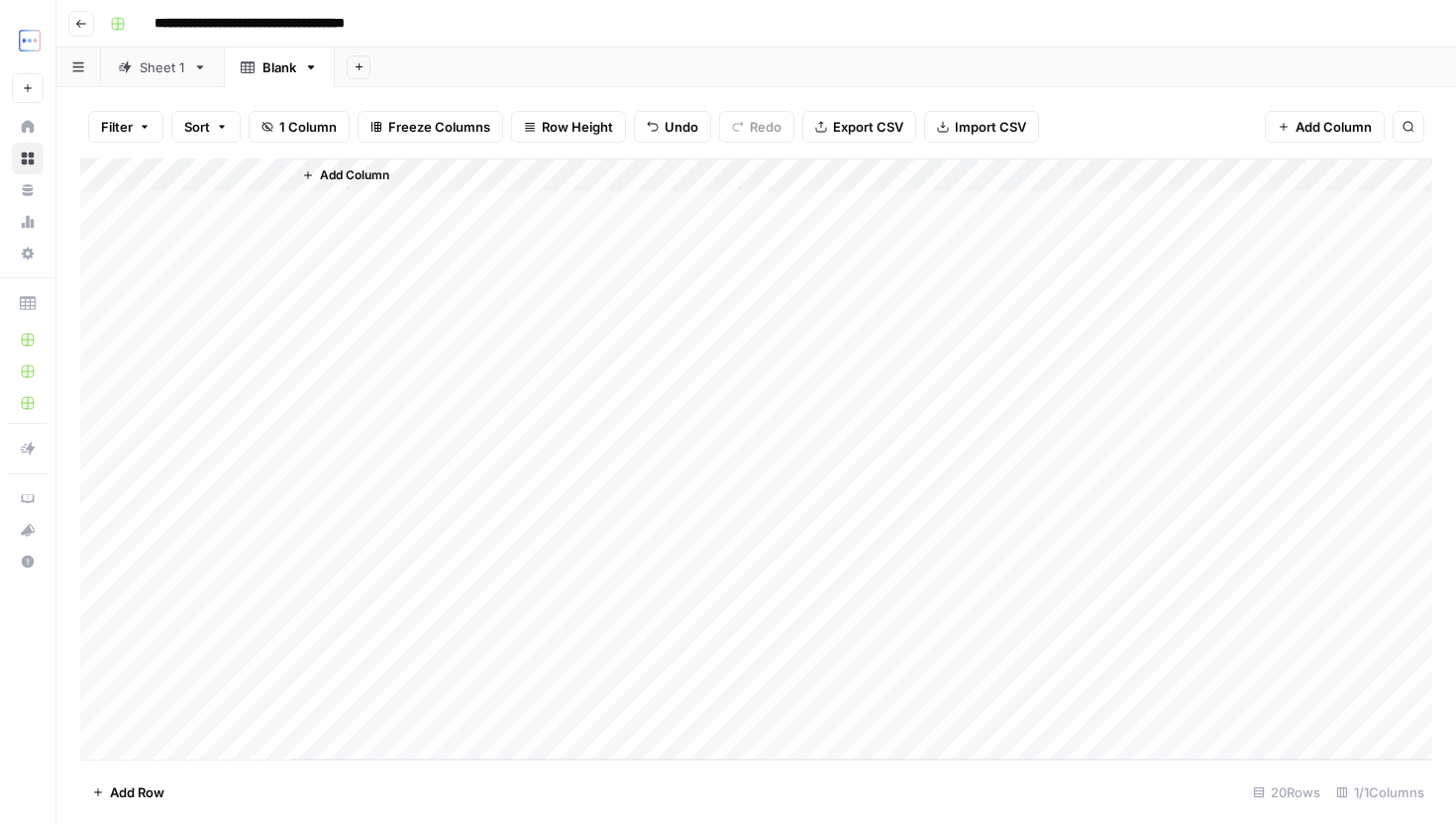 scroll, scrollTop: 0, scrollLeft: 0, axis: both 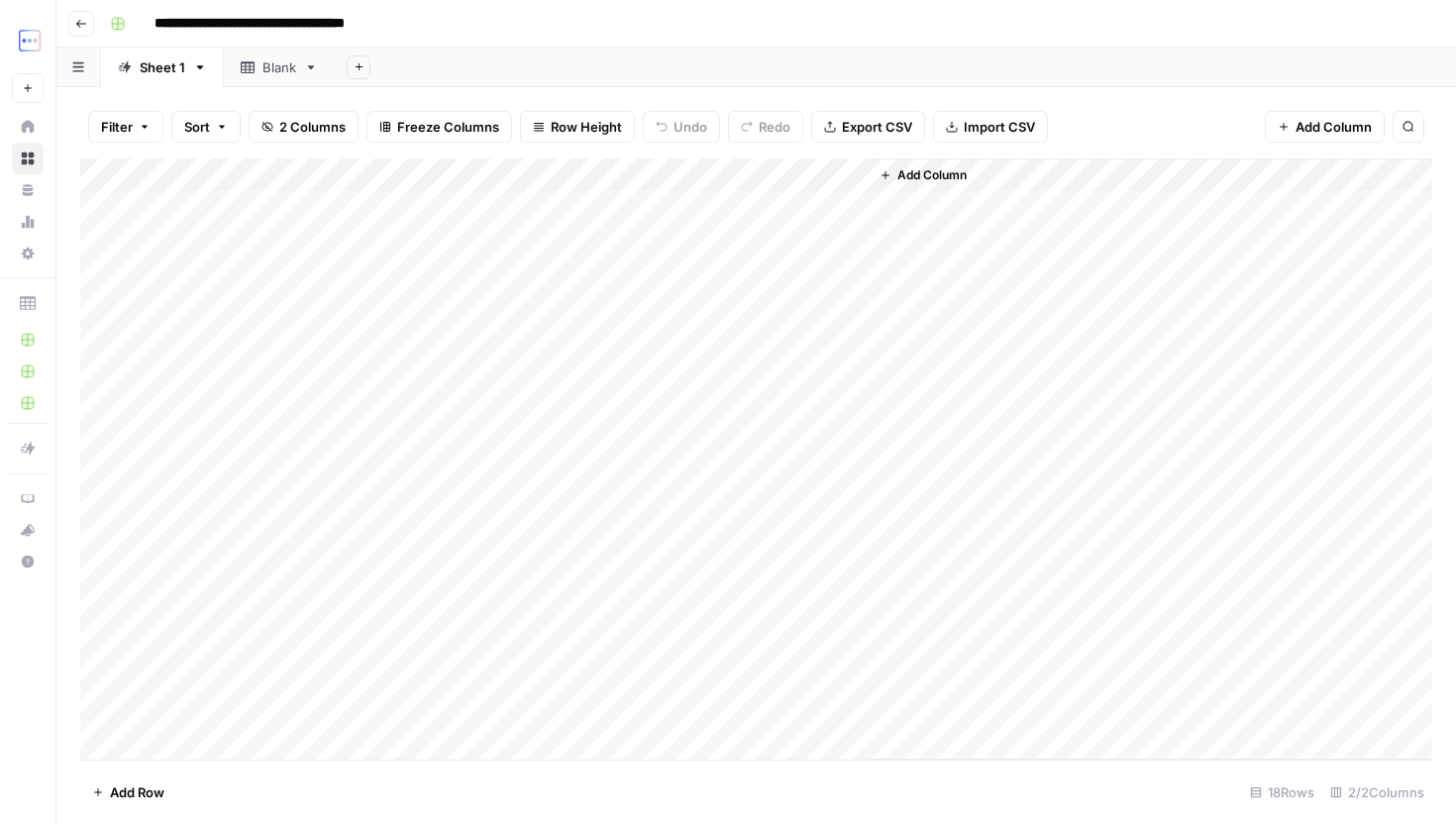 click on "Blank" at bounding box center [279, 67] 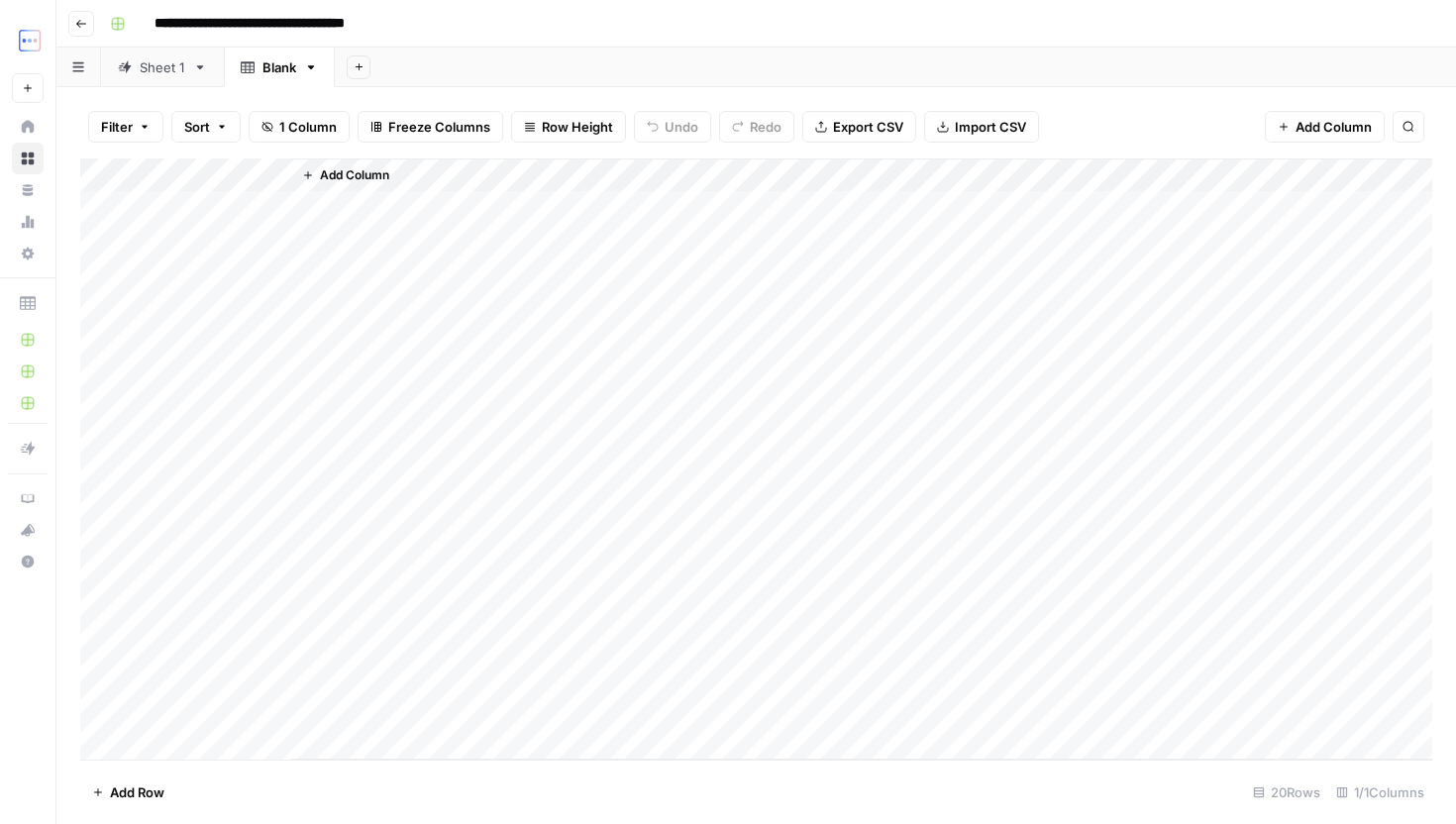 click on "Sheet 1" at bounding box center [162, 67] 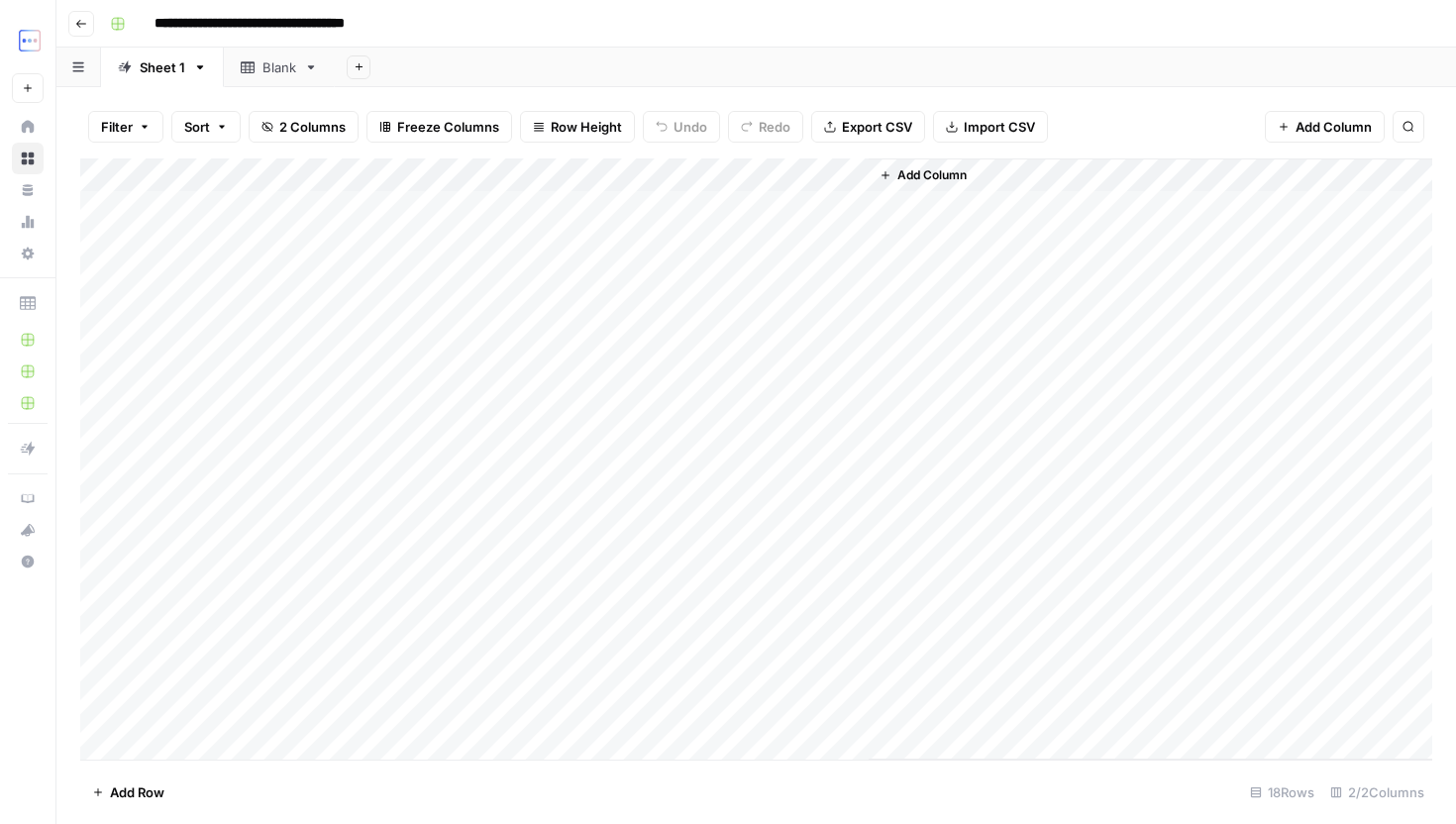 click on "Blank" at bounding box center (279, 67) 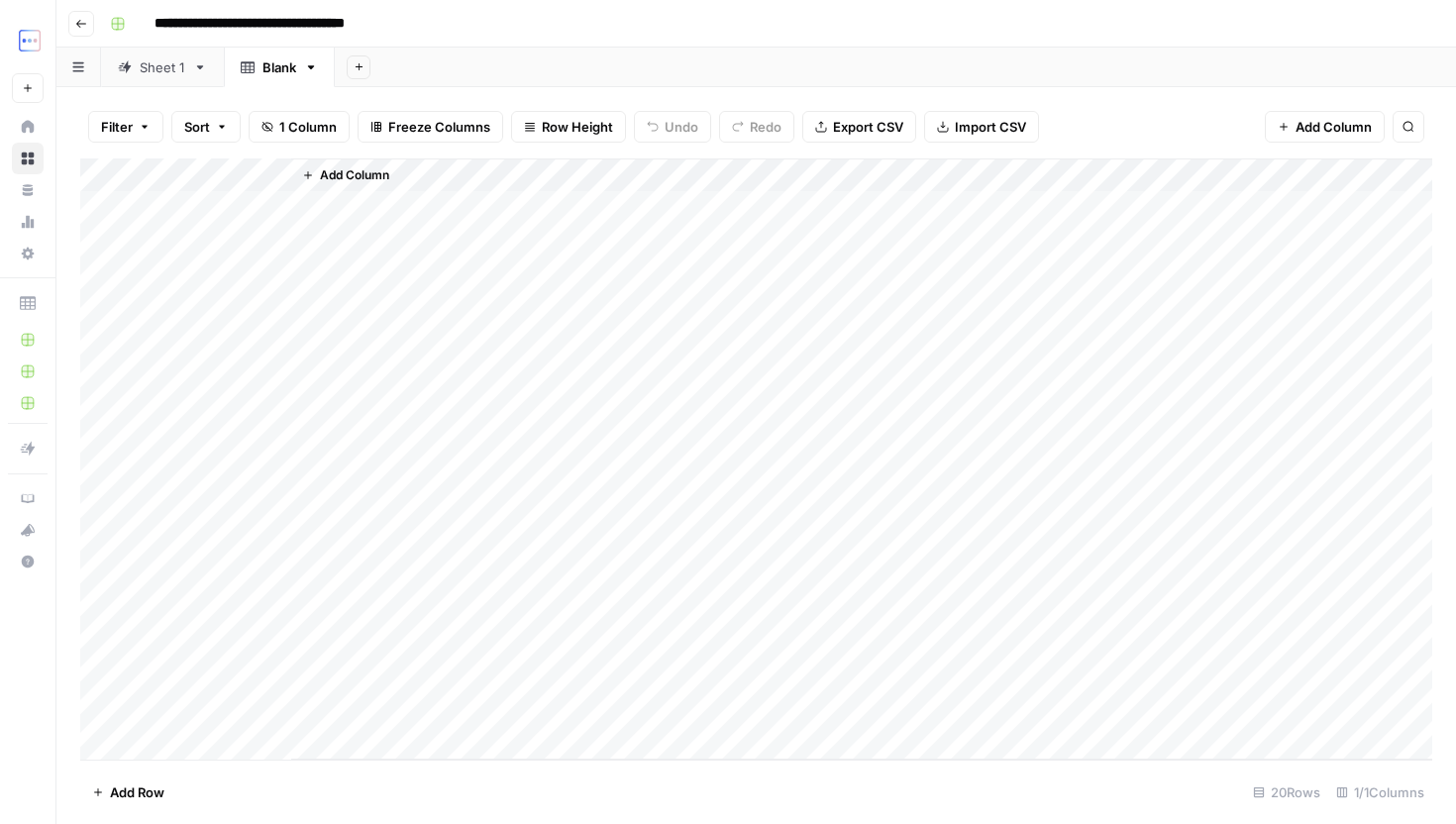 click on "Sheet 1" at bounding box center (162, 67) 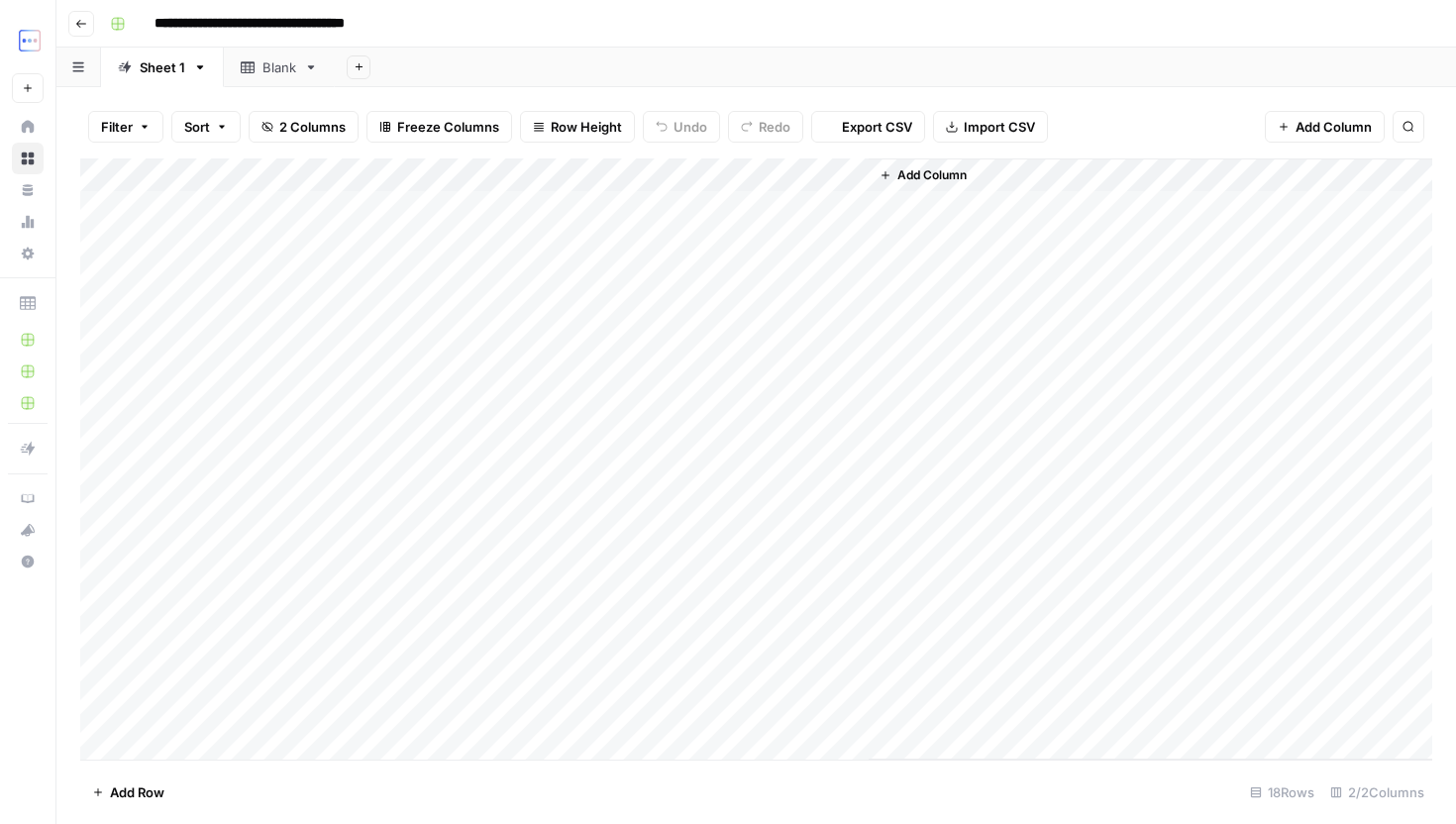 click on "Add Sheet" at bounding box center [359, 67] 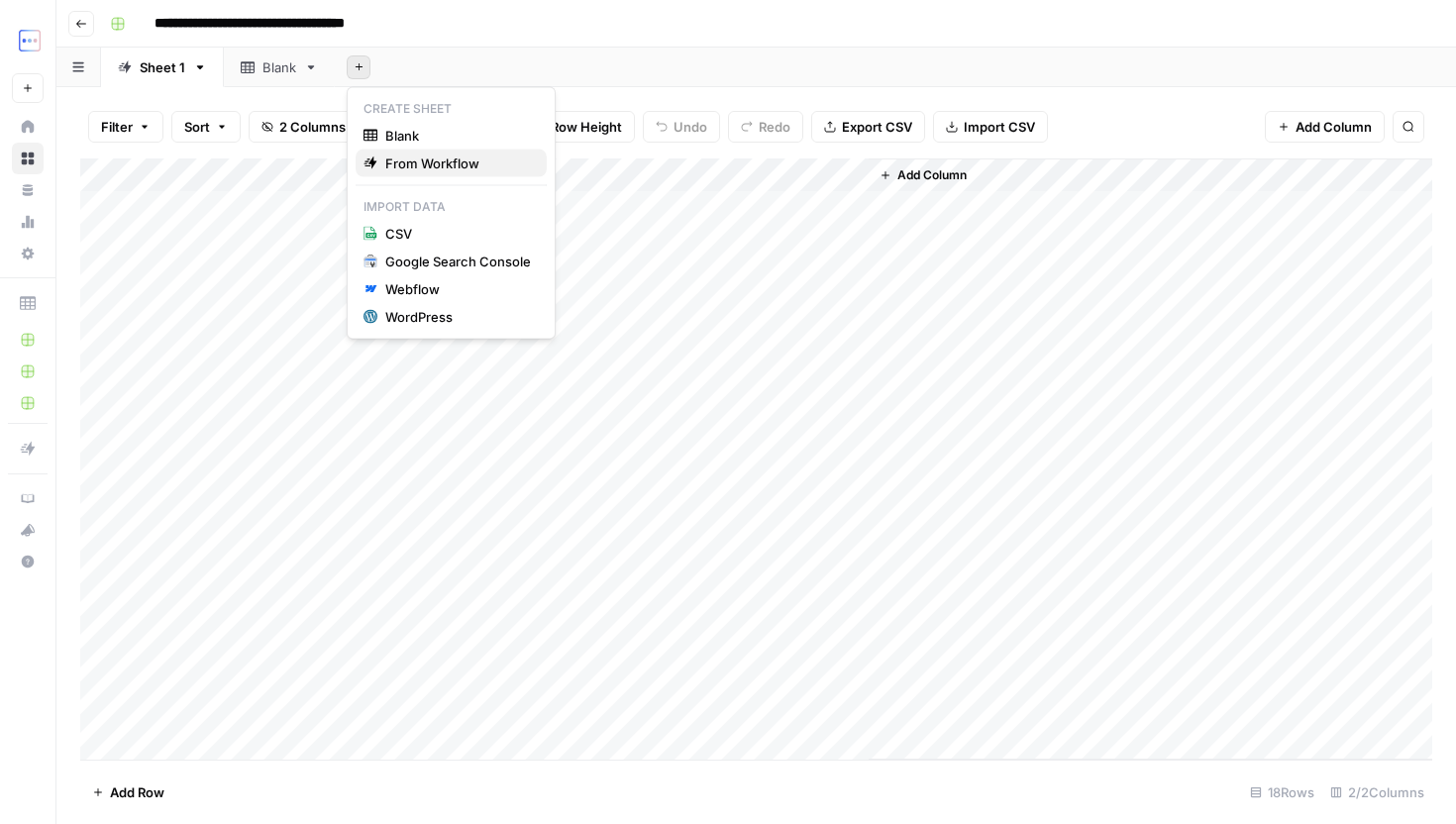 click on "From Workflow" at bounding box center [458, 163] 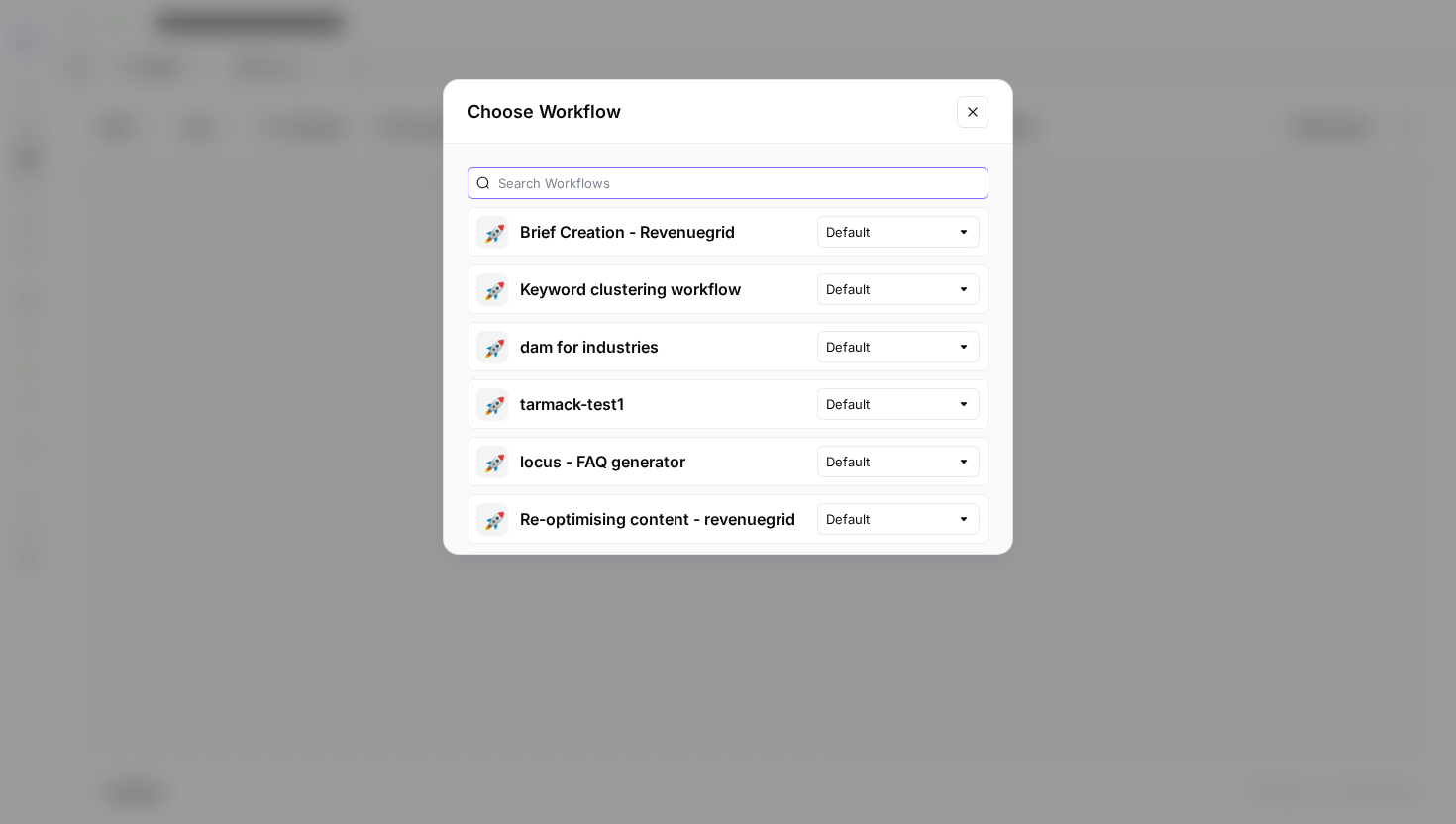 click at bounding box center [739, 183] 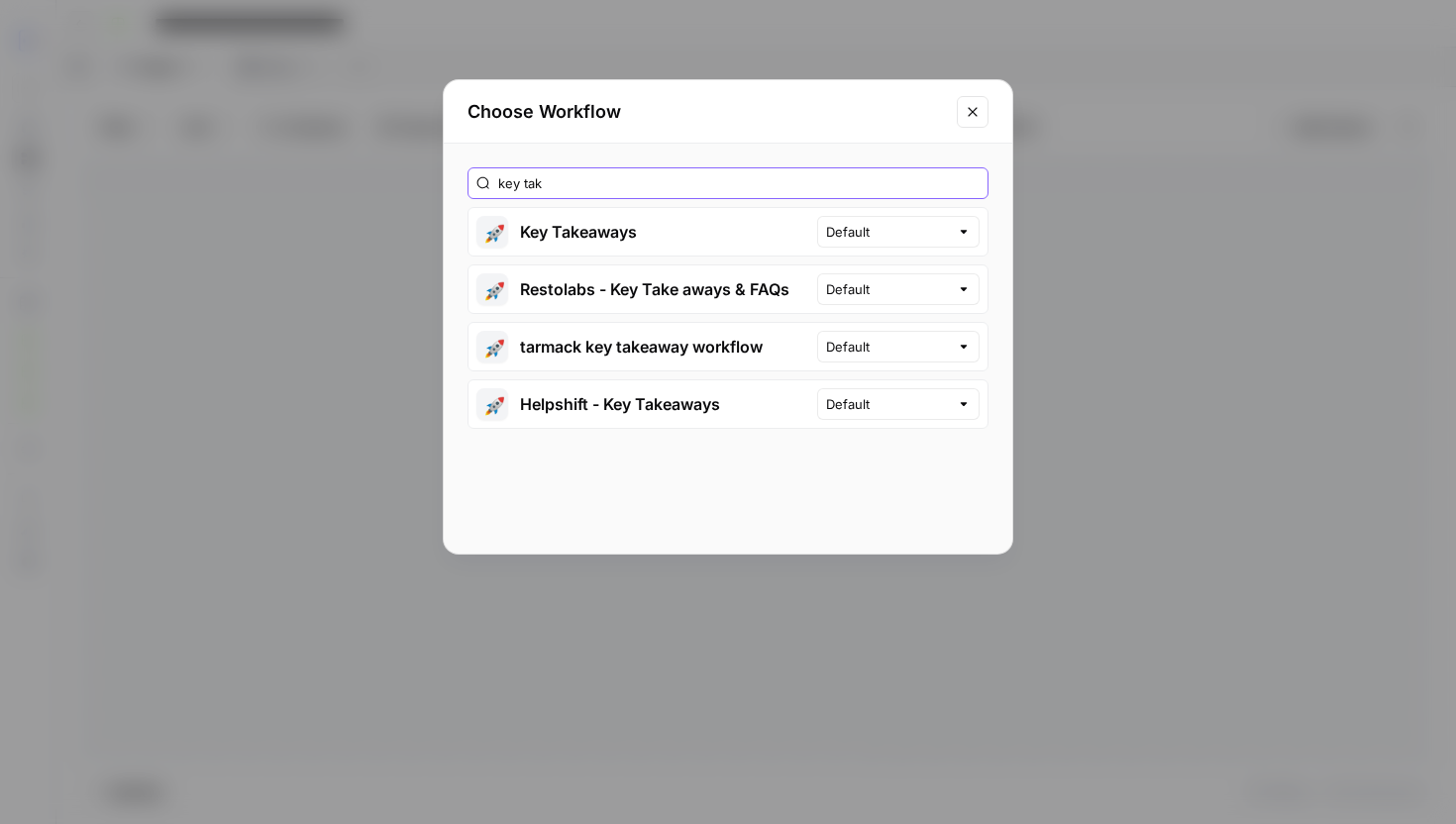 type on "key tak" 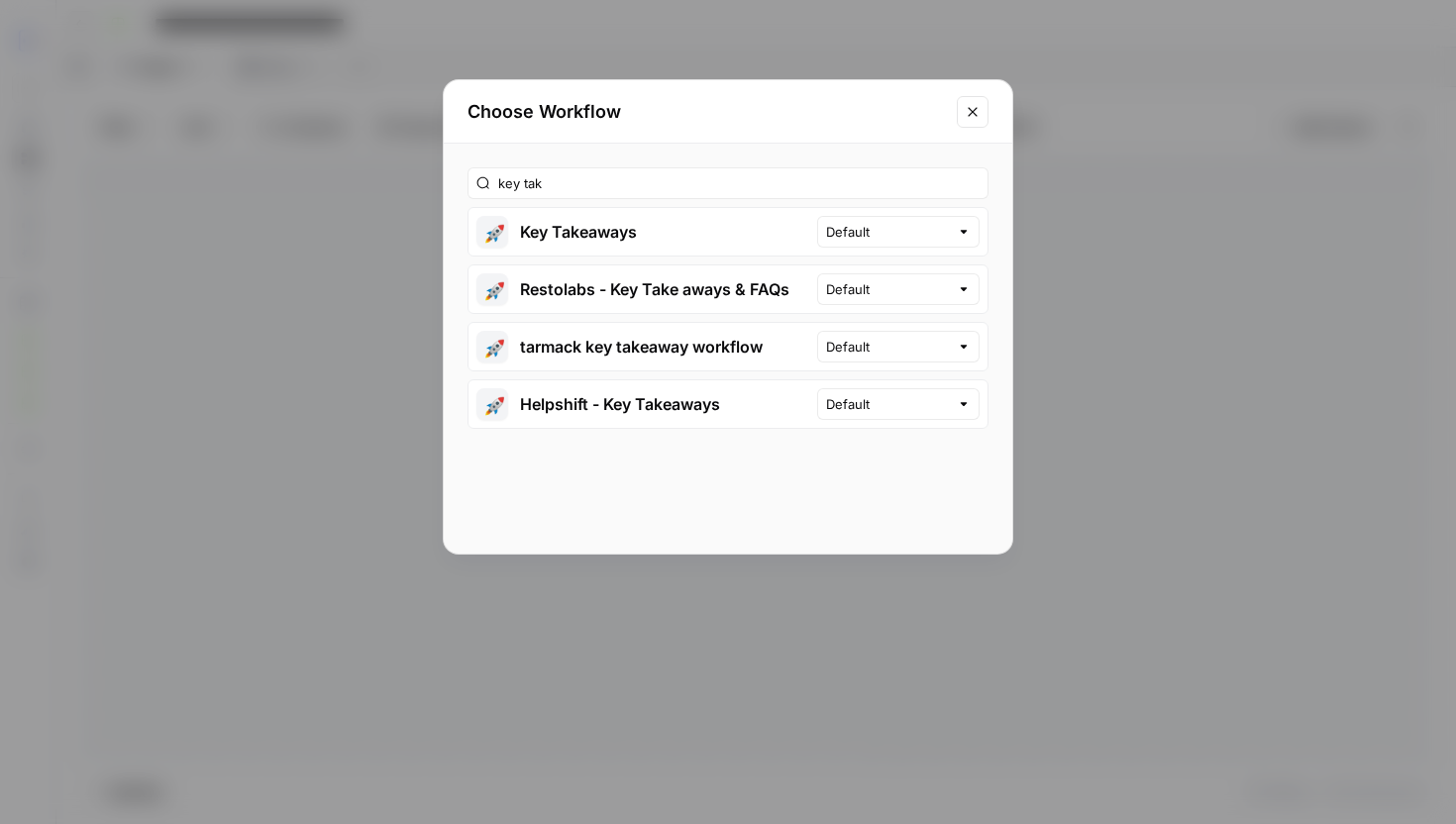 click on "🚀 Restolabs - Key Take aways & FAQs" at bounding box center (643, 289) 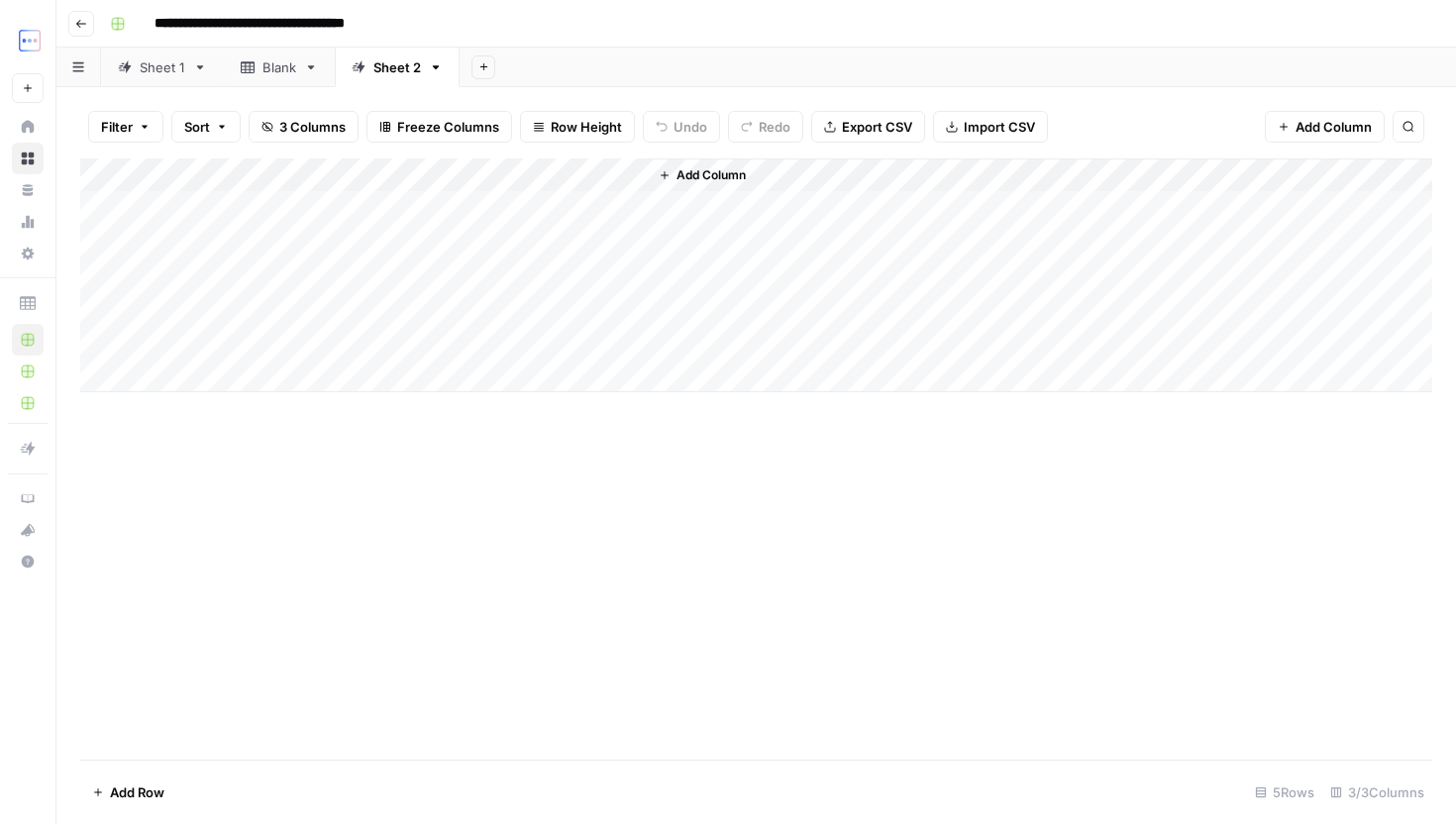 click 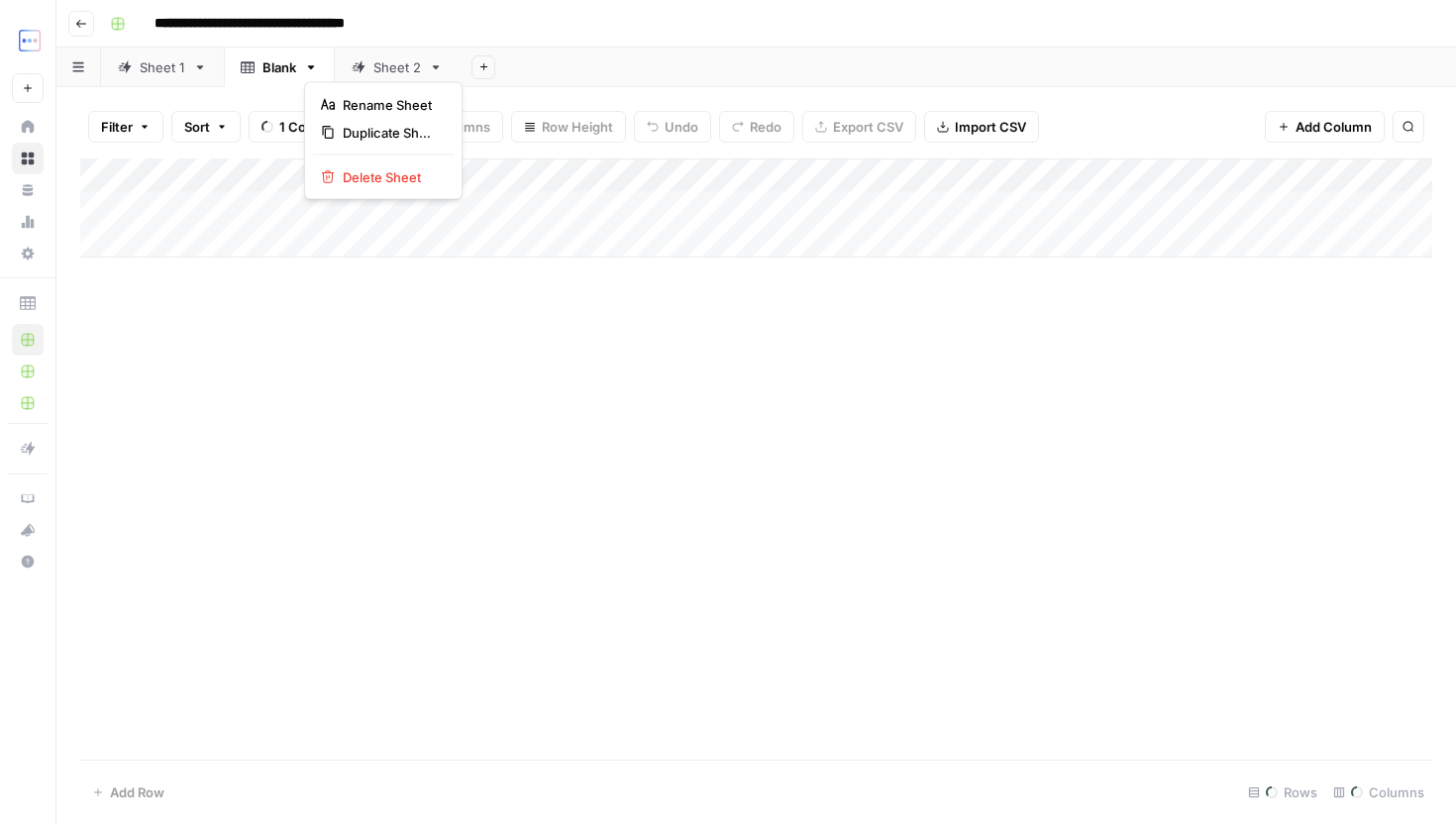 click 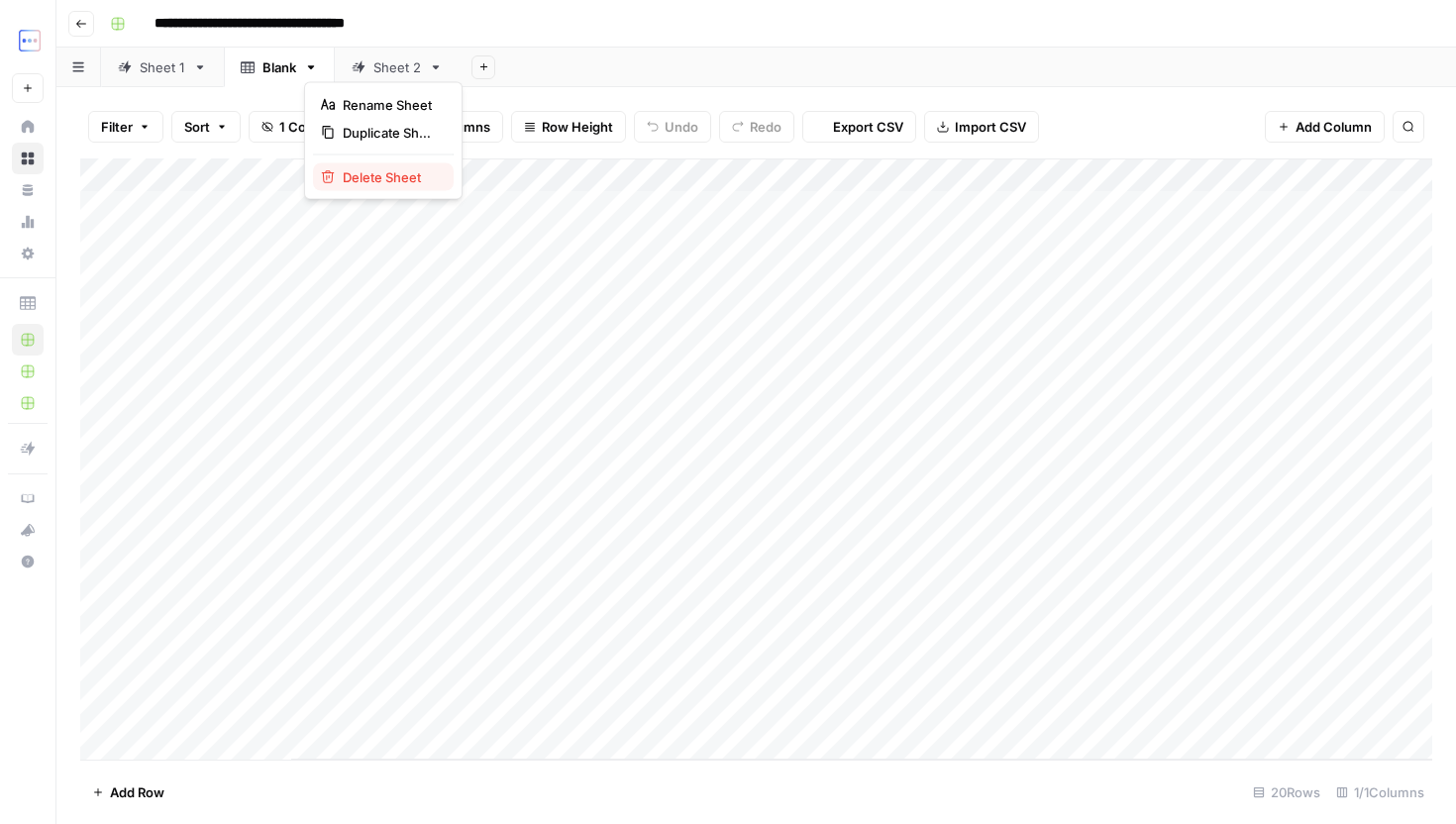 click on "Delete Sheet" at bounding box center (390, 177) 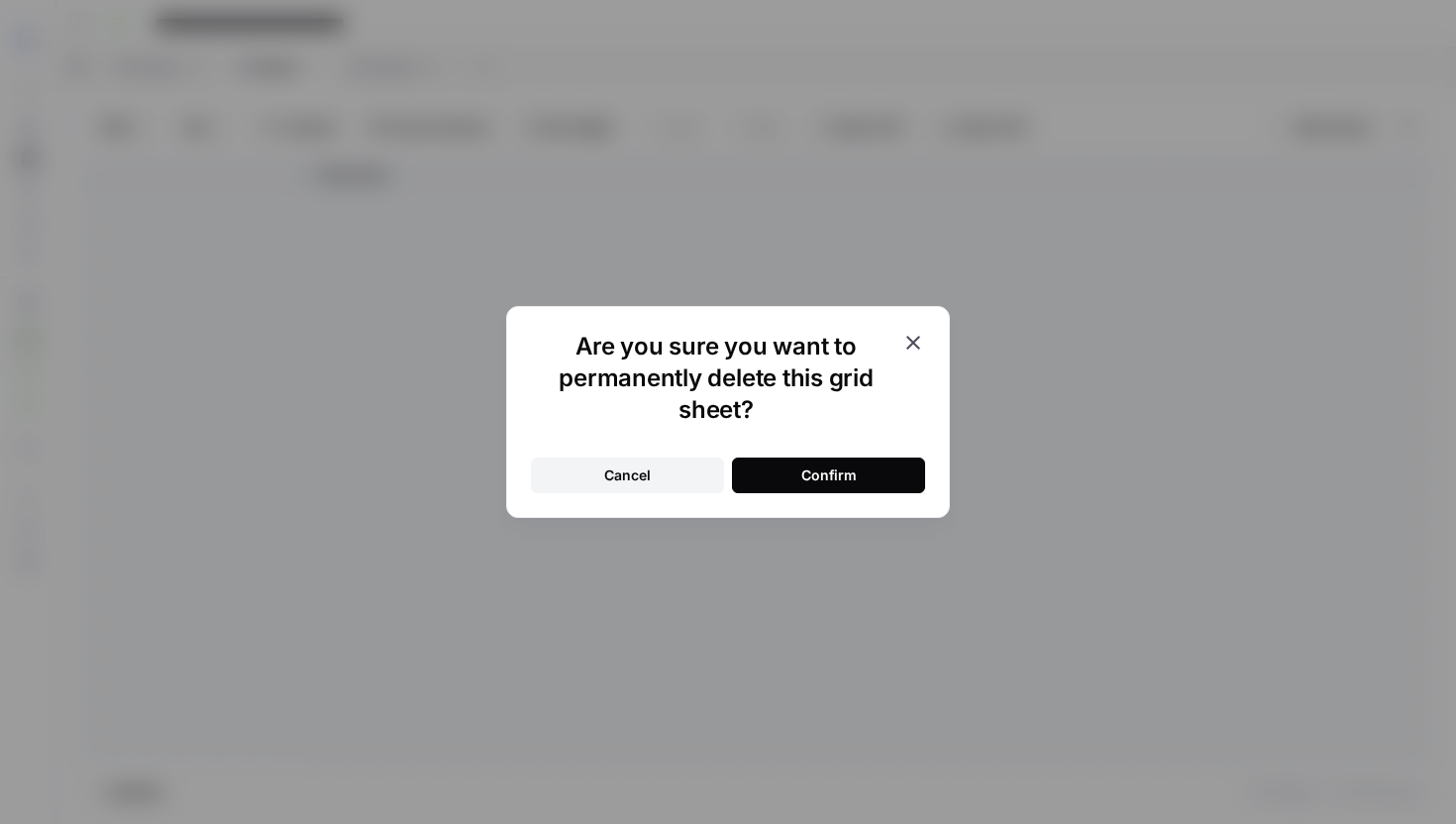 click on "Confirm" at bounding box center (828, 475) 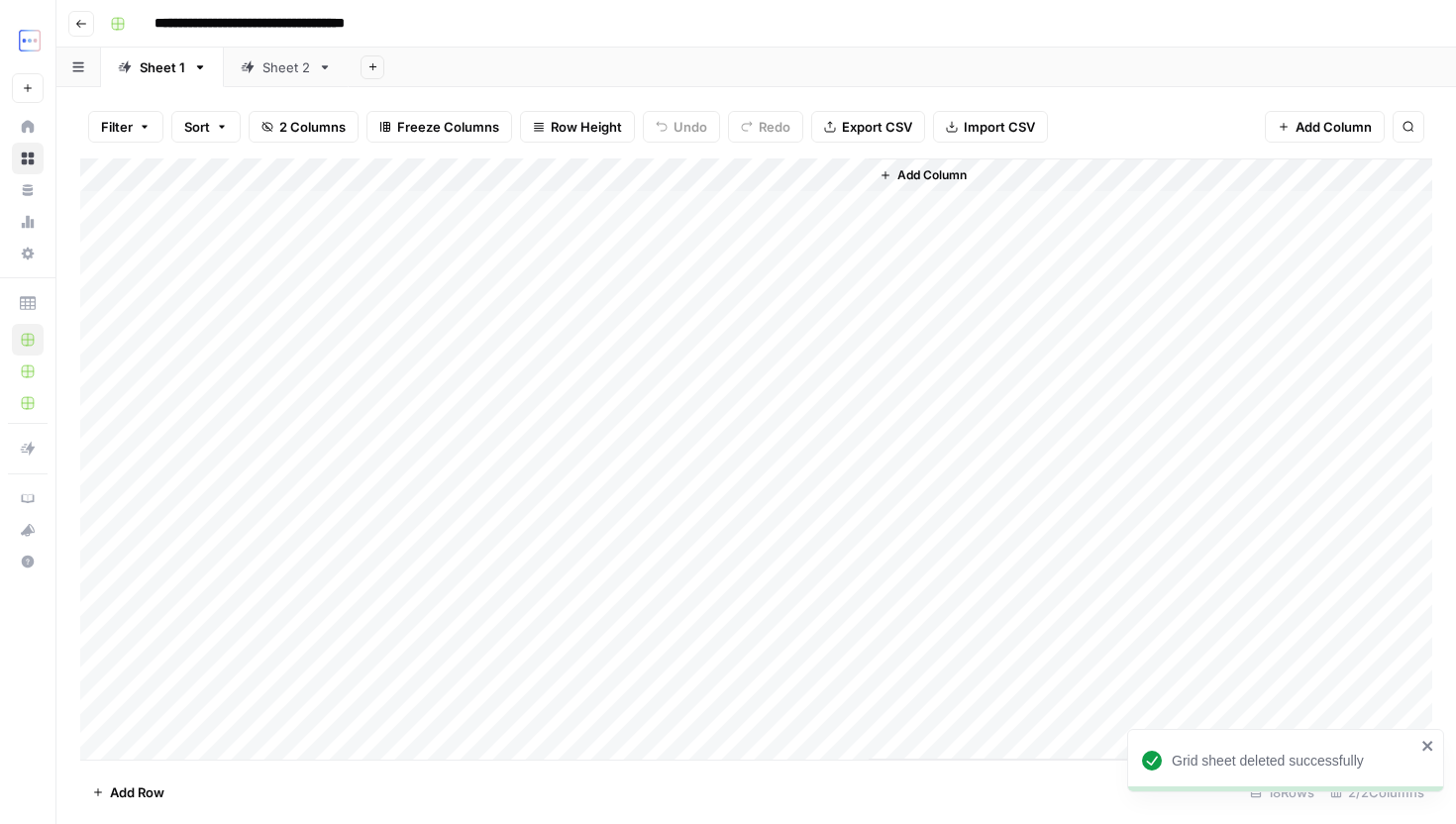 click on "Sheet 2" at bounding box center [286, 67] 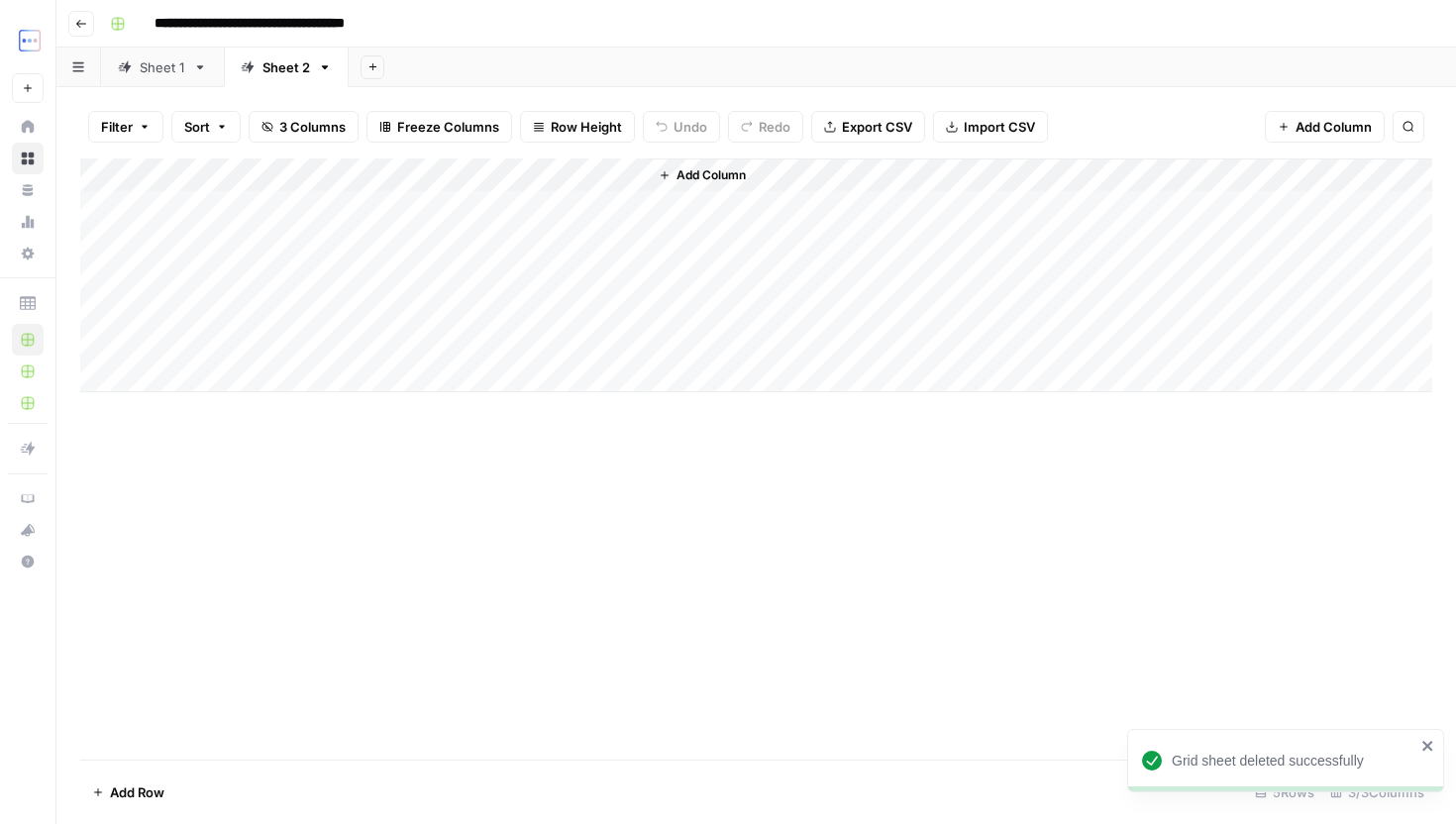 click on "Add Column" at bounding box center [756, 275] 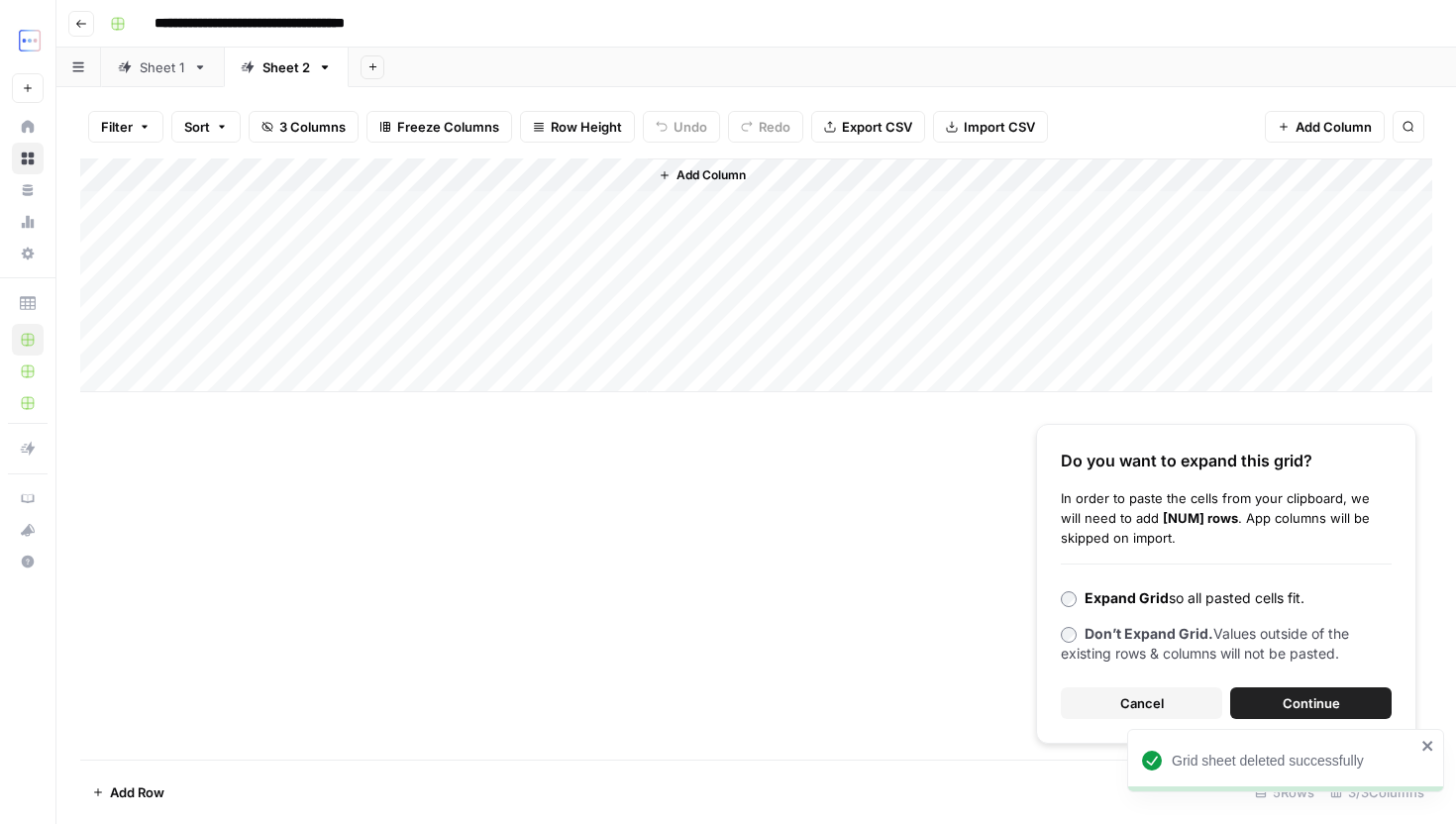 click on "Continue" at bounding box center [1311, 703] 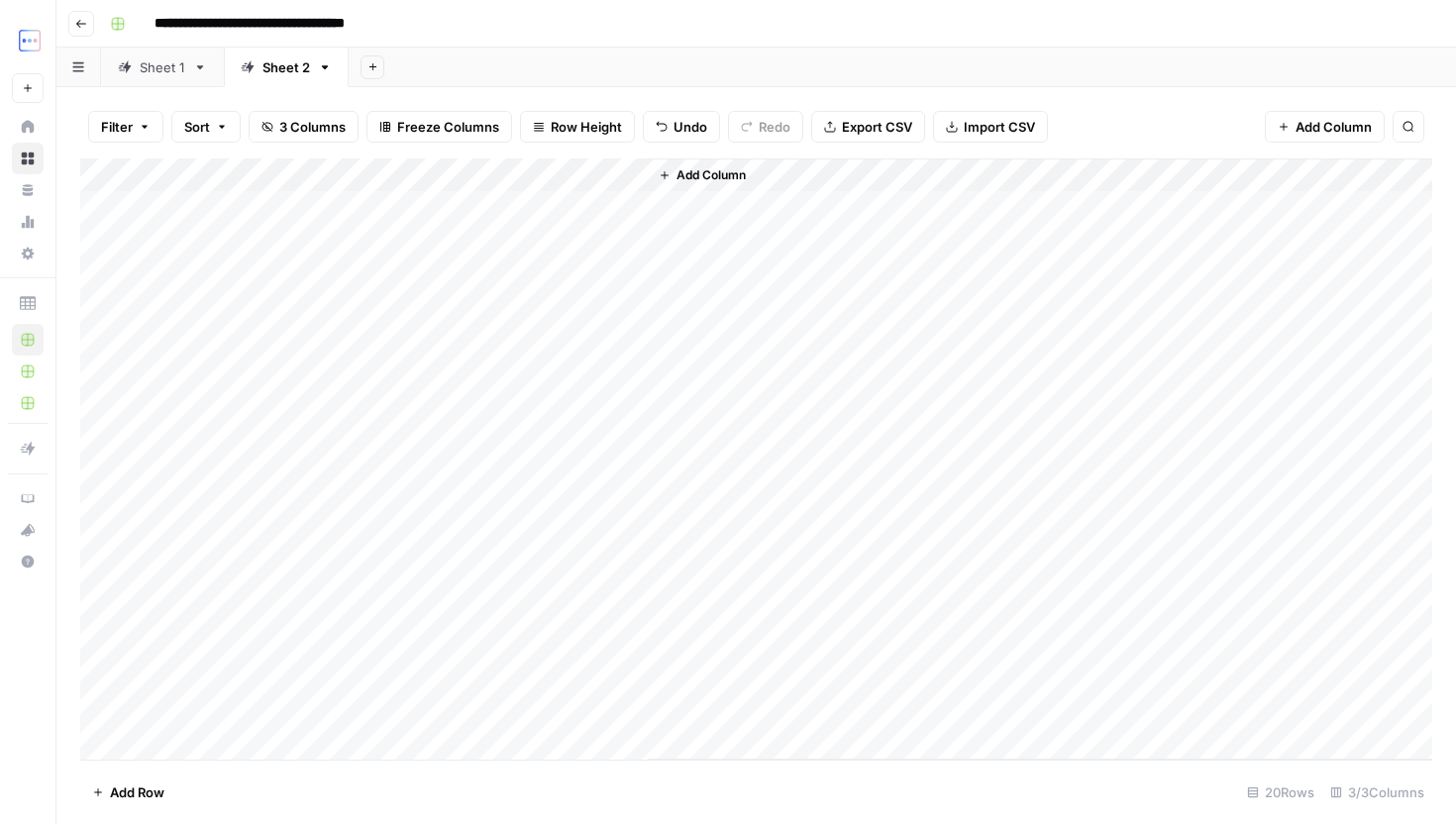 click on "Add Column" at bounding box center [756, 459] 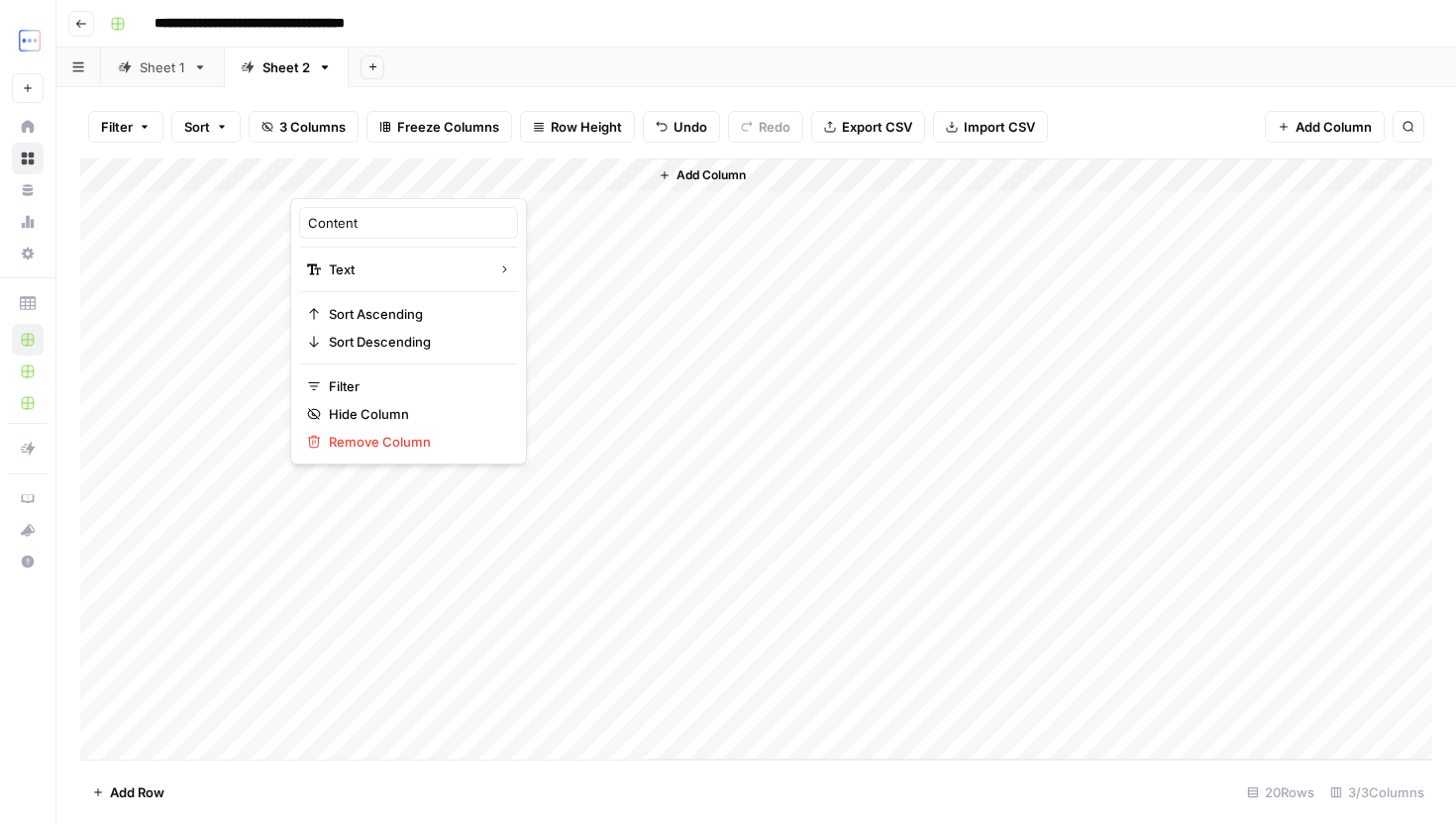 click at bounding box center [379, 178] 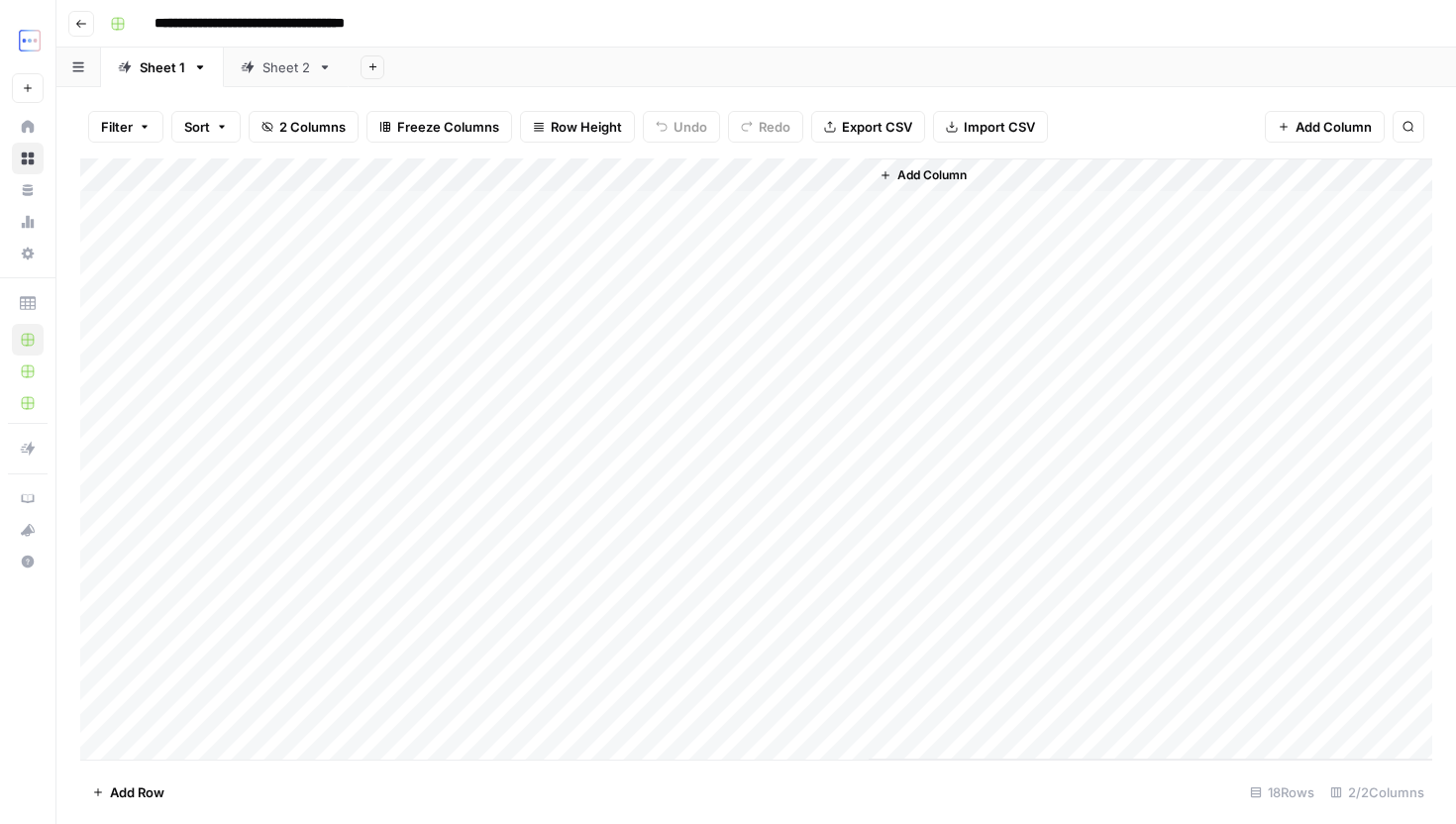 click on "Sheet 2" at bounding box center [286, 67] 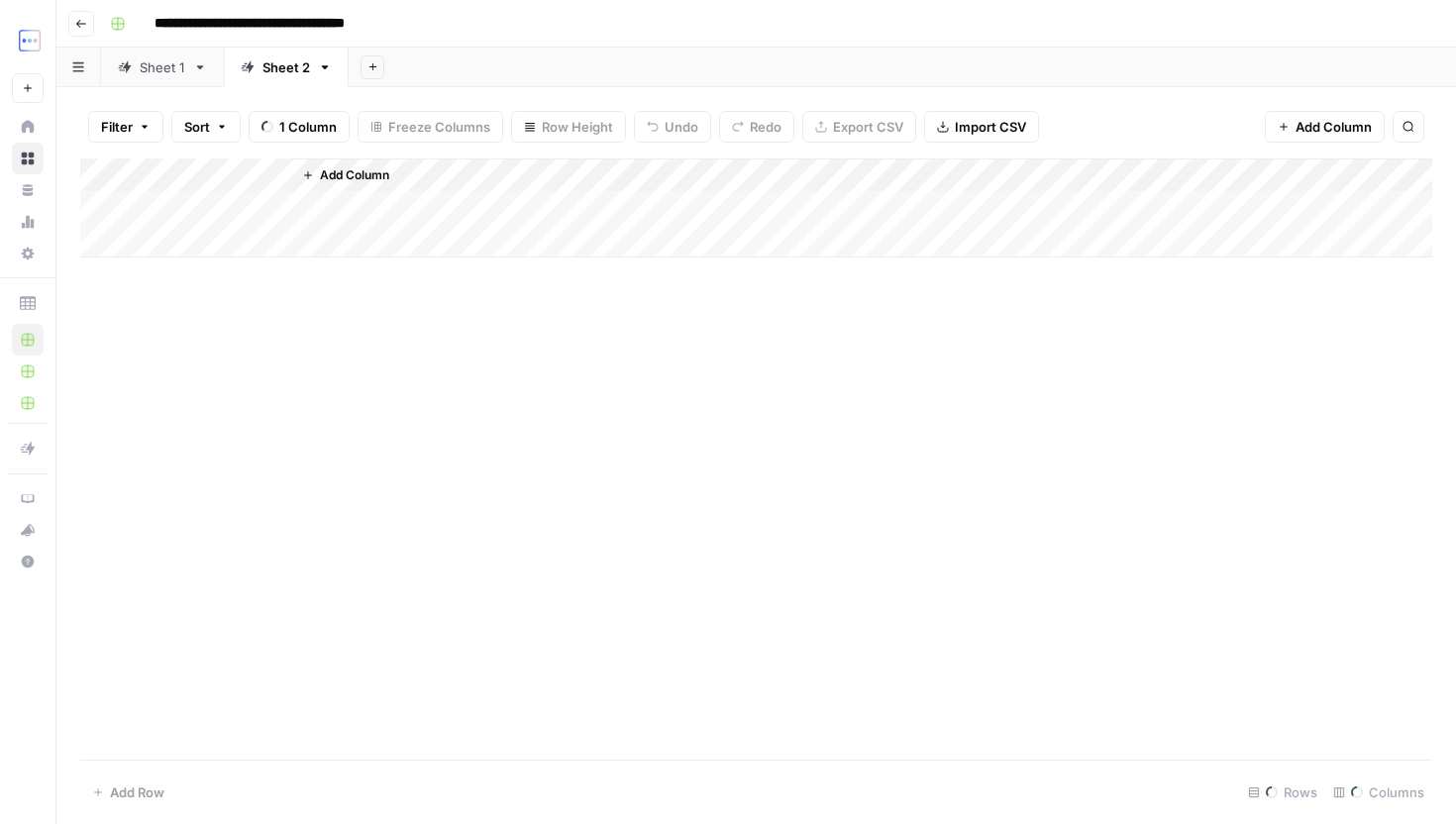 click 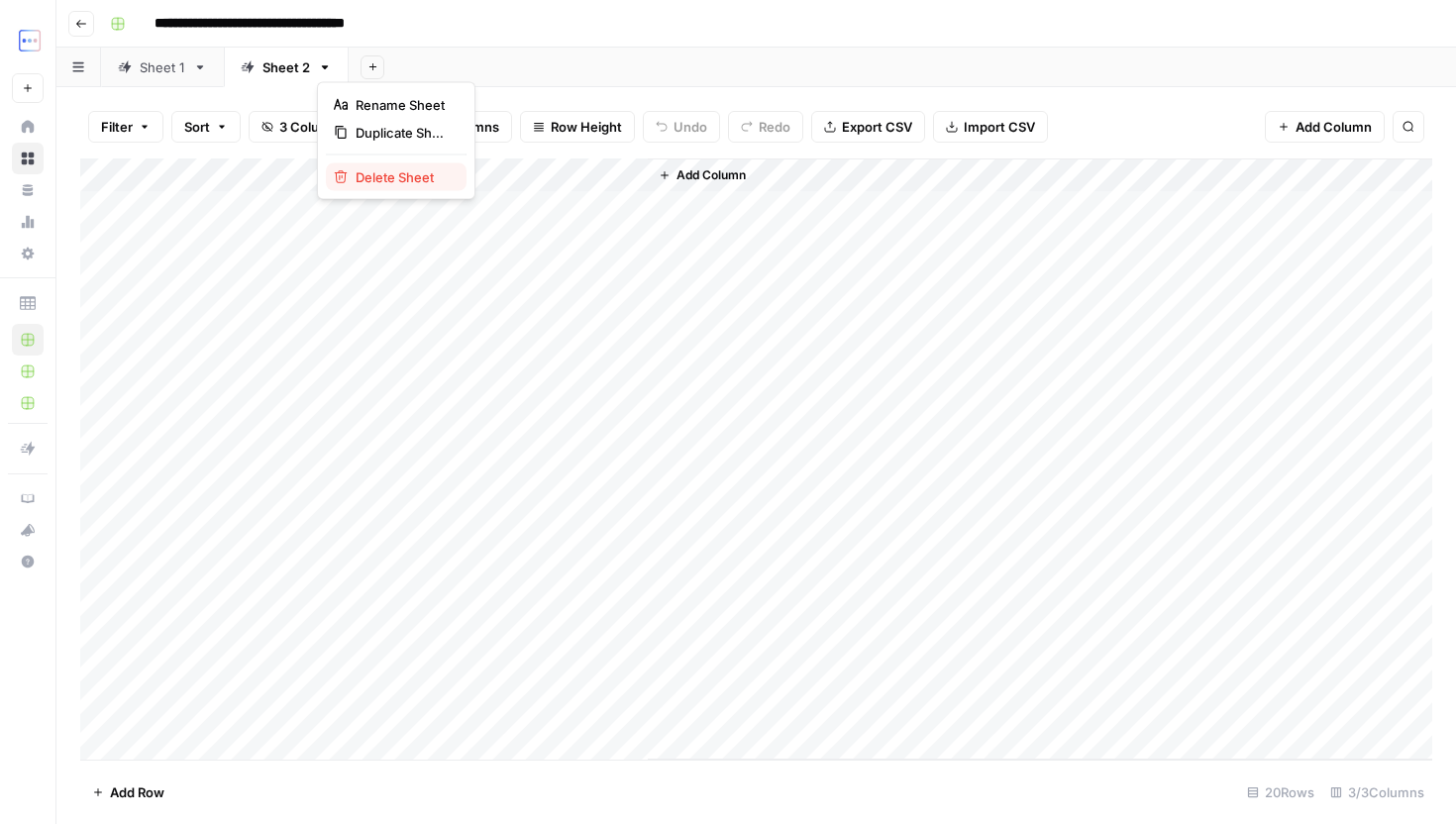 click on "Delete Sheet" at bounding box center [403, 177] 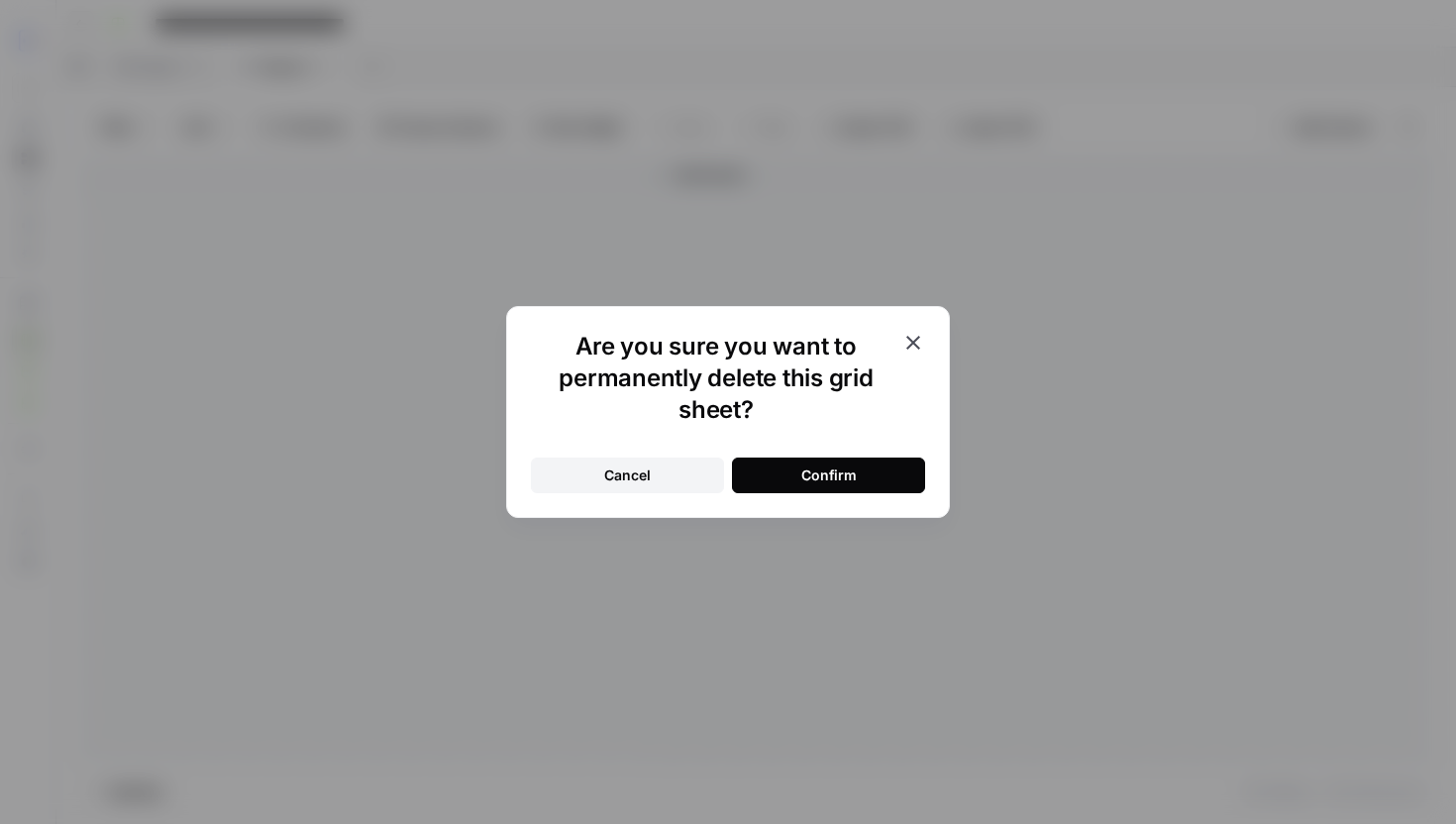 click on "Confirm" at bounding box center [828, 475] 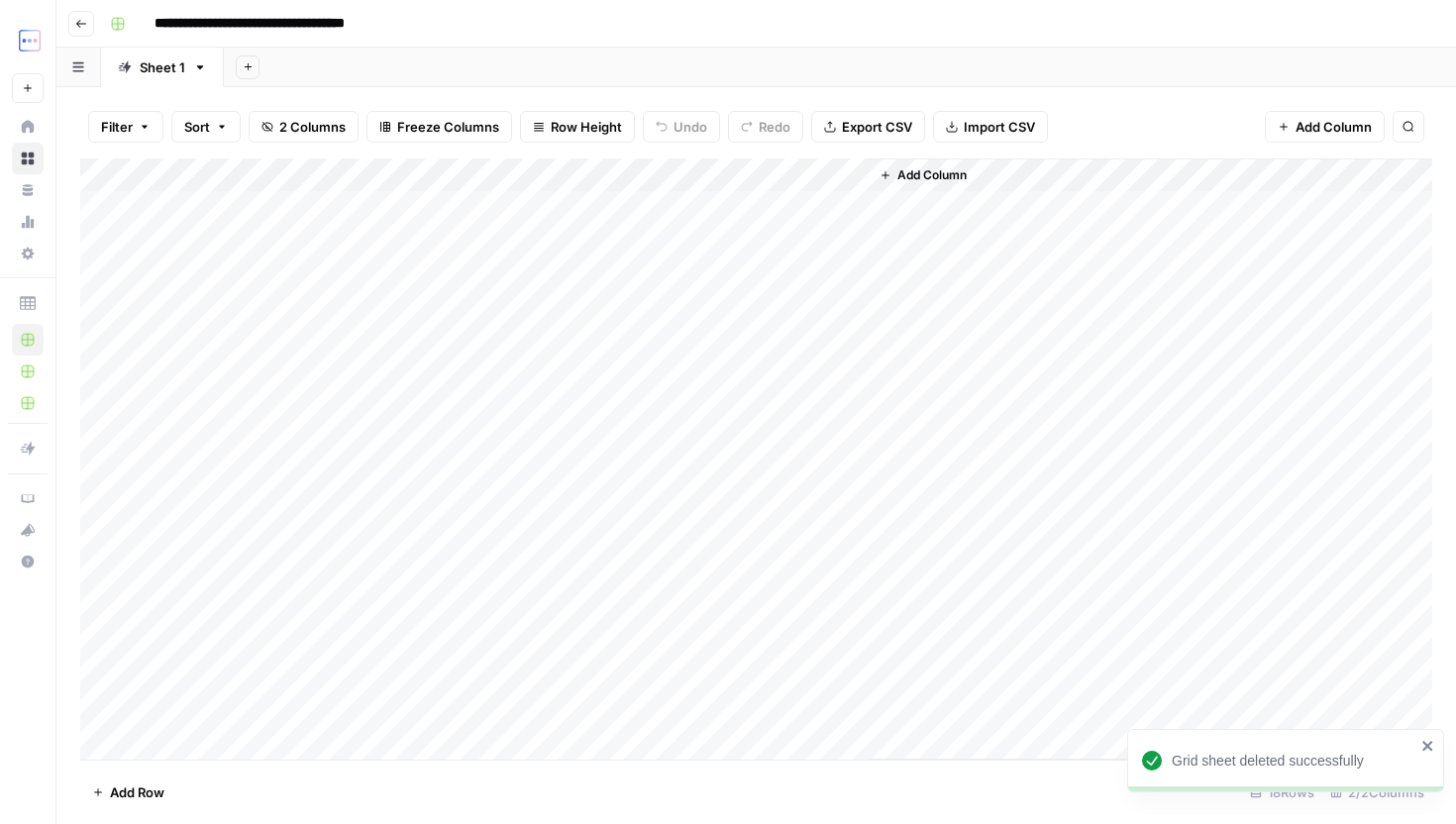 click on "Sheet 1" at bounding box center (162, 67) 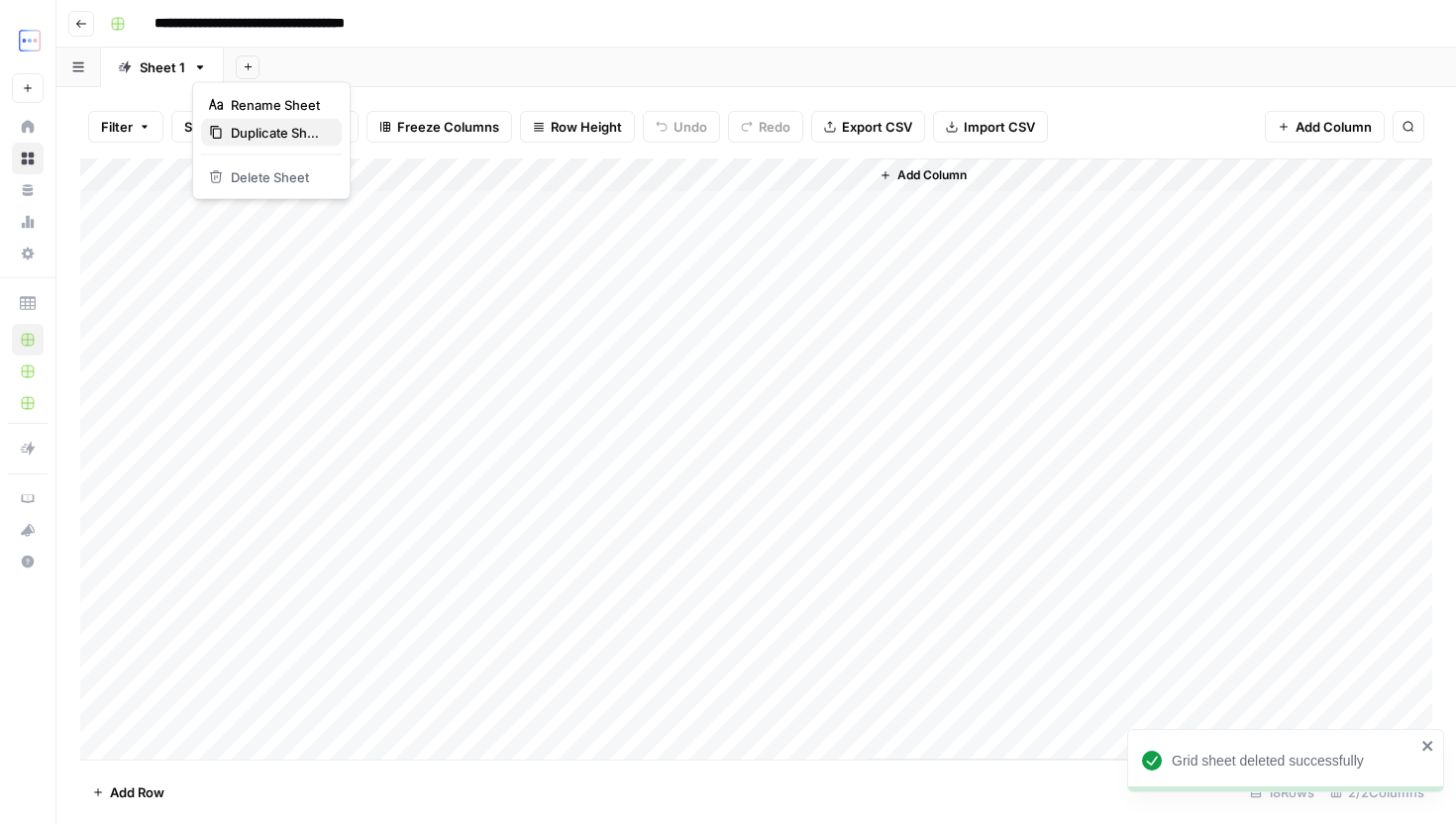 click on "Duplicate Sheet" at bounding box center (278, 133) 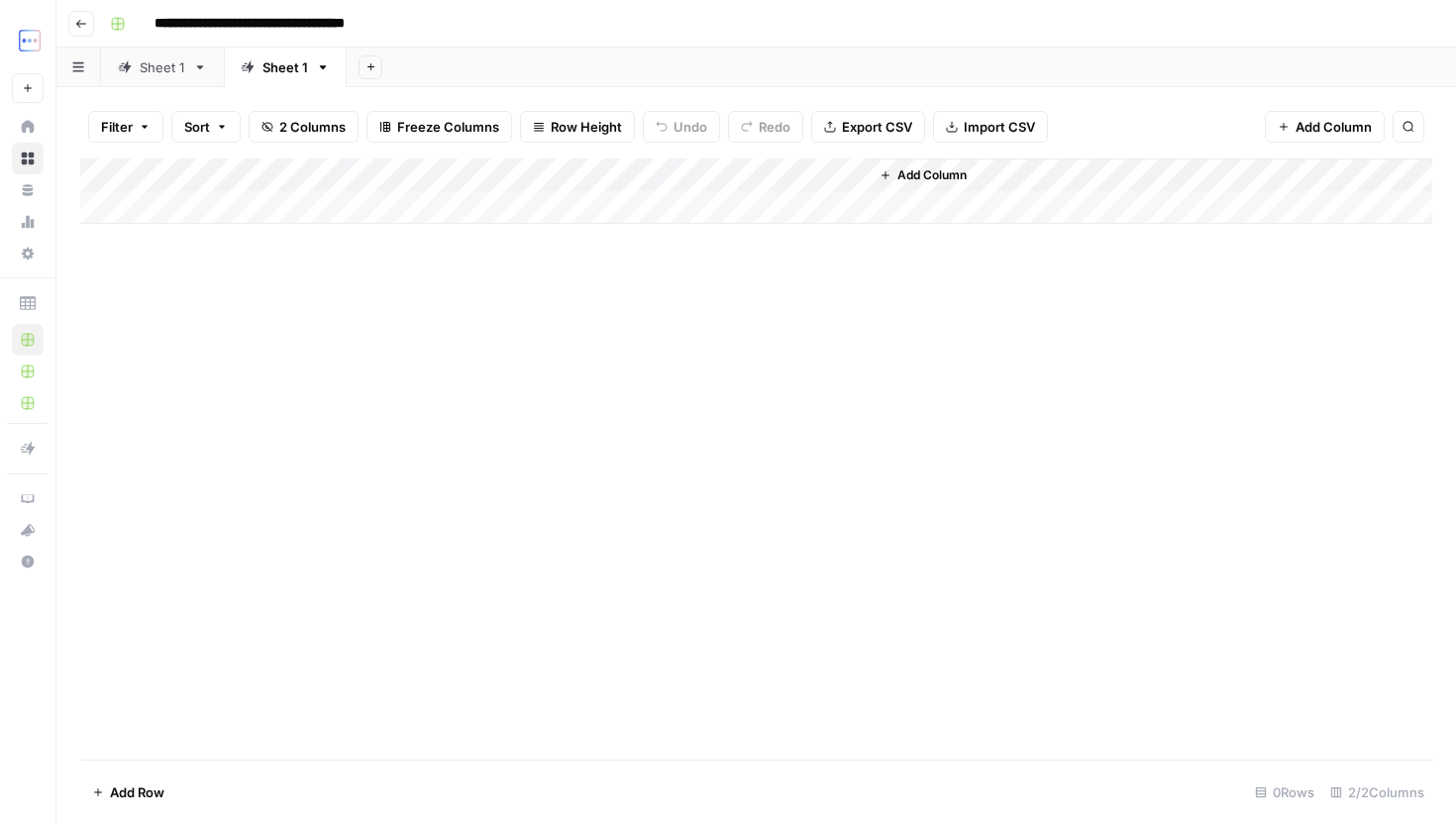 click on "Add Column" at bounding box center (756, 191) 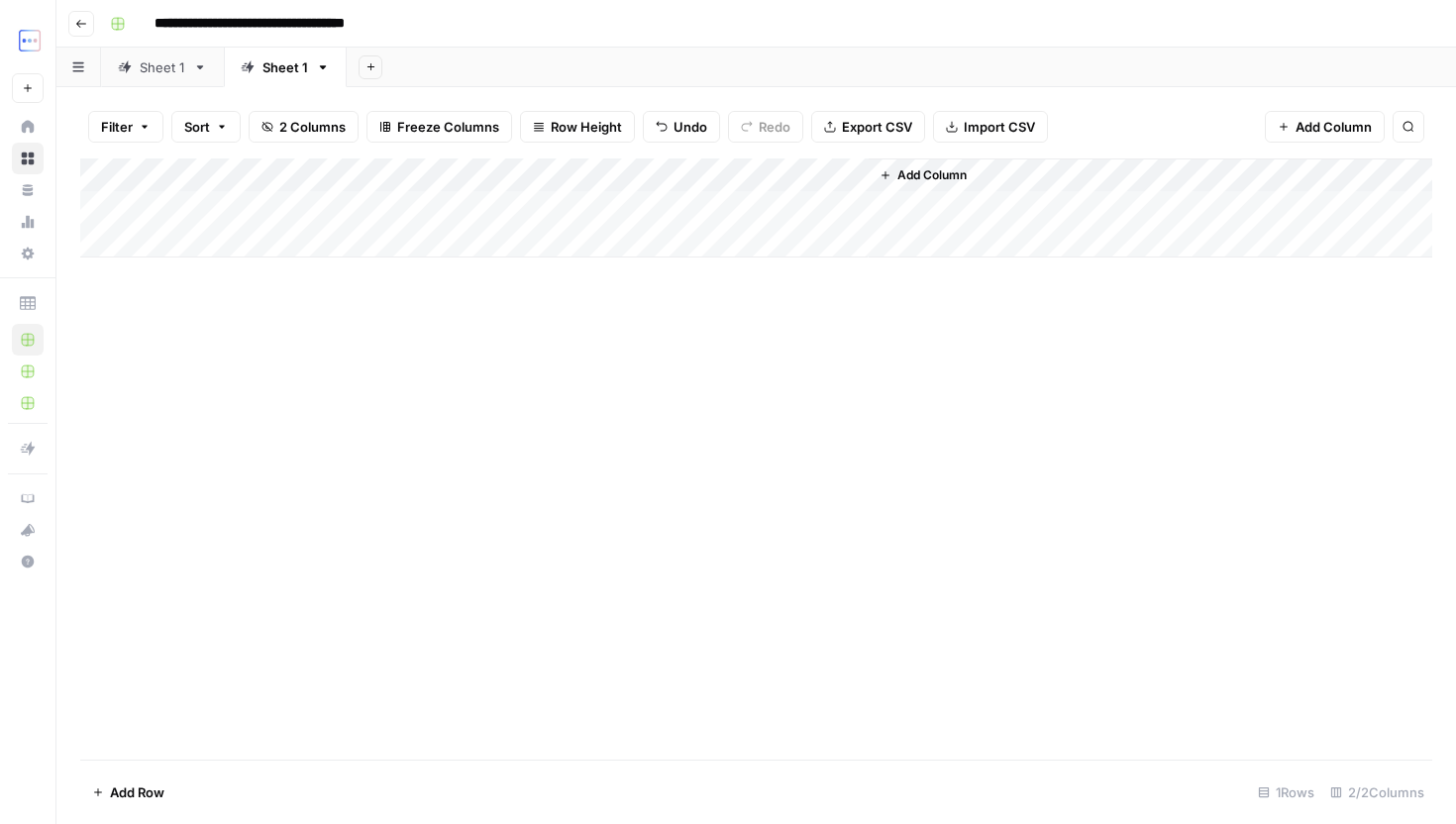 click on "Add Column" at bounding box center [756, 208] 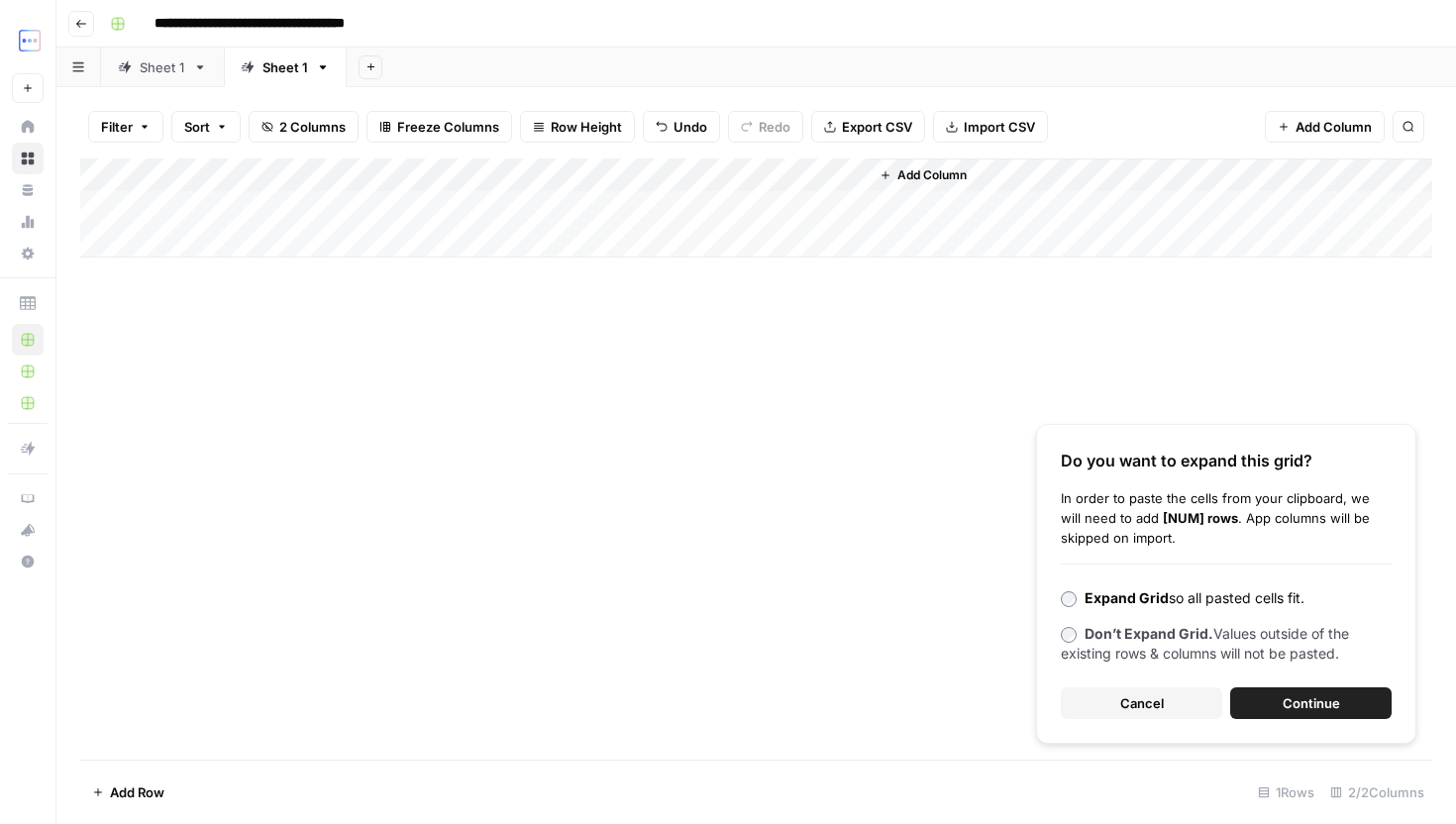 click on "Continue" at bounding box center (1310, 703) 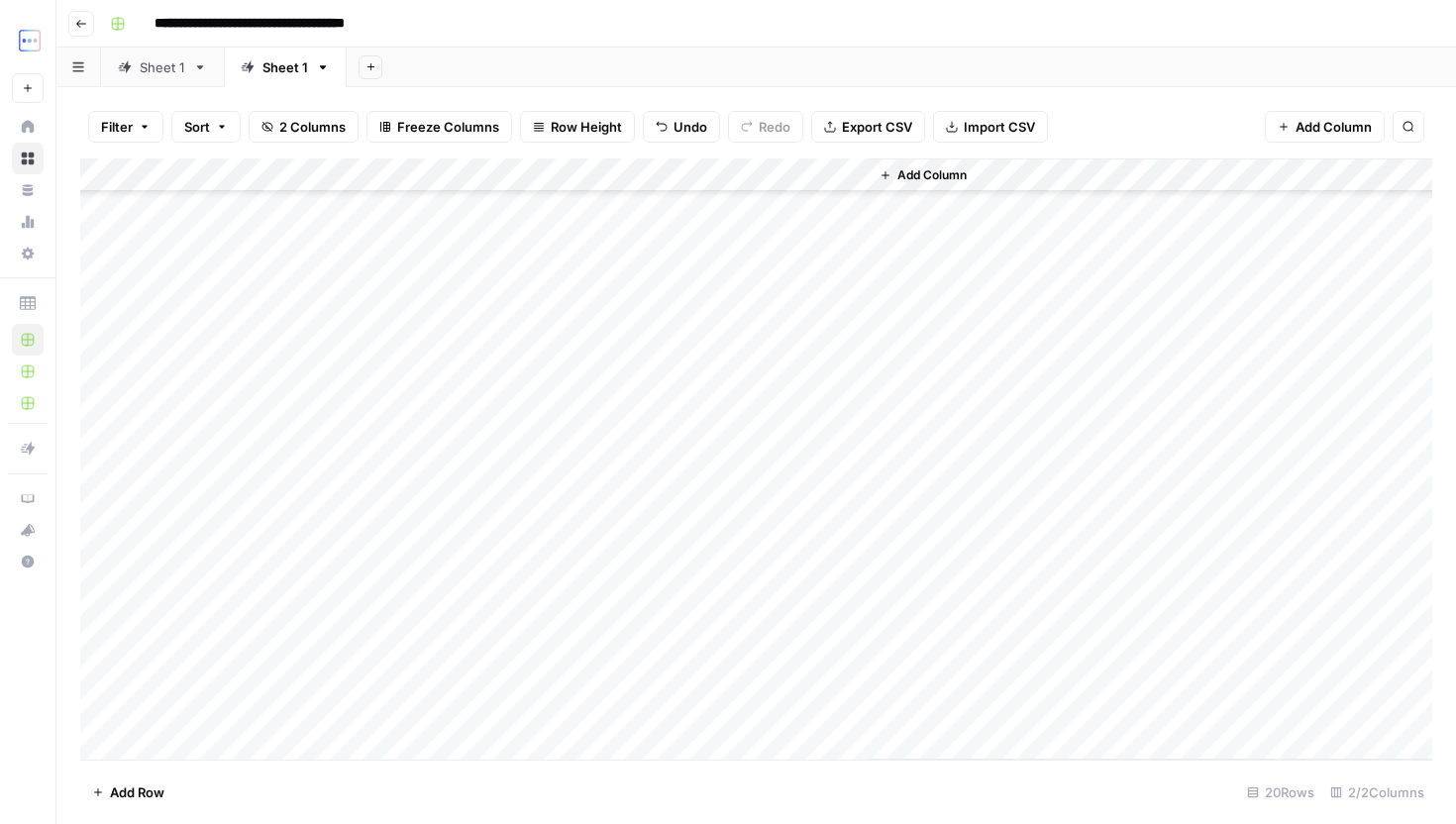 scroll, scrollTop: 138, scrollLeft: 0, axis: vertical 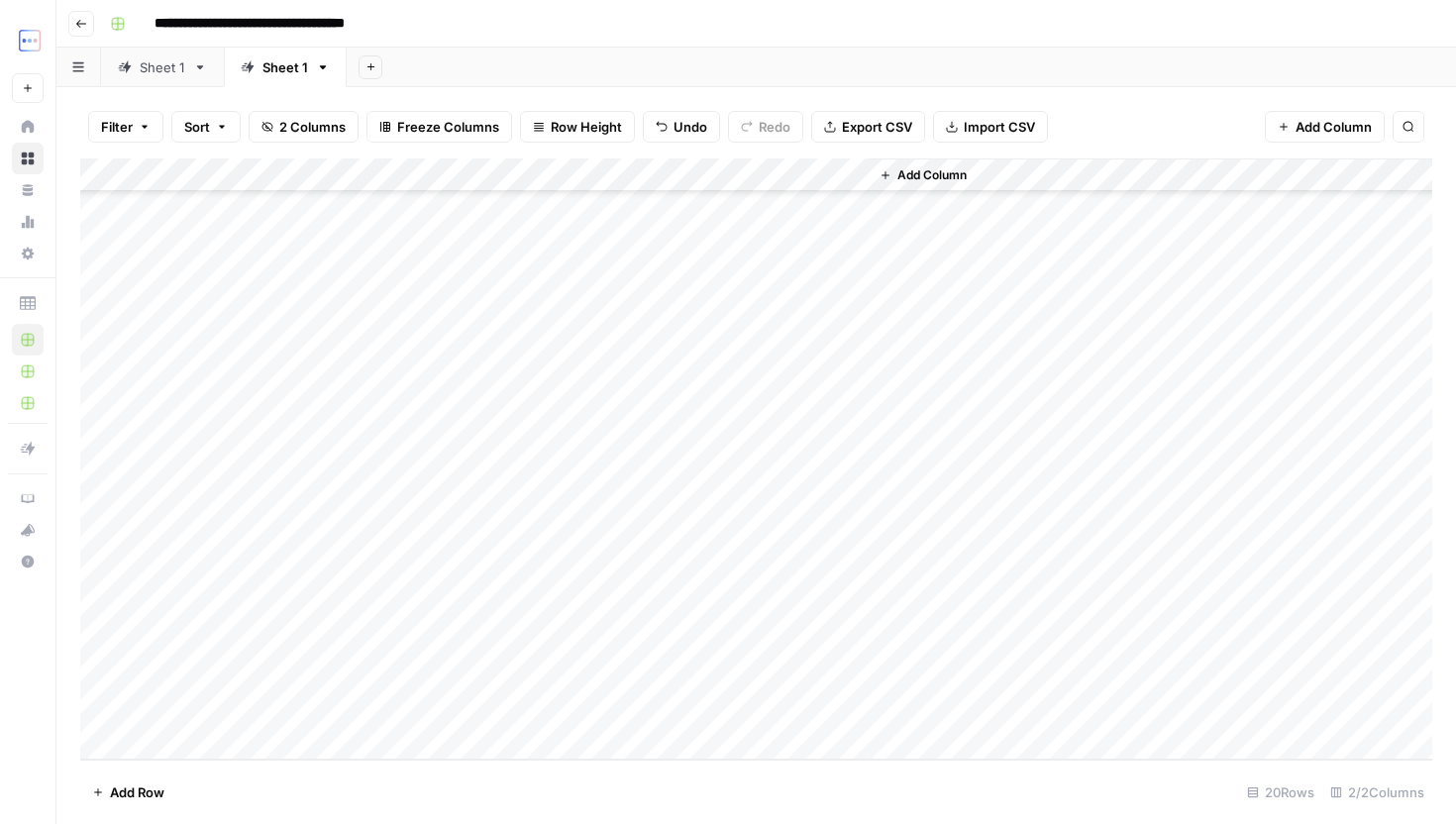 click on "Add Column" at bounding box center (756, 459) 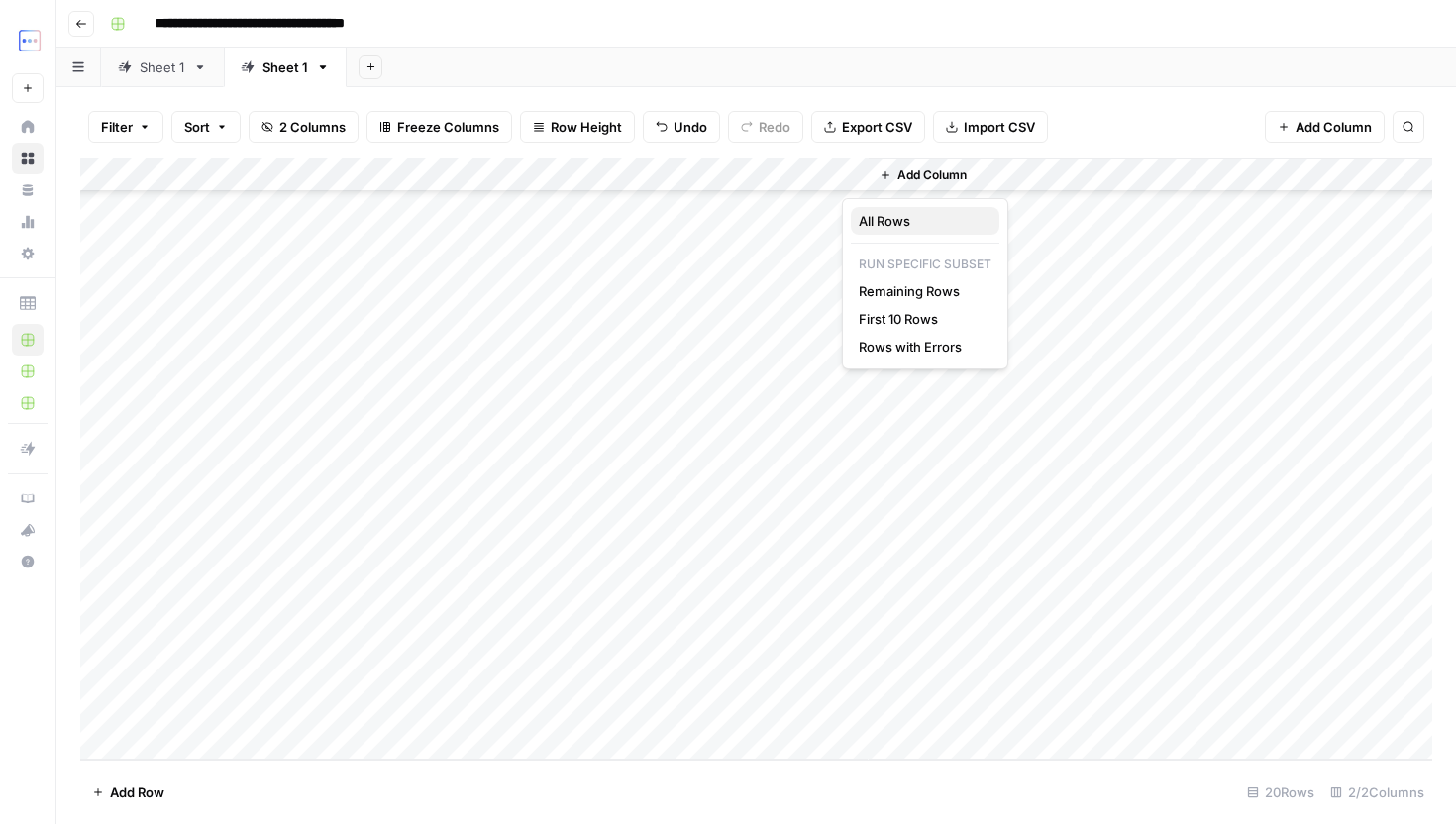 click on "All Rows" at bounding box center (921, 221) 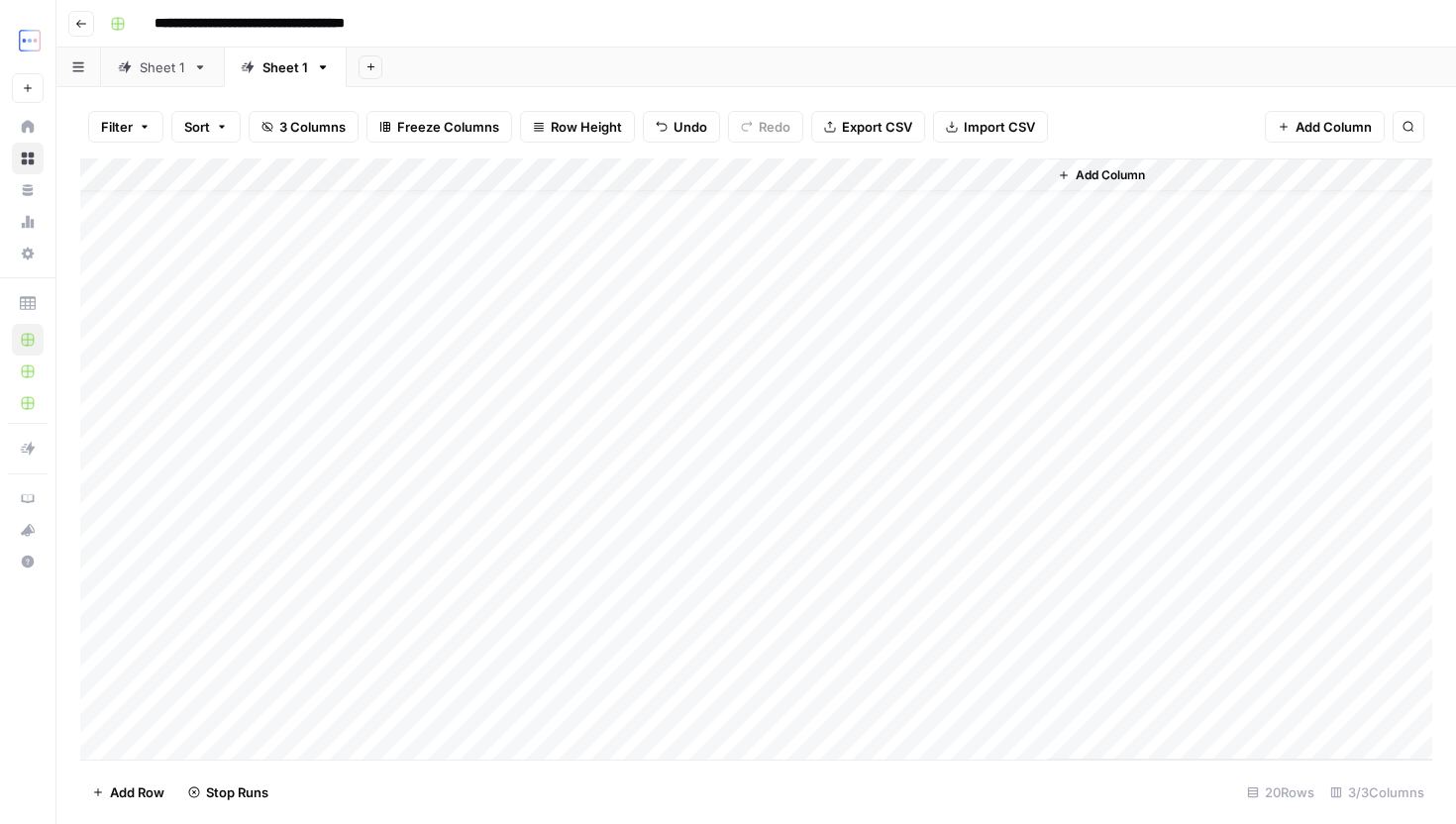 scroll, scrollTop: 30, scrollLeft: 0, axis: vertical 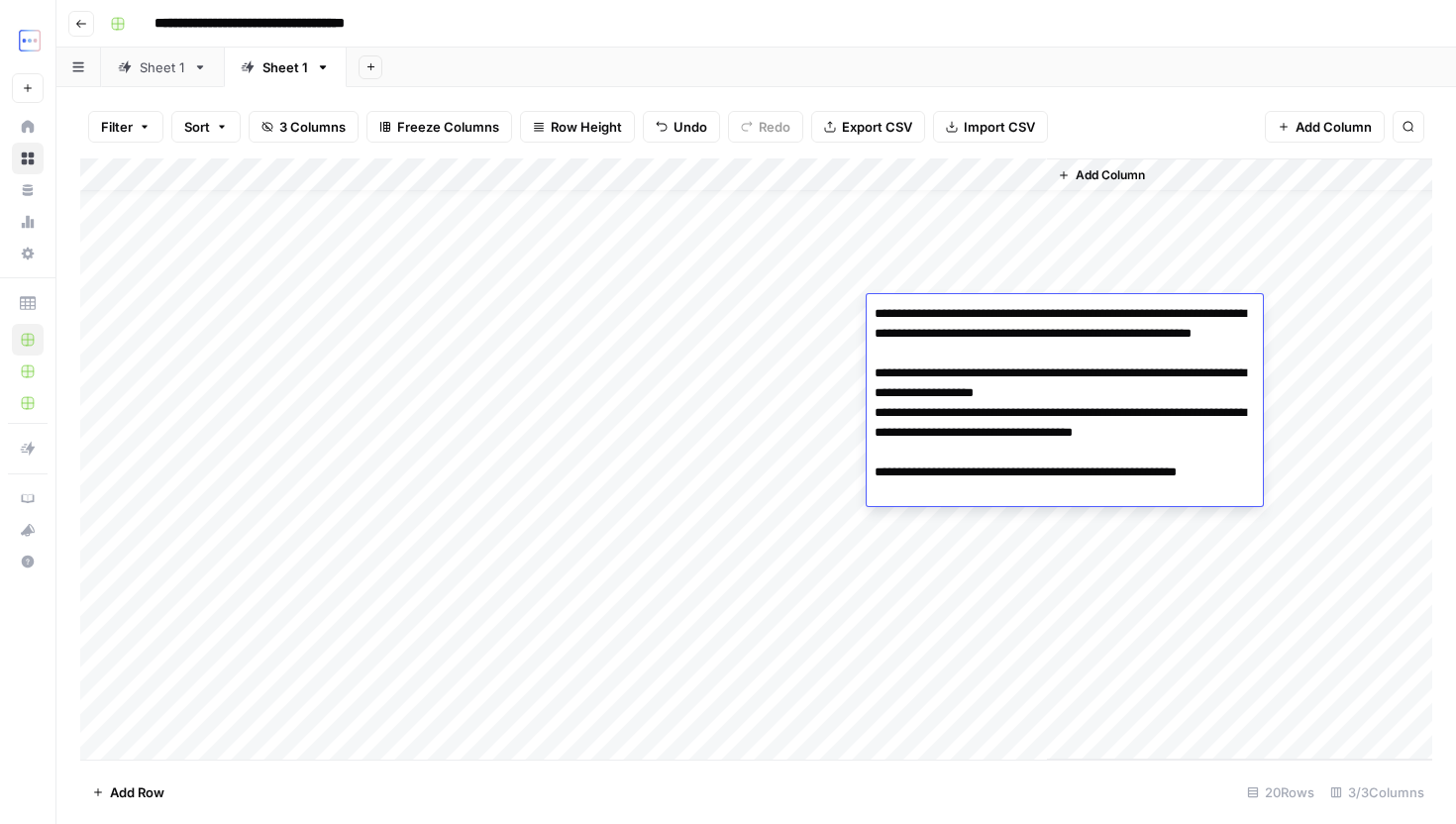 click on "Sheet 1" at bounding box center (162, 67) 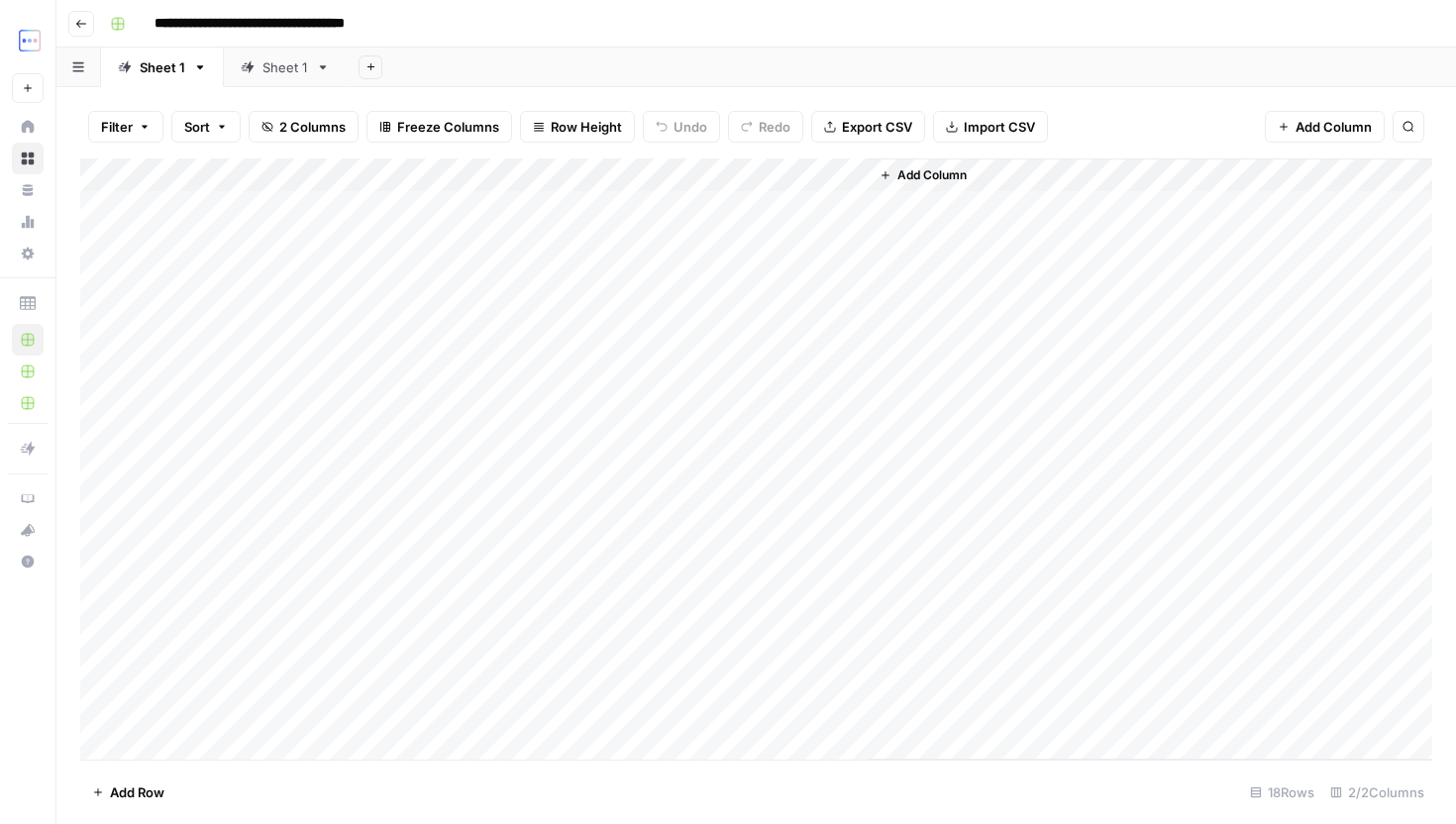 click on "Sheet 1" at bounding box center (285, 67) 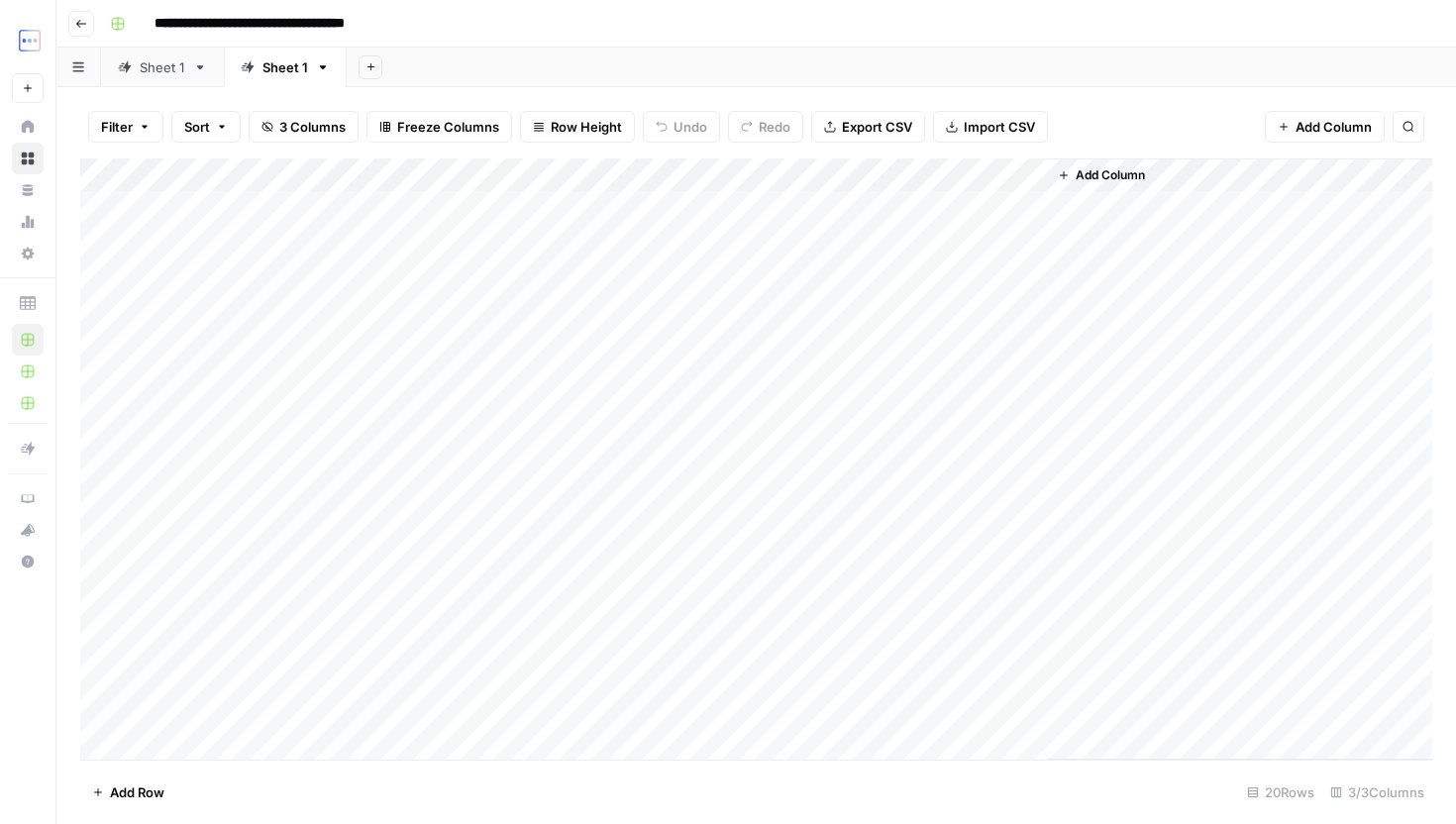 scroll, scrollTop: 65, scrollLeft: 0, axis: vertical 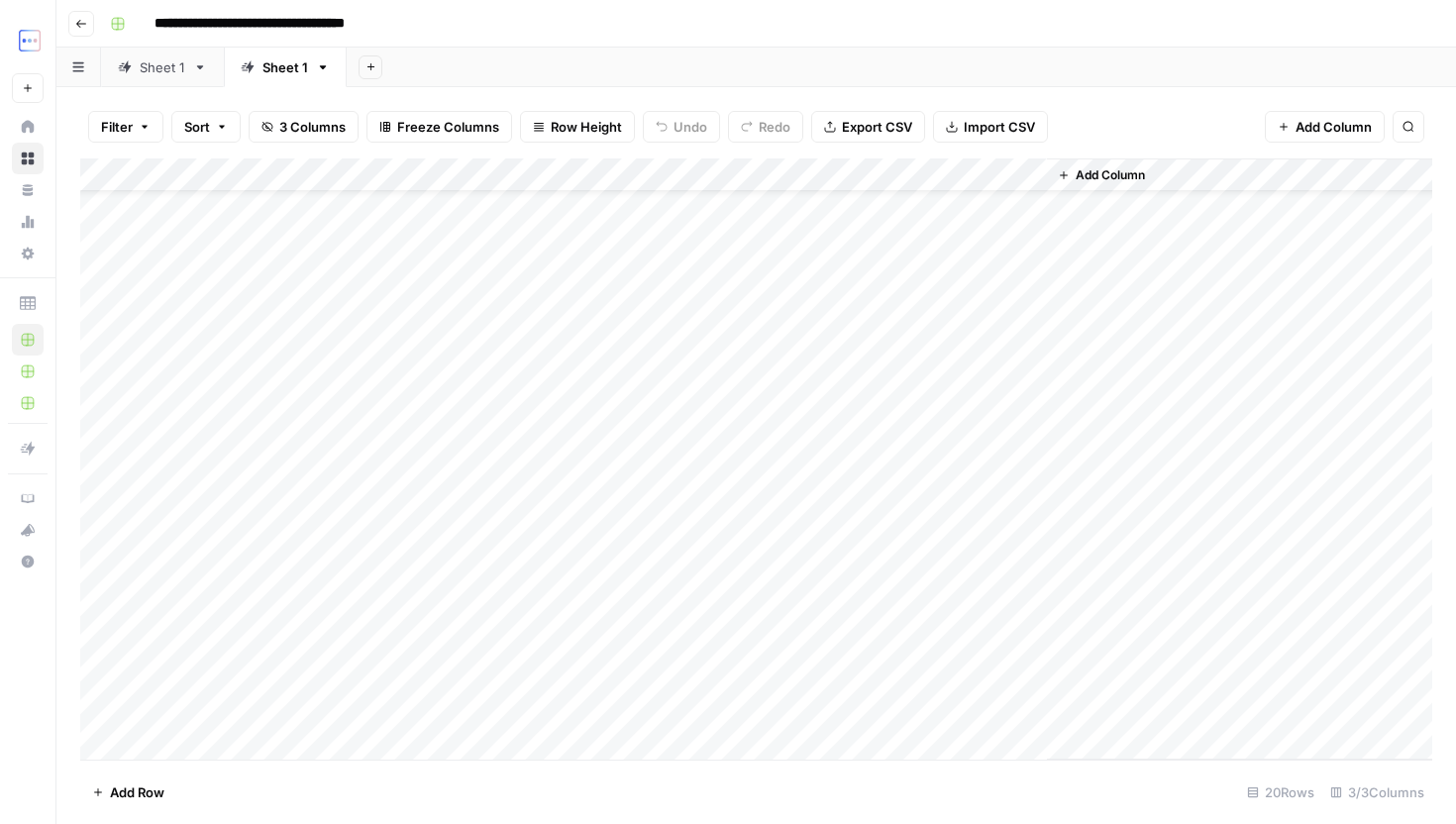 click on "Add Column" at bounding box center (756, 459) 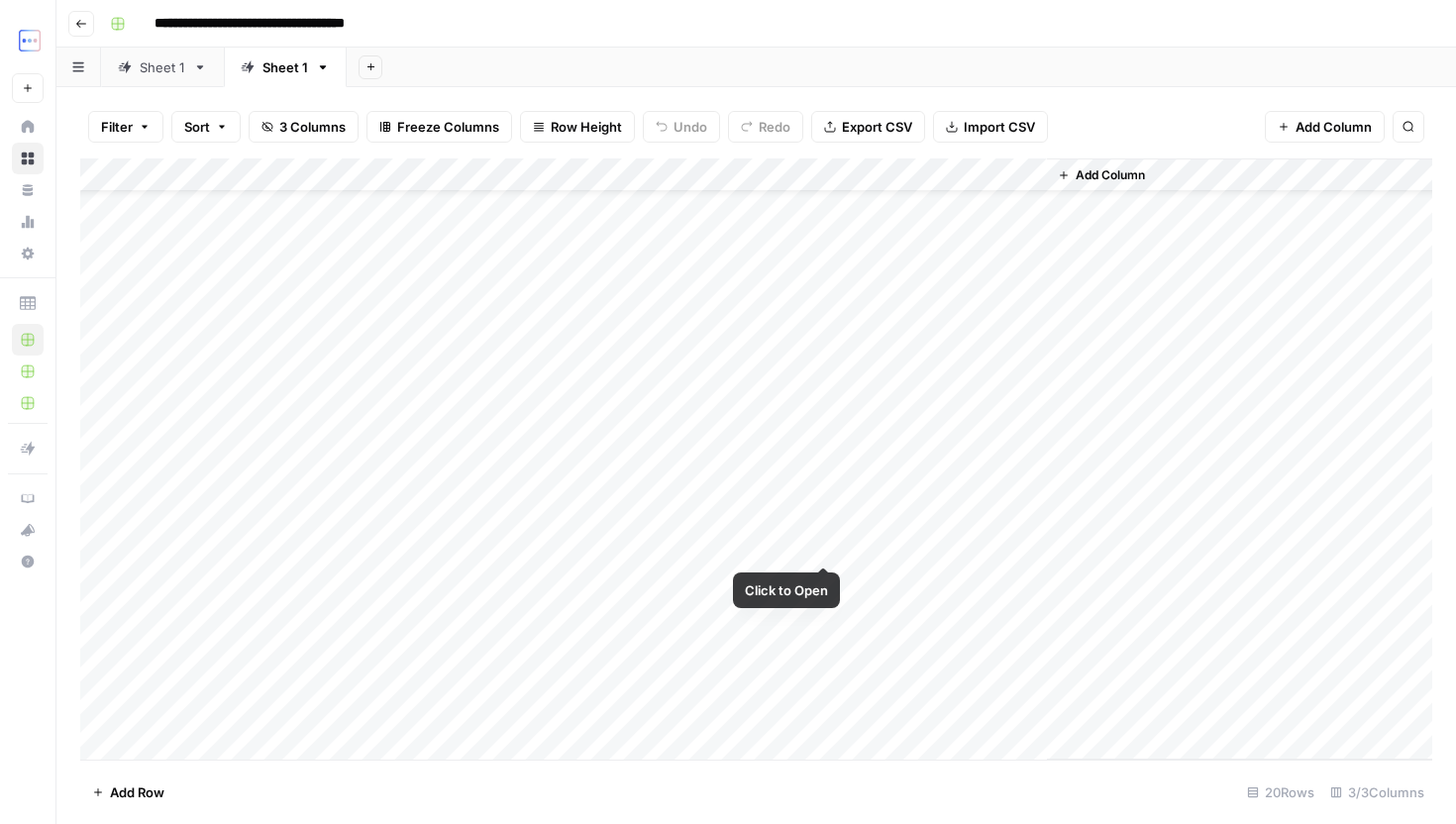 click on "Add Column" at bounding box center (756, 459) 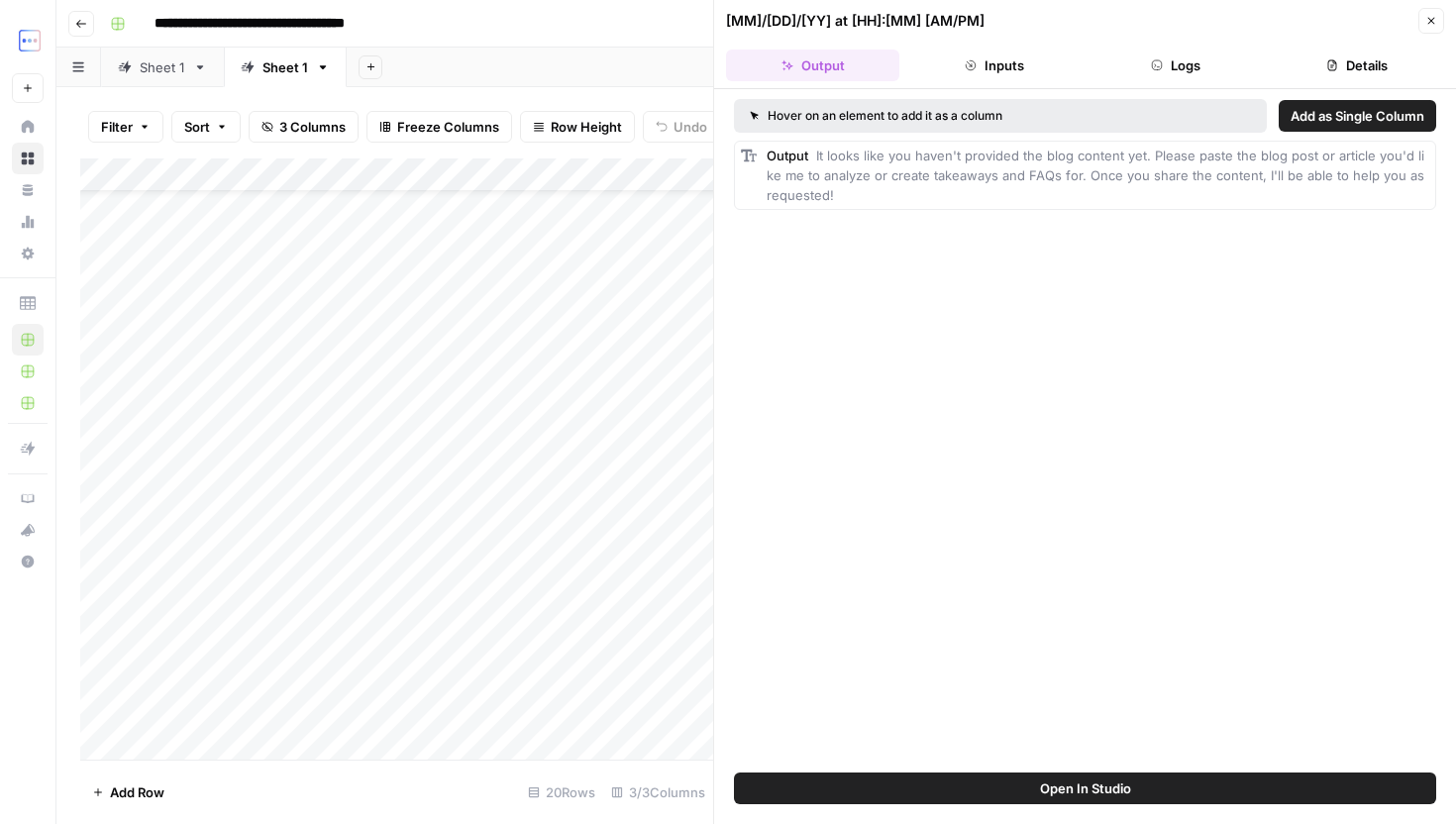 click on "Logs" at bounding box center (1176, 65) 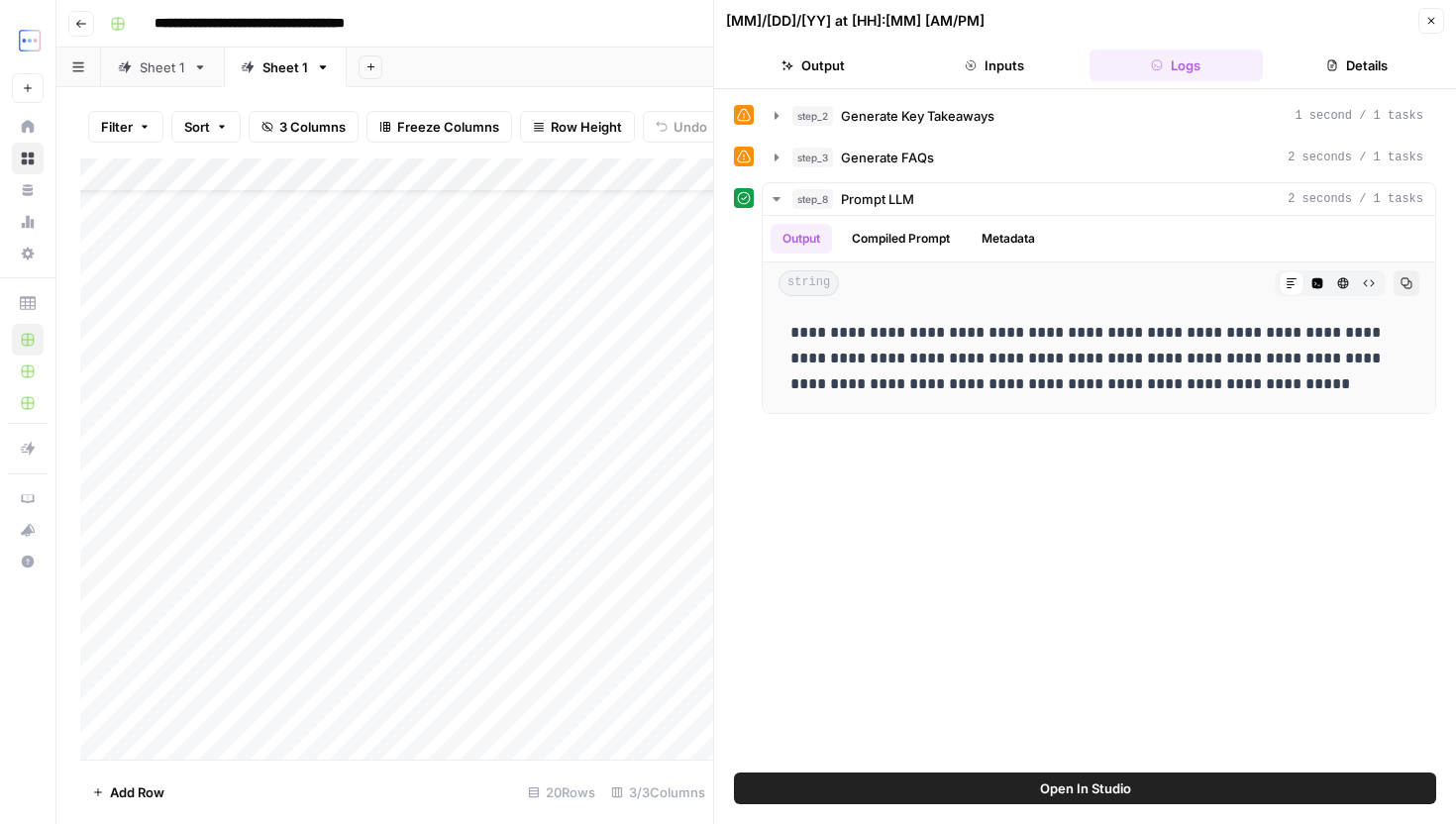 click on "Inputs" at bounding box center (993, 65) 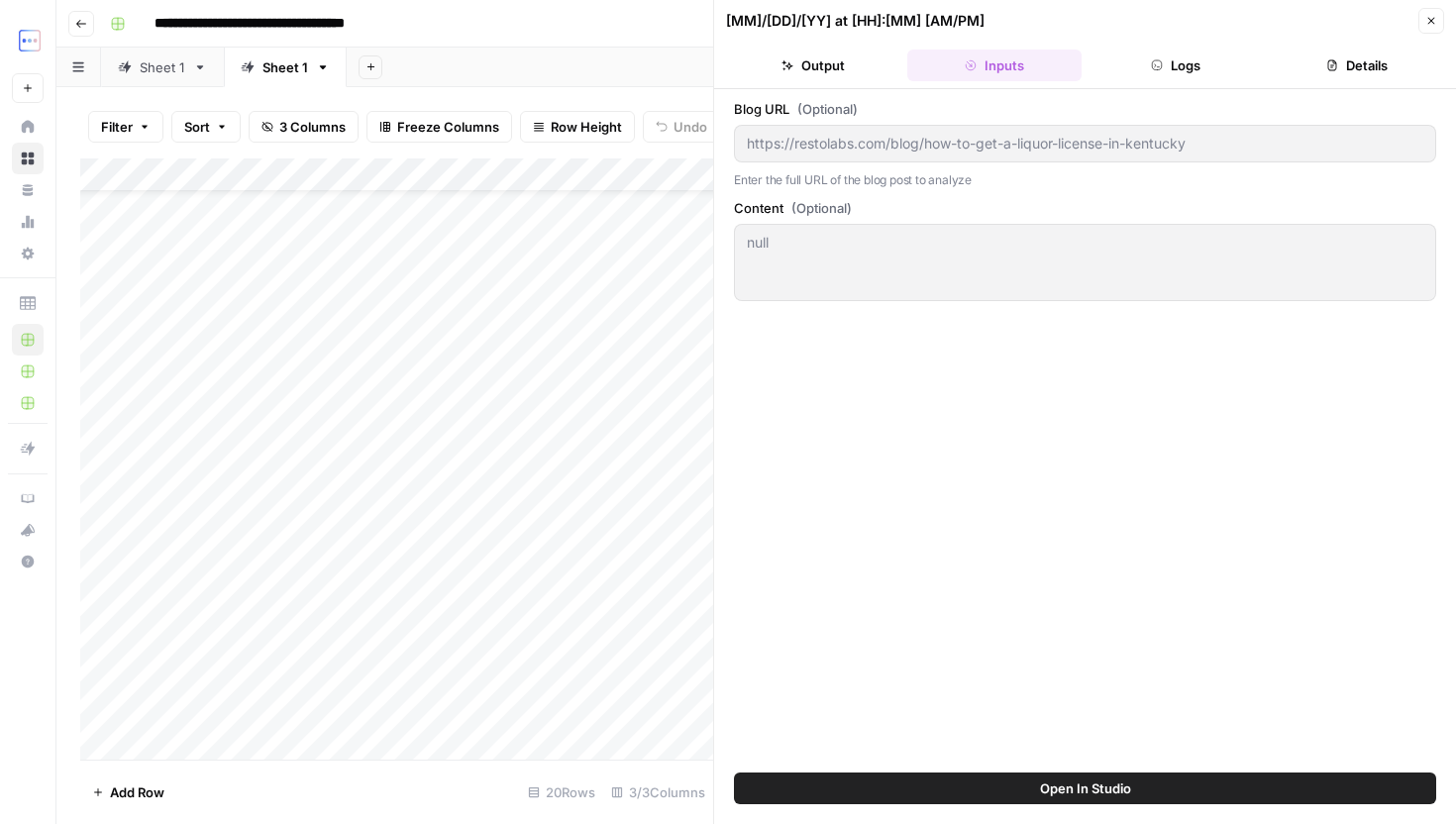 click on "Logs" at bounding box center [1176, 65] 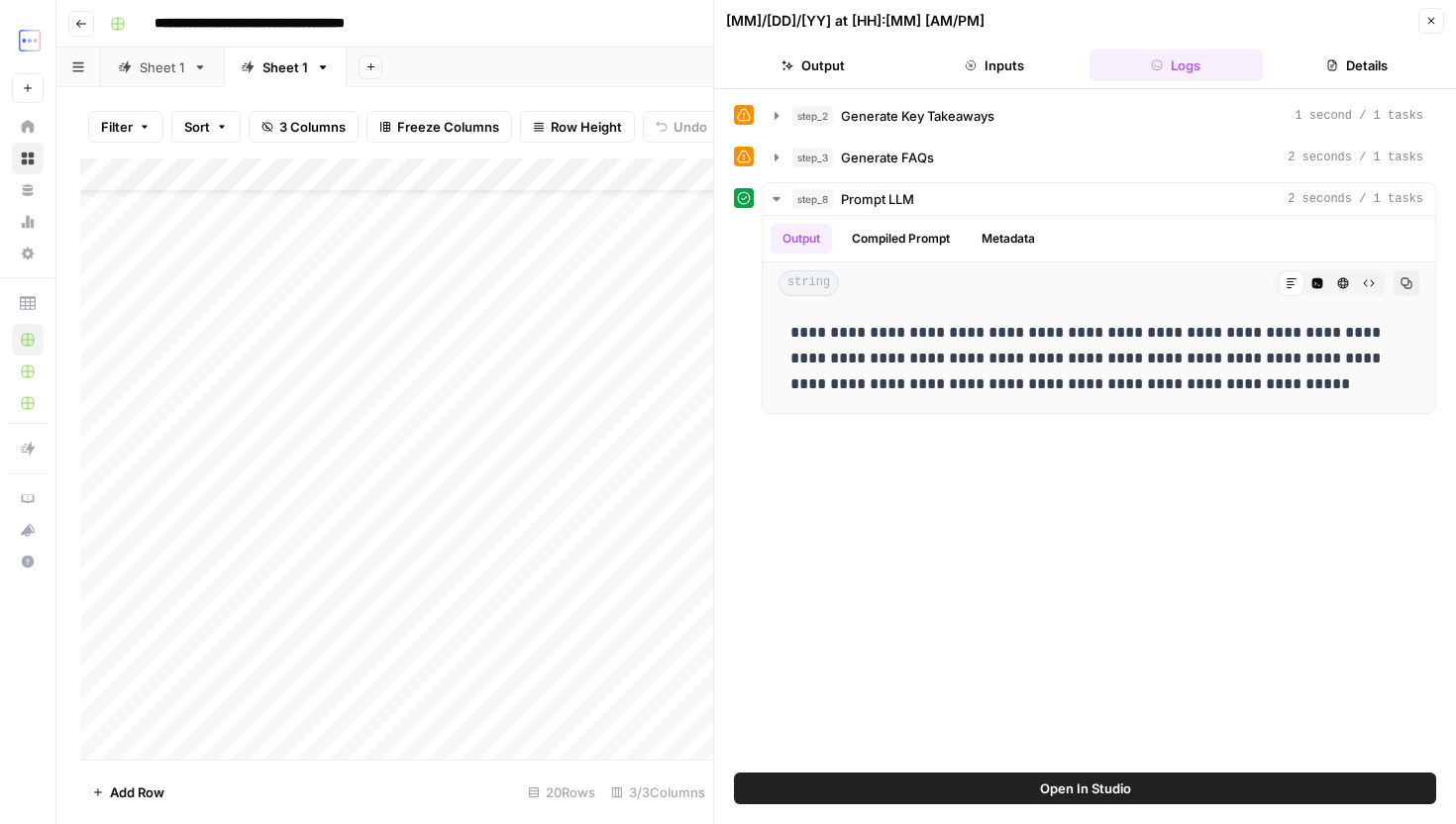click 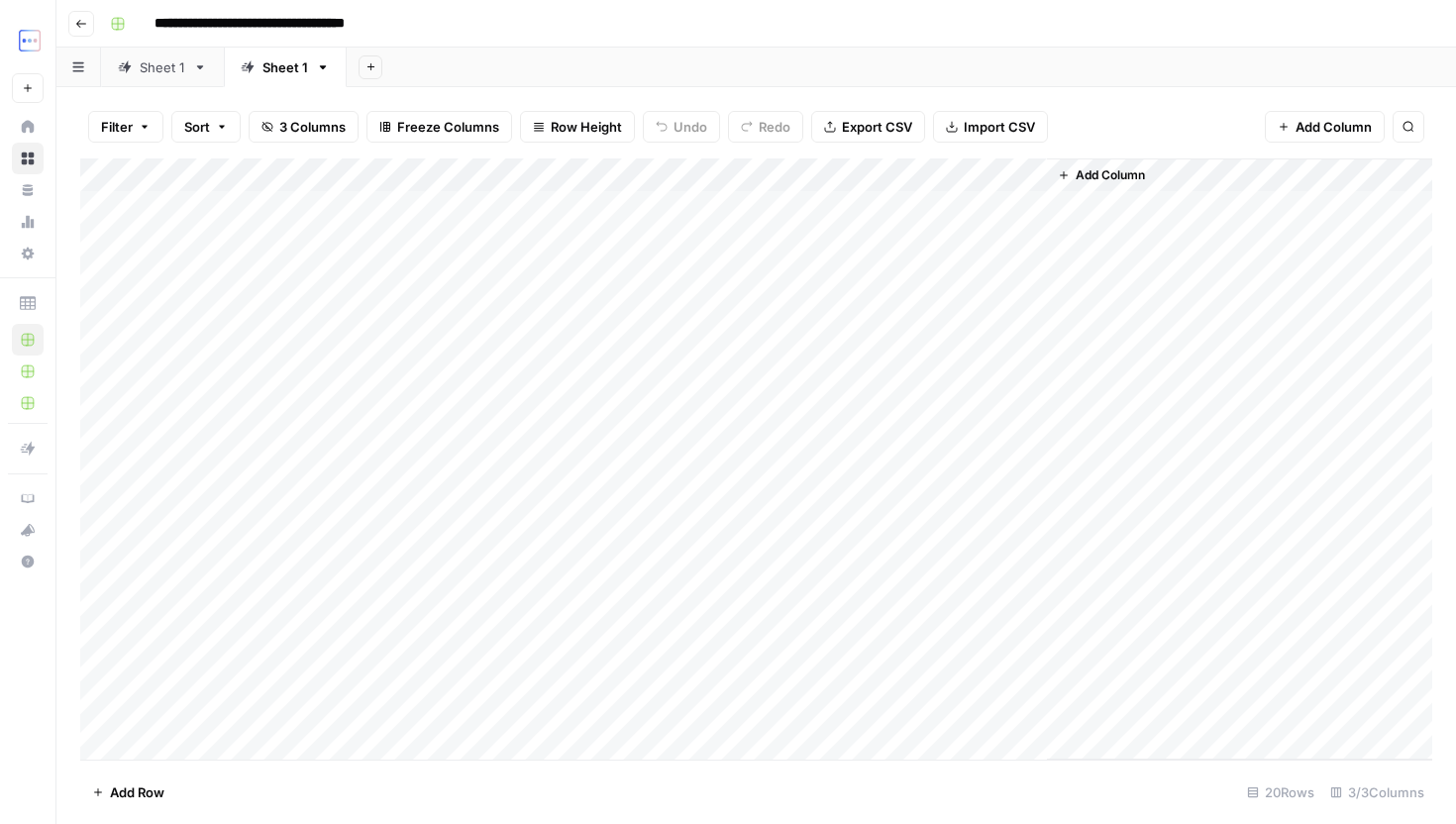 scroll, scrollTop: 0, scrollLeft: 0, axis: both 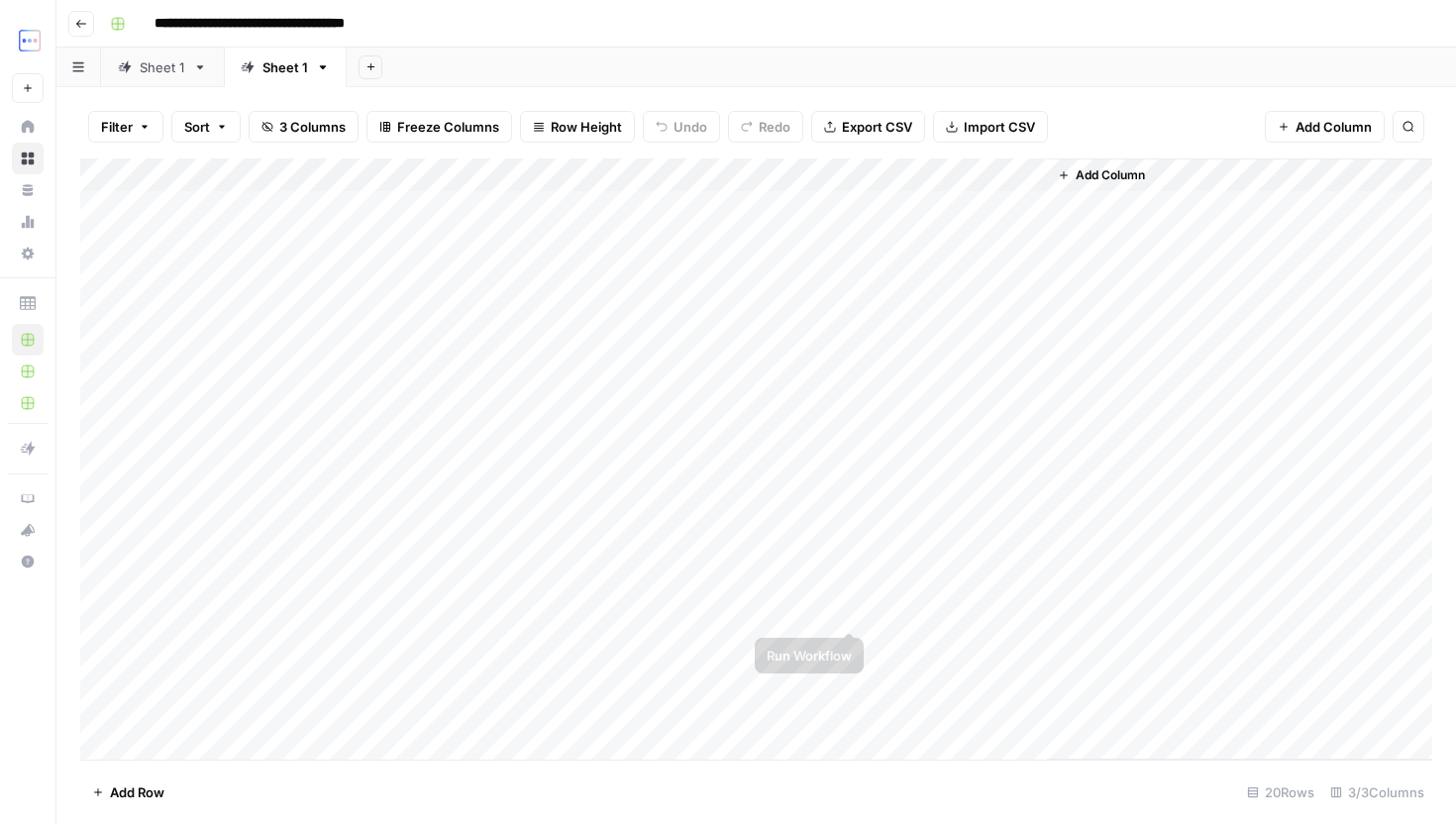 click on "Add Column" at bounding box center (756, 459) 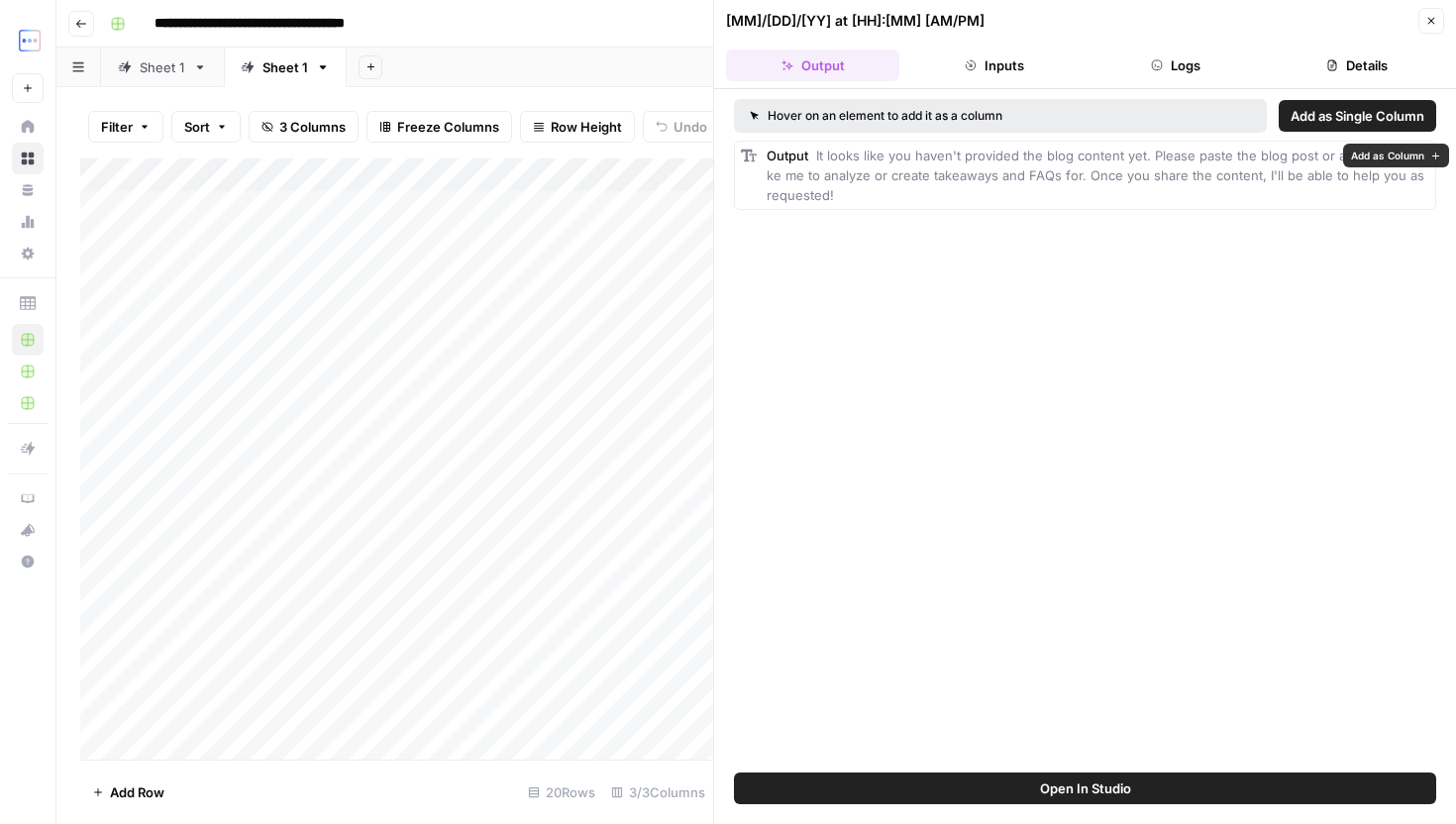 click on "Details" at bounding box center [1357, 65] 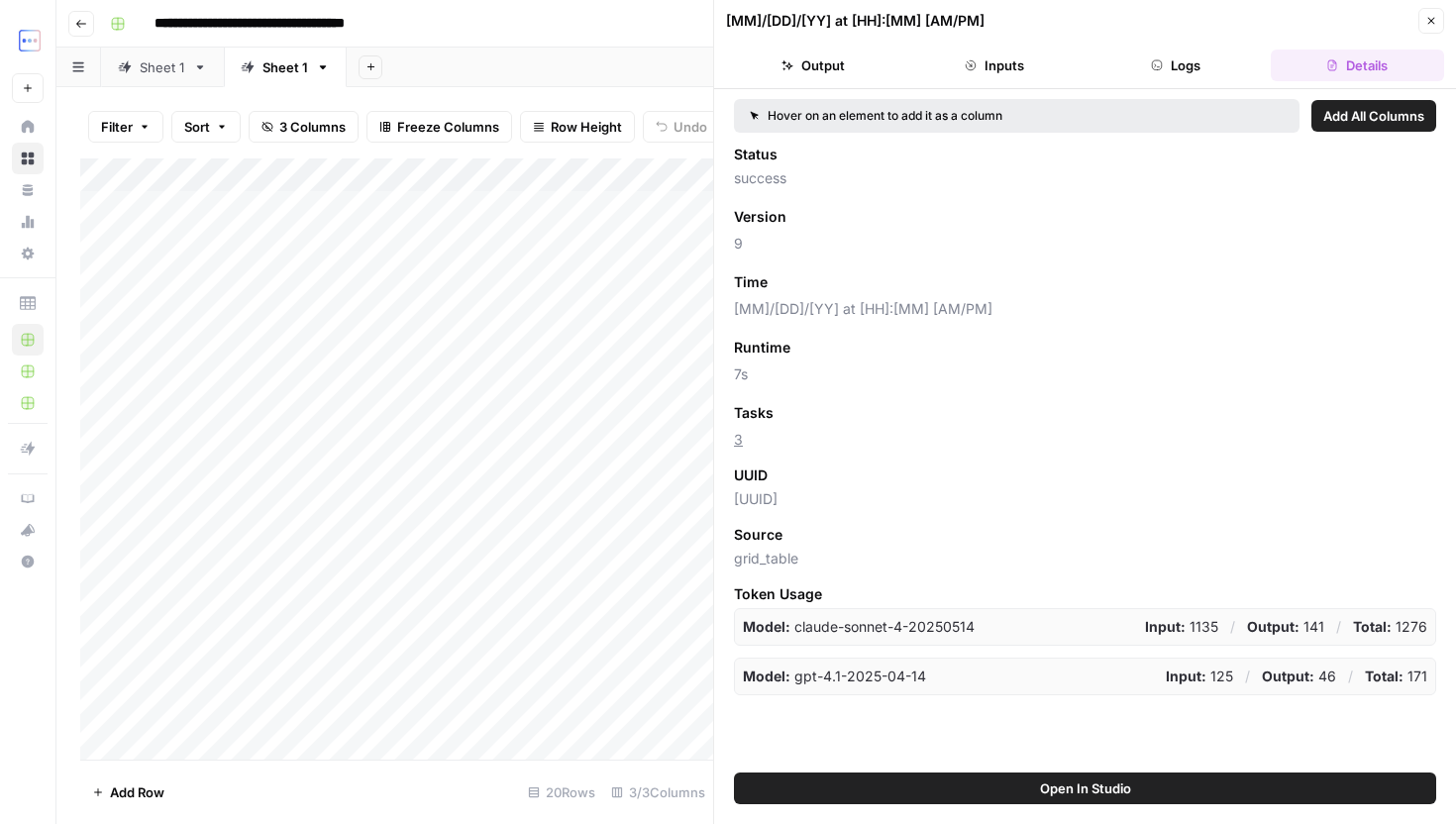 click 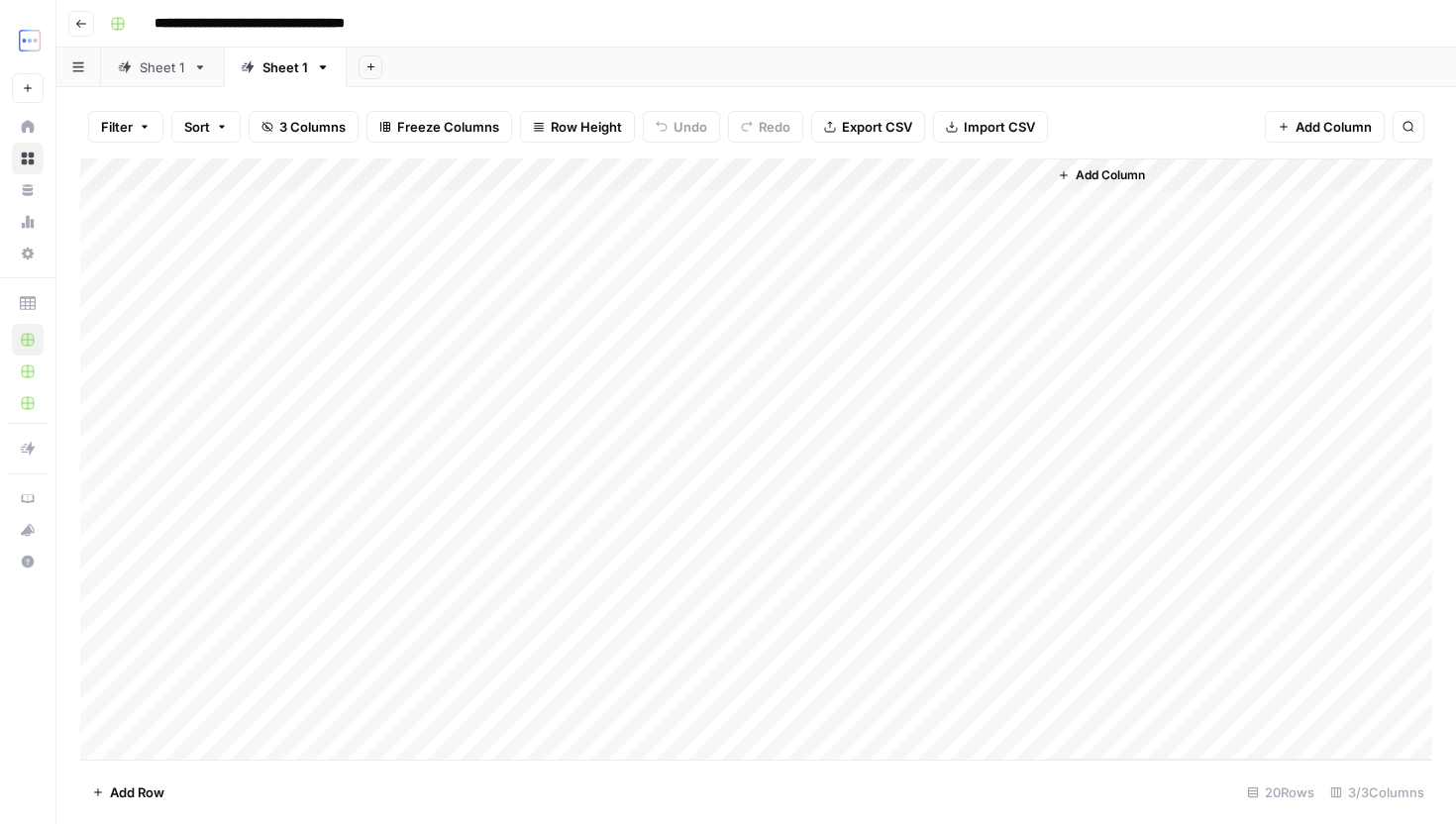 click on "Add Column" at bounding box center [756, 459] 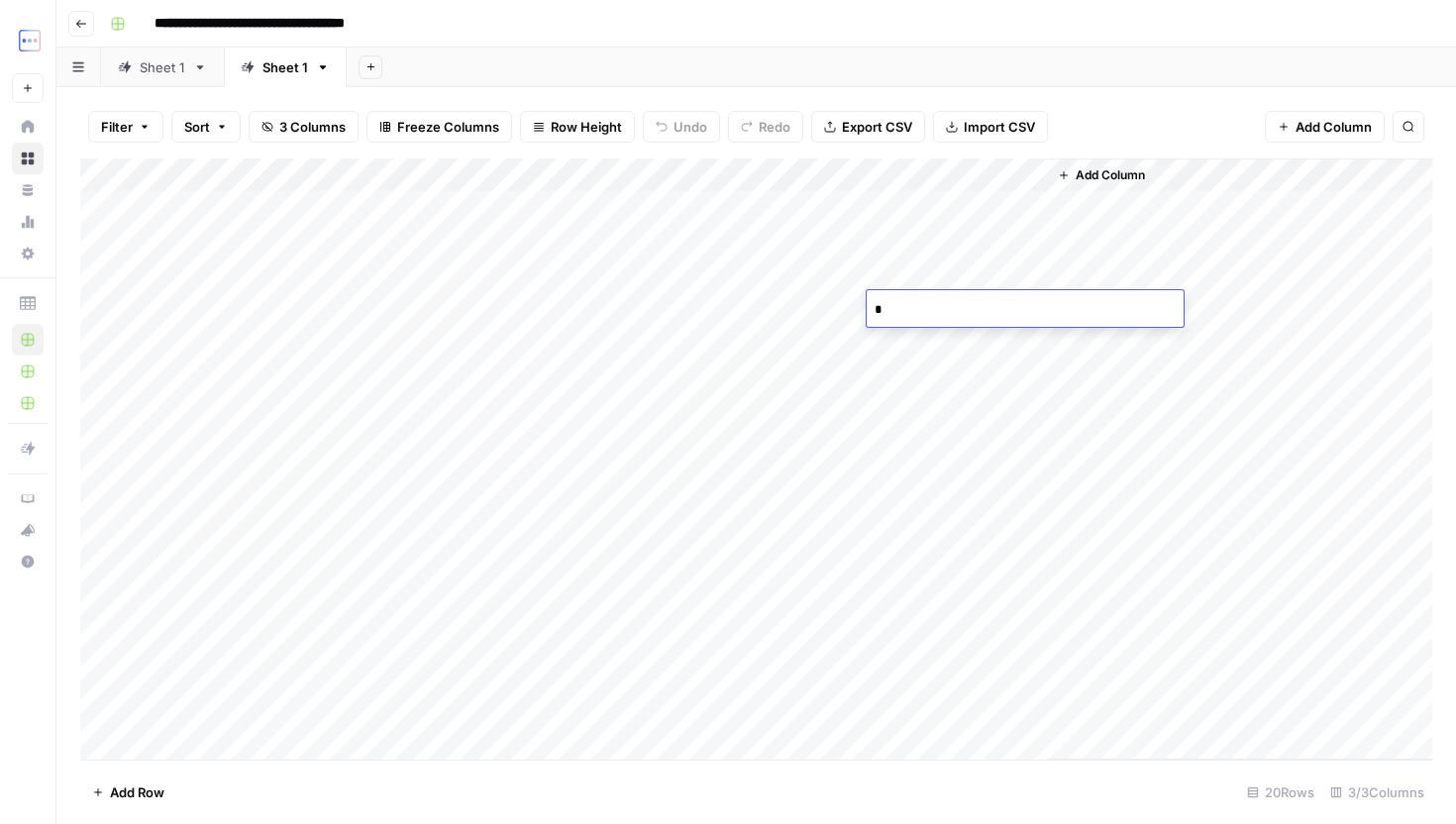 type 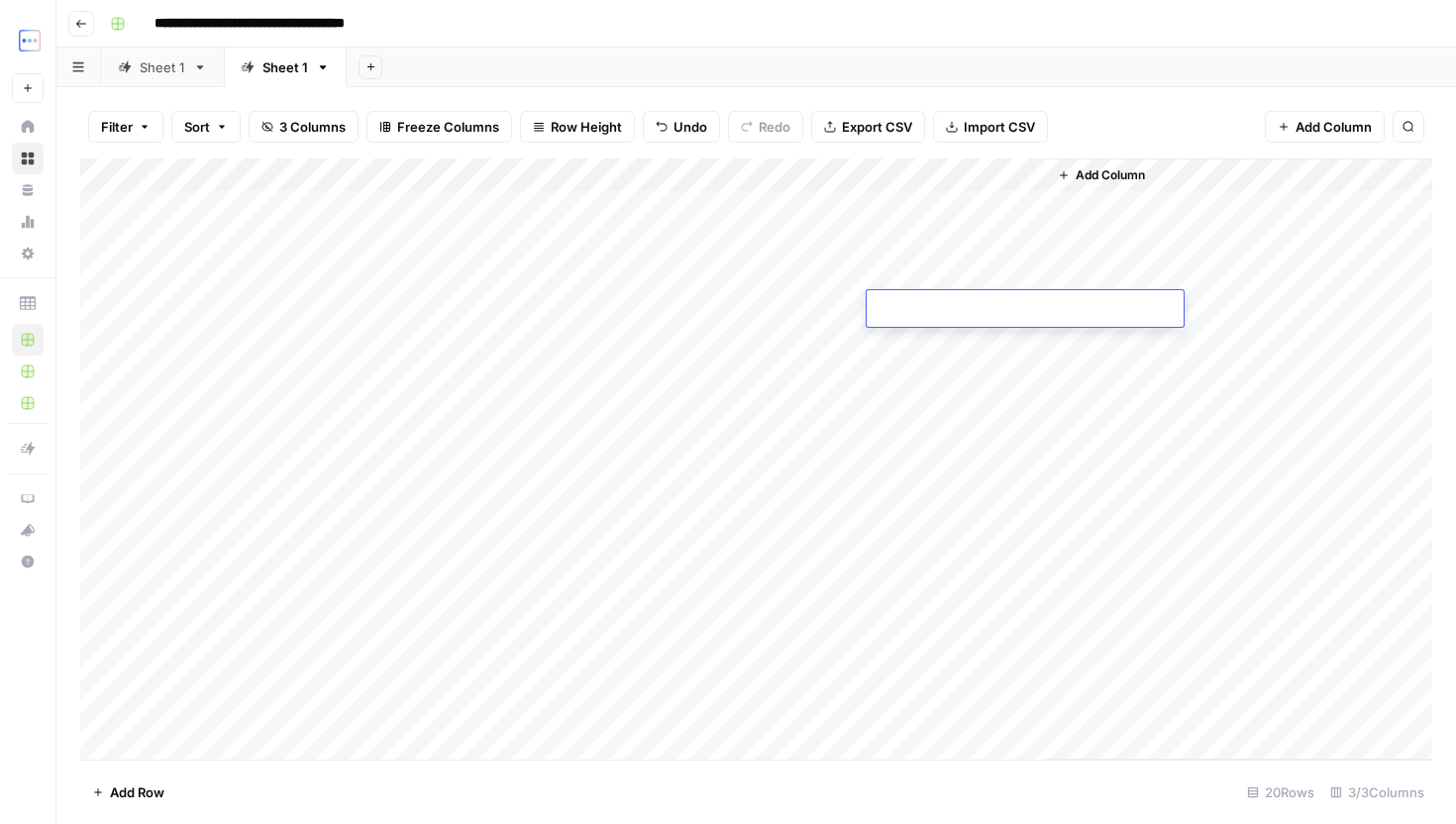 drag, startPoint x: 447, startPoint y: 299, endPoint x: 488, endPoint y: 297, distance: 41.048752 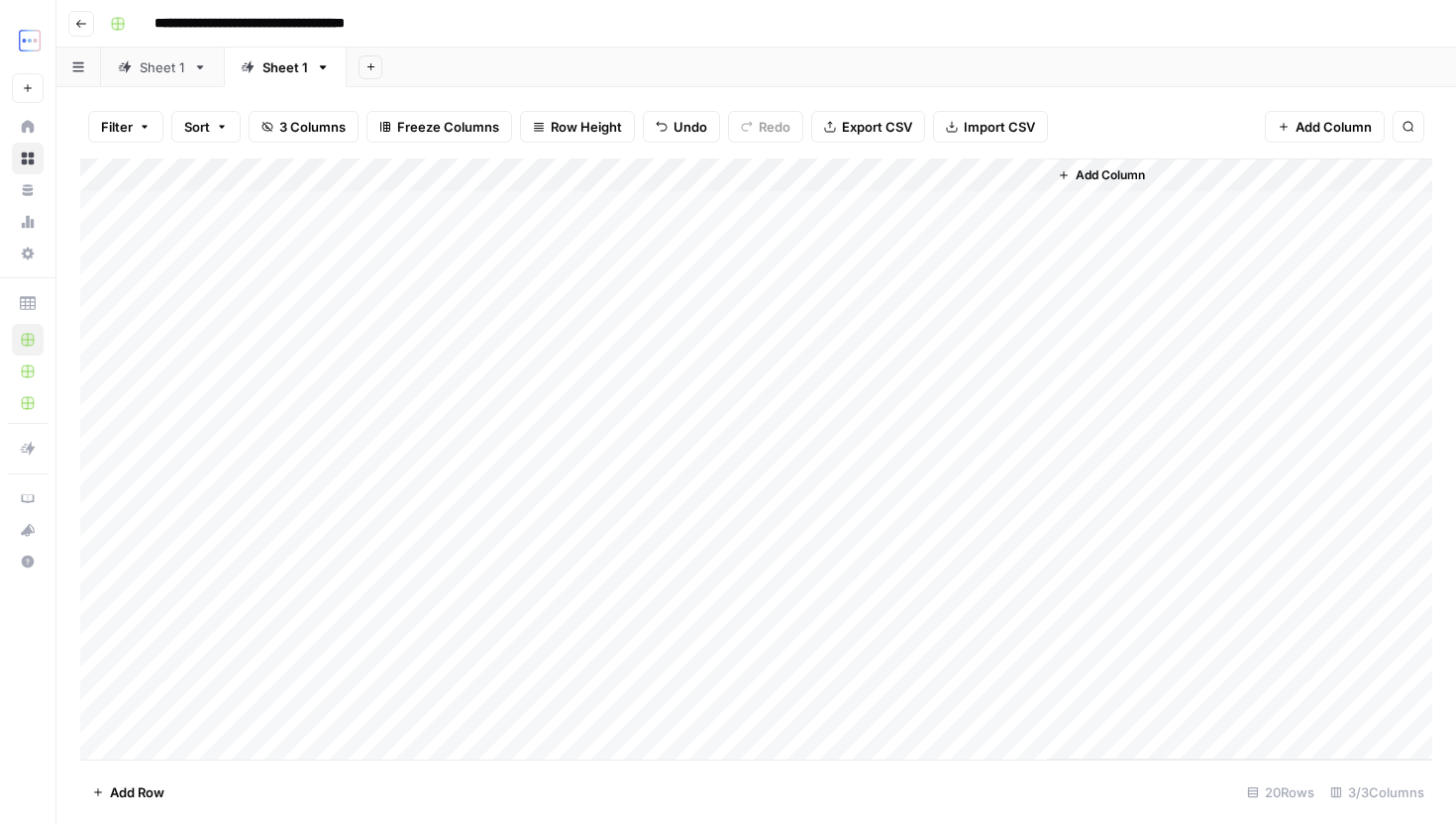 click on "Sheet 1" at bounding box center (285, 67) 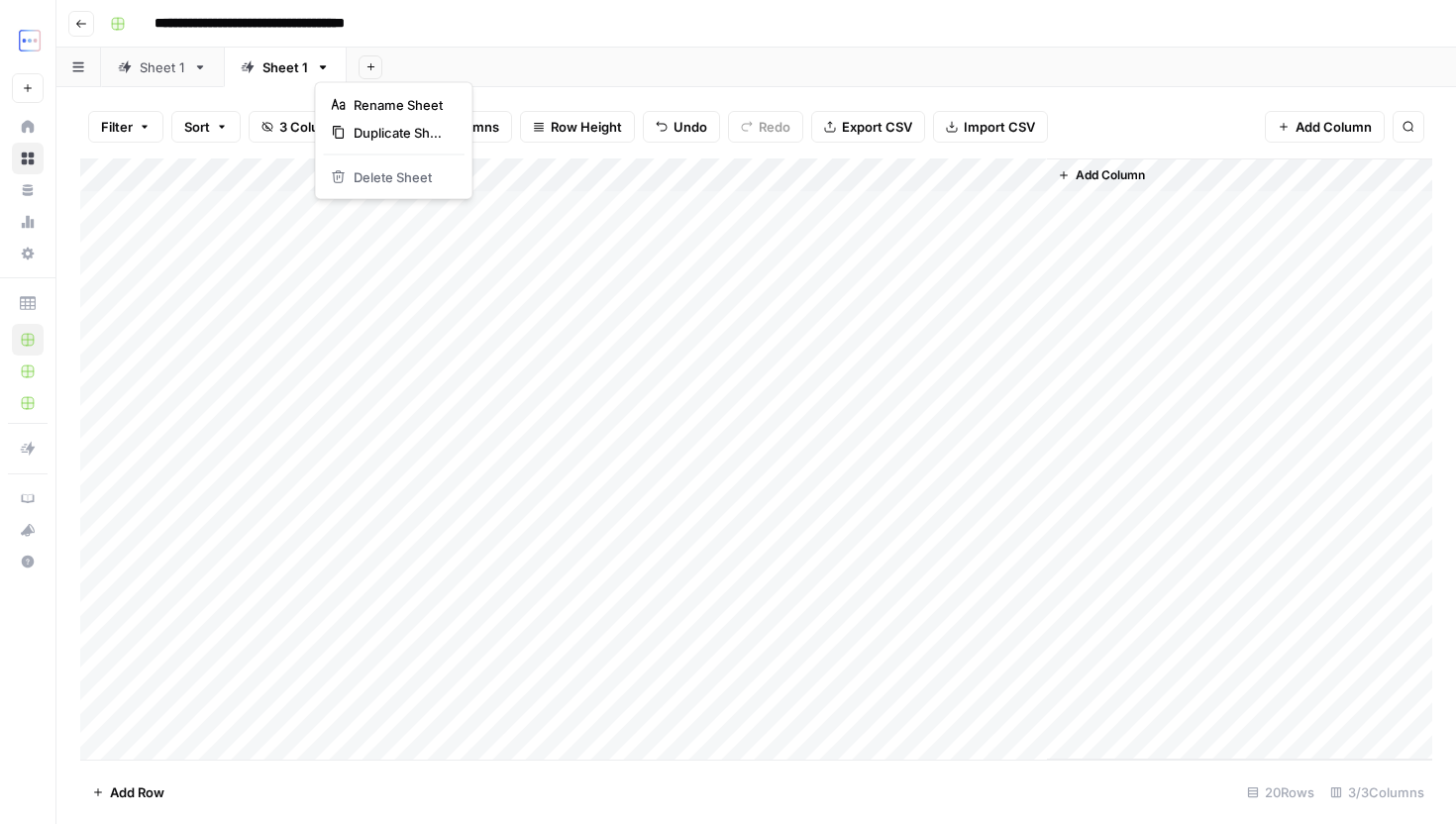 click 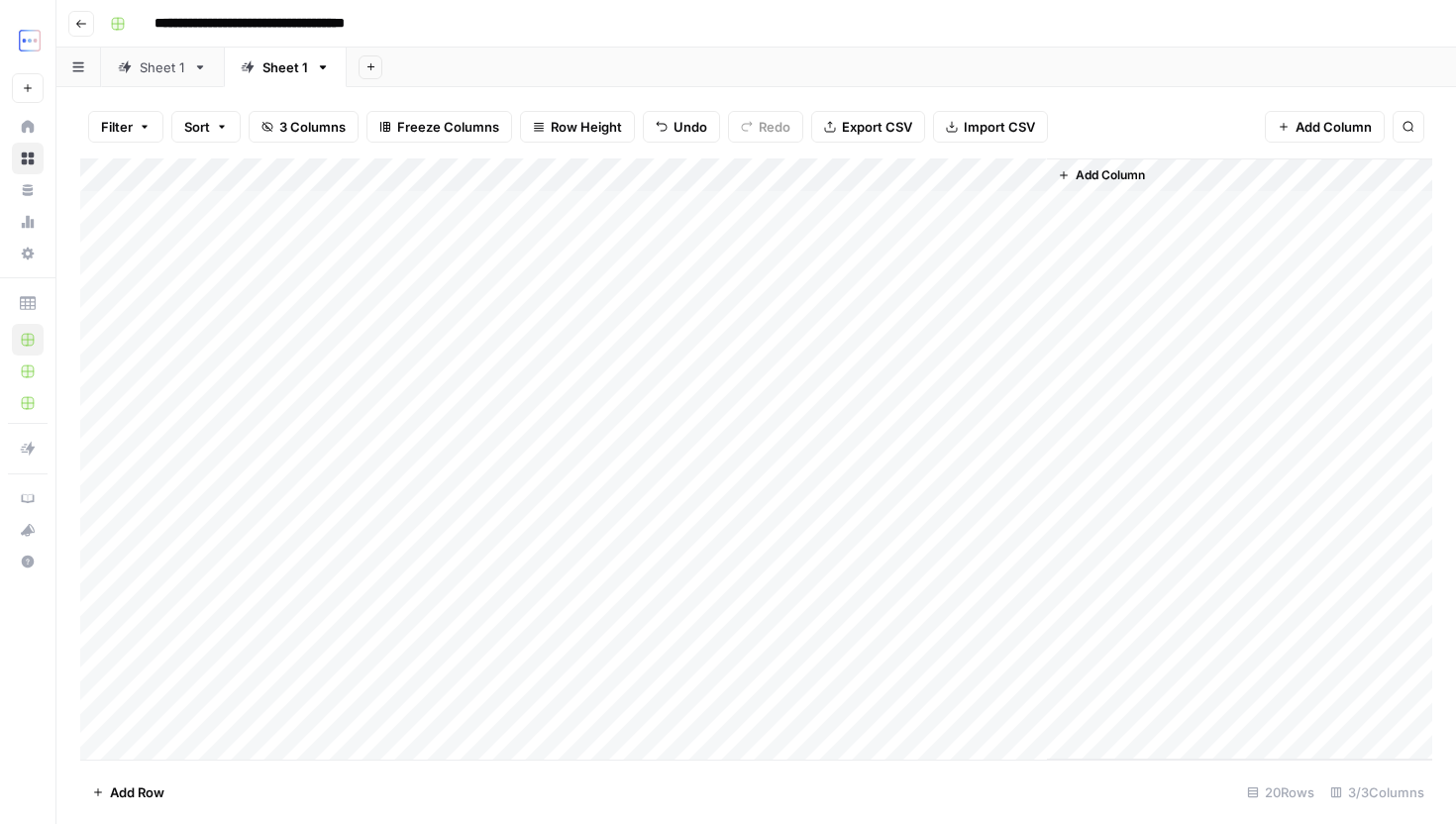 click on "Add Column" at bounding box center [756, 459] 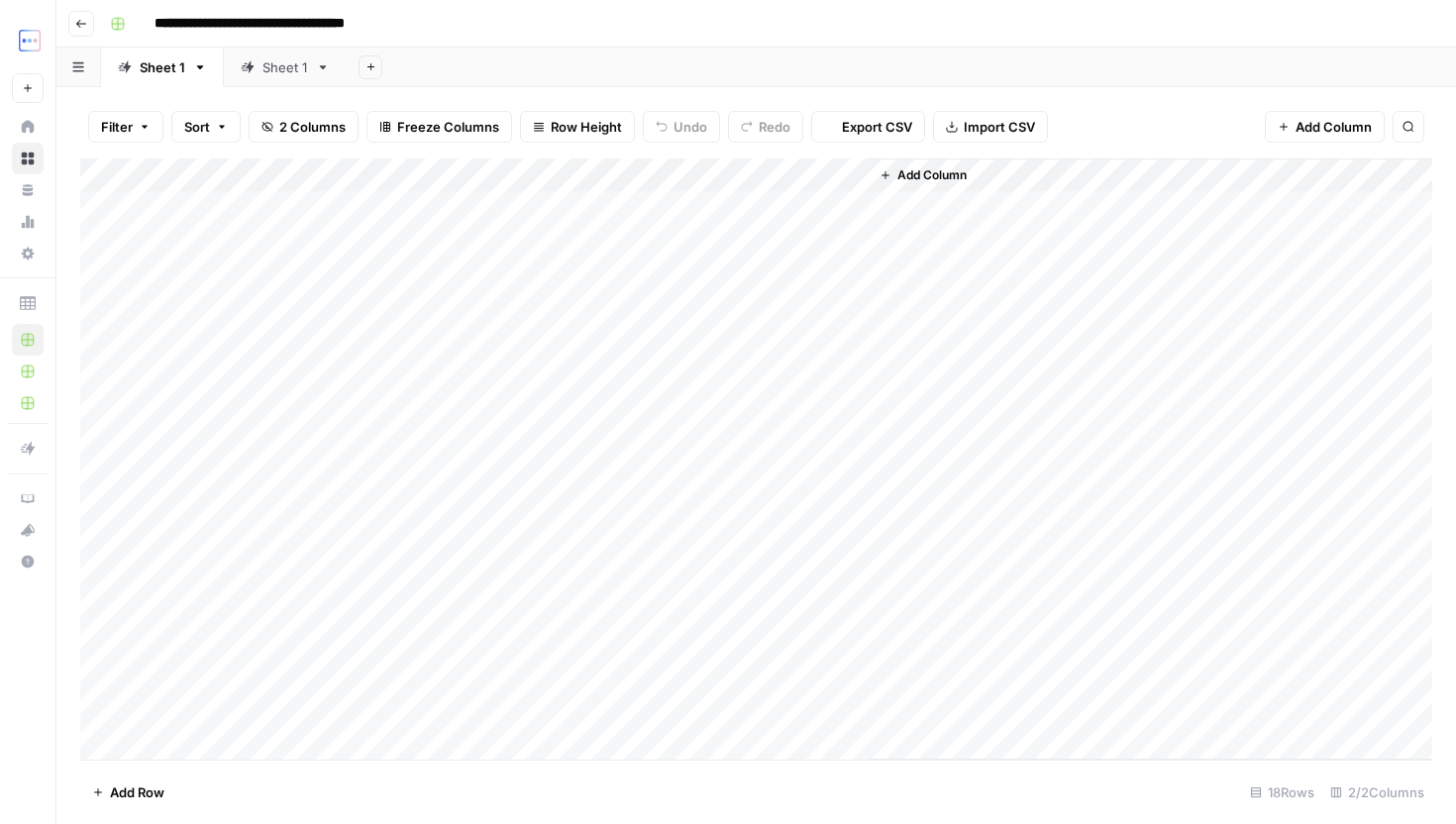 click on "Sheet 1" at bounding box center [285, 67] 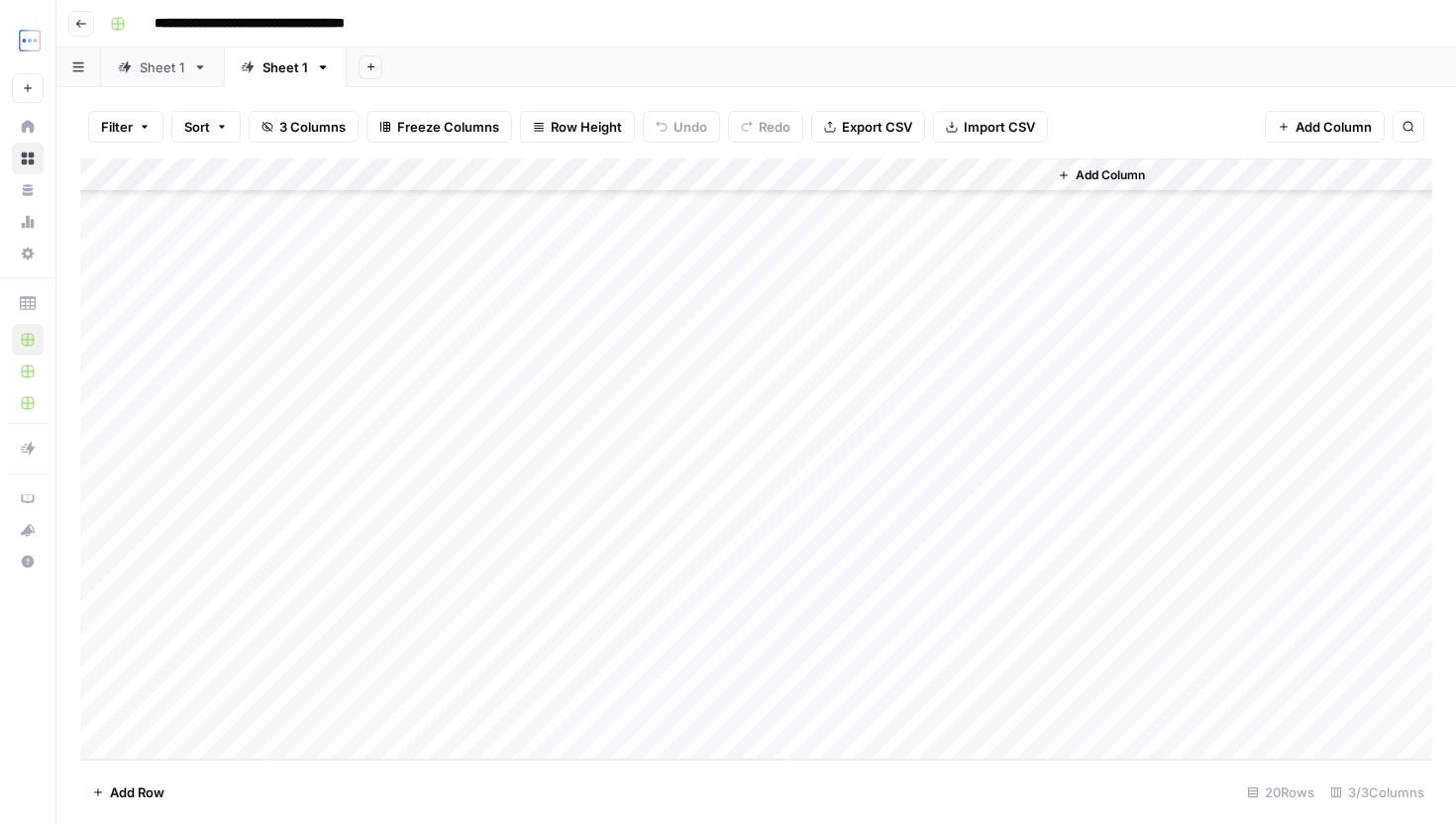 scroll, scrollTop: 0, scrollLeft: 0, axis: both 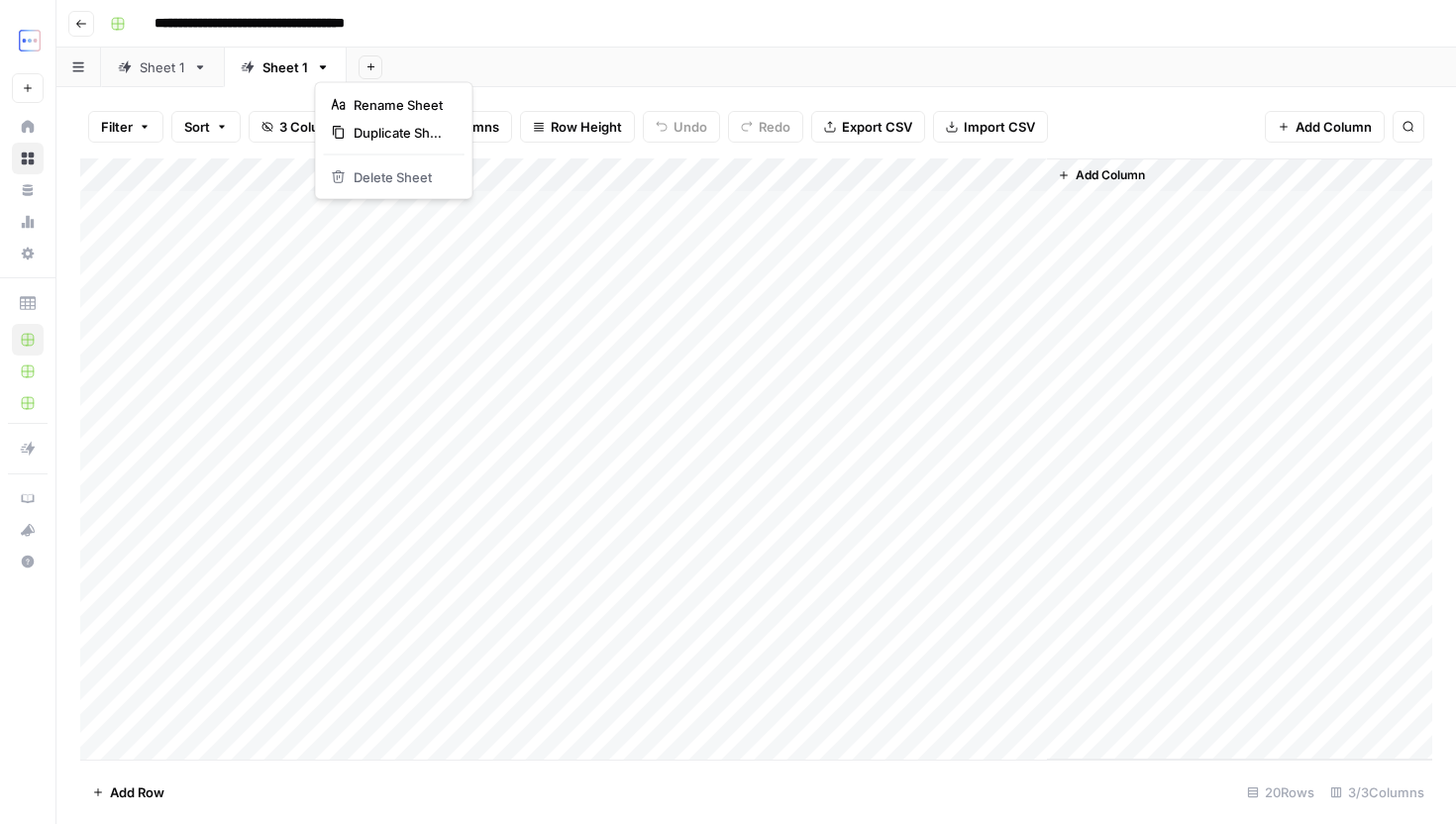 click 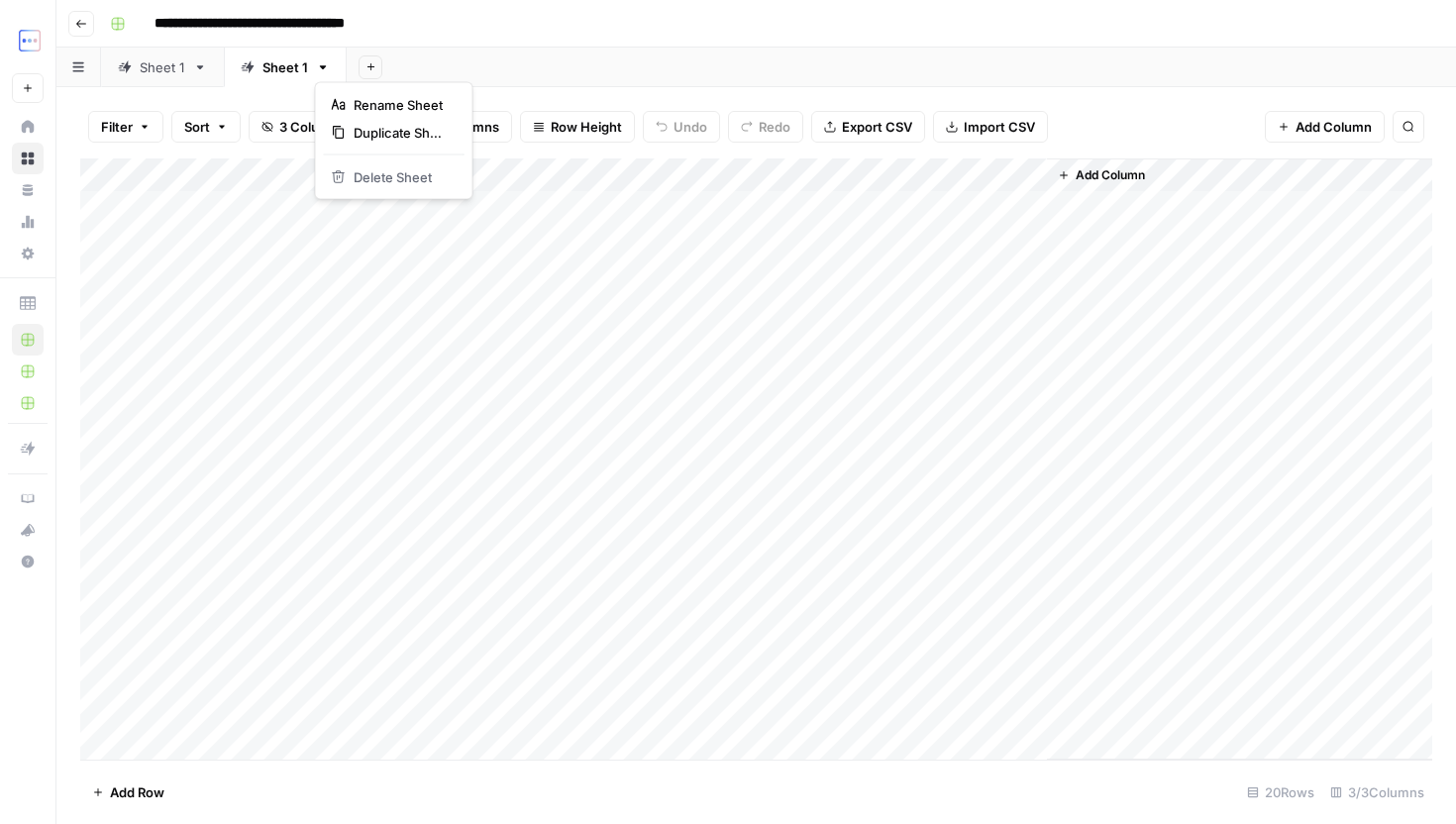 click on "**********" at bounding box center (756, 24) 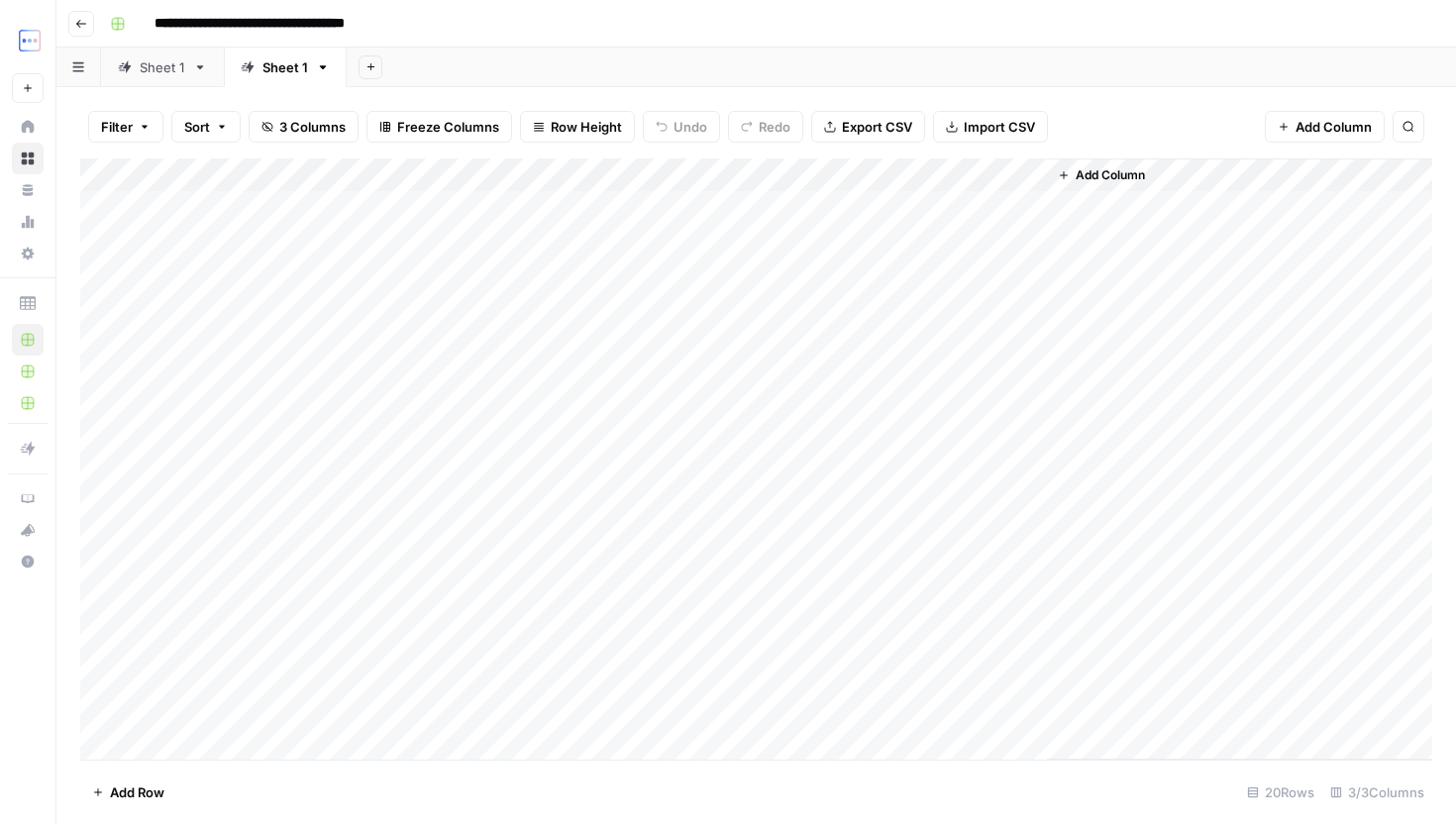 click on "Go back" at bounding box center (81, 24) 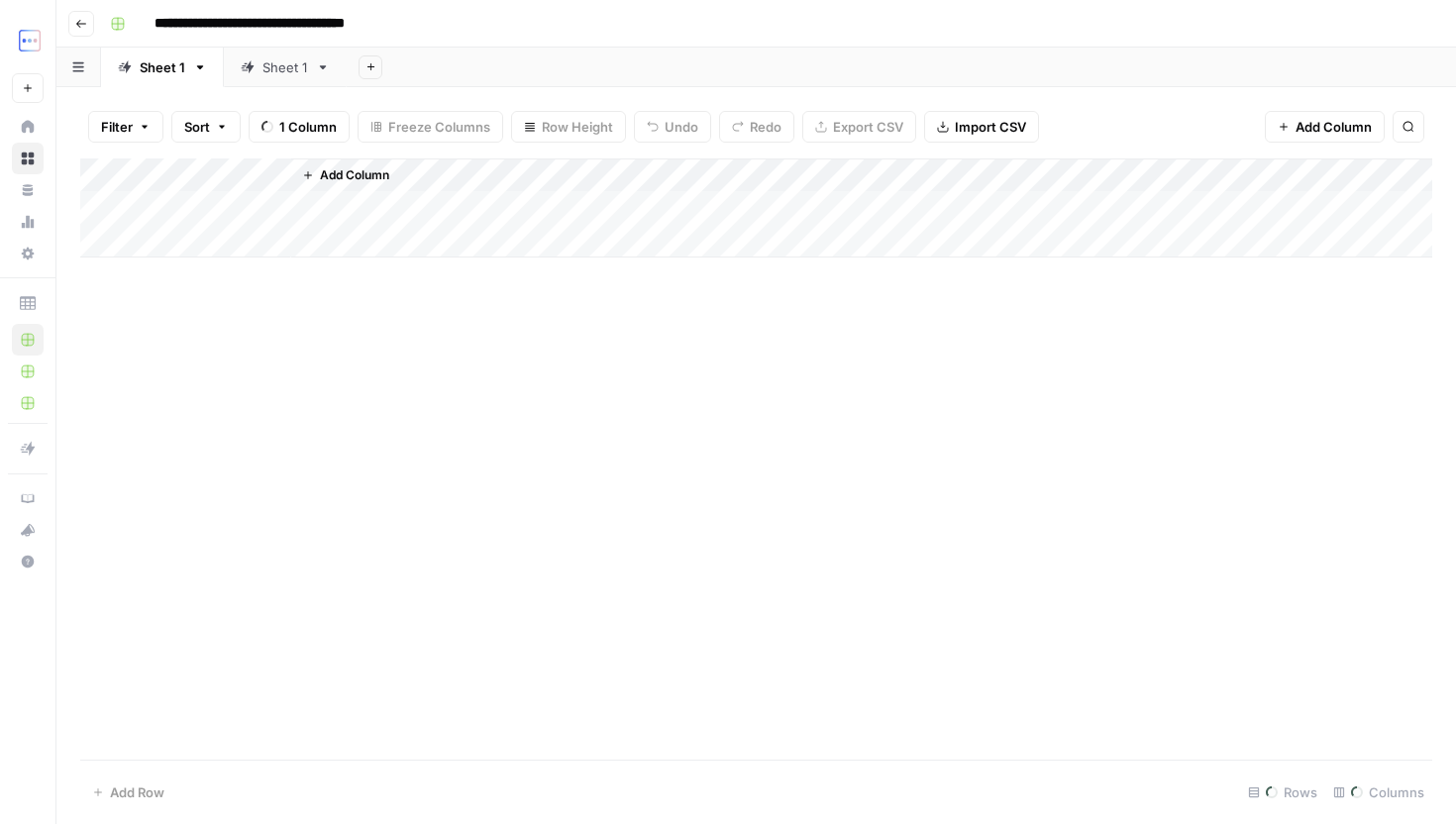 click 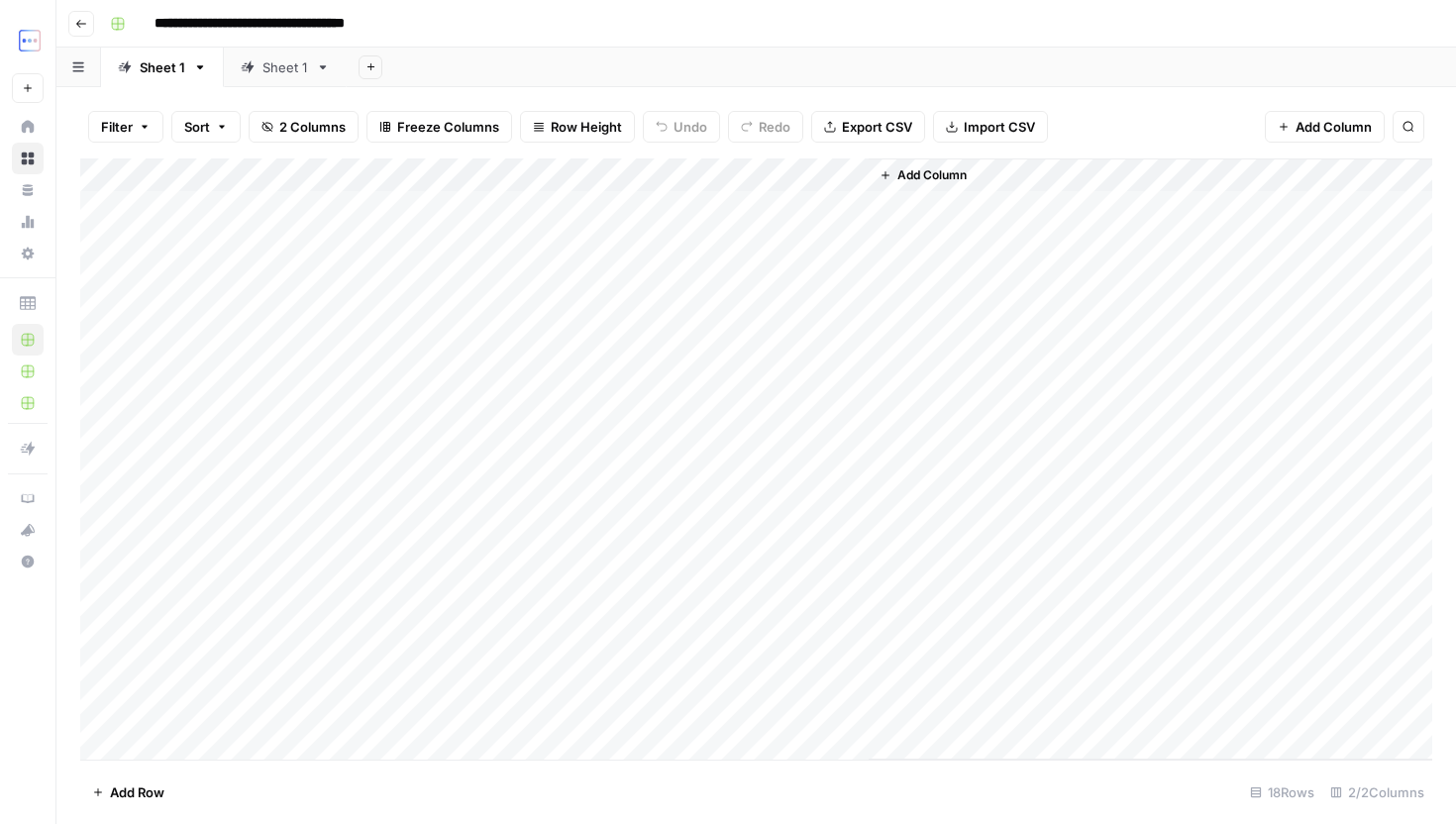 click 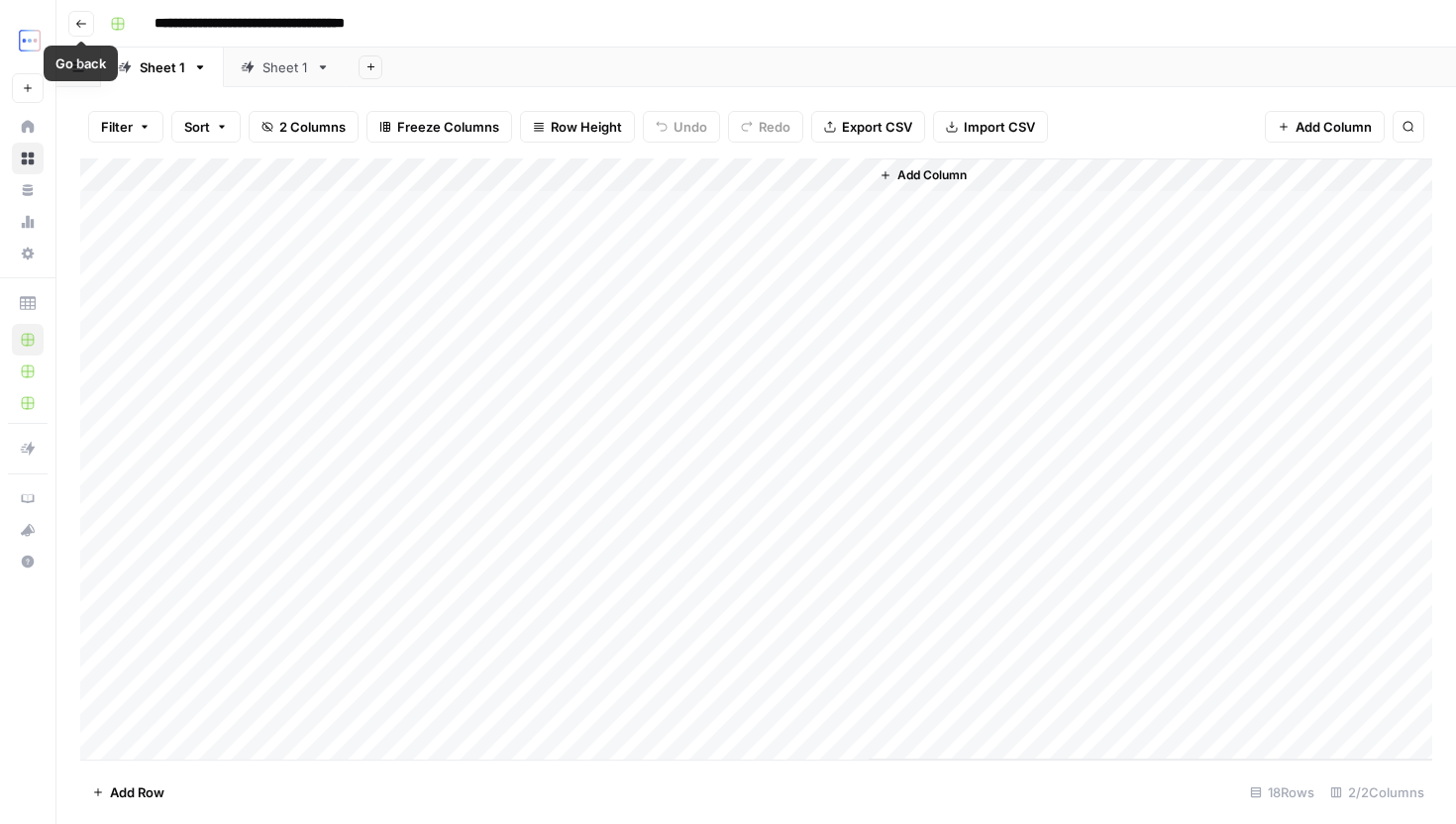 click 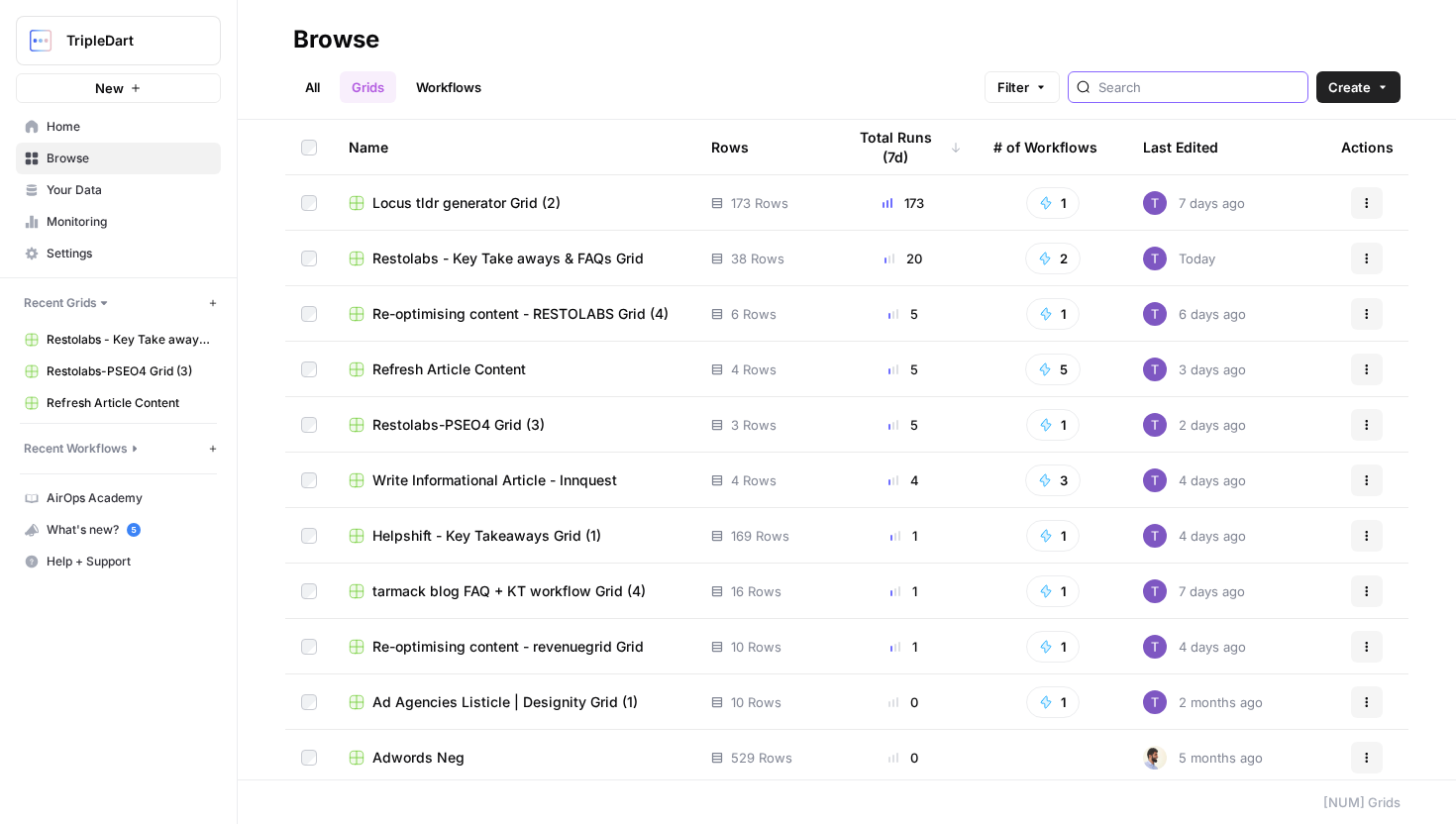 click at bounding box center (1198, 87) 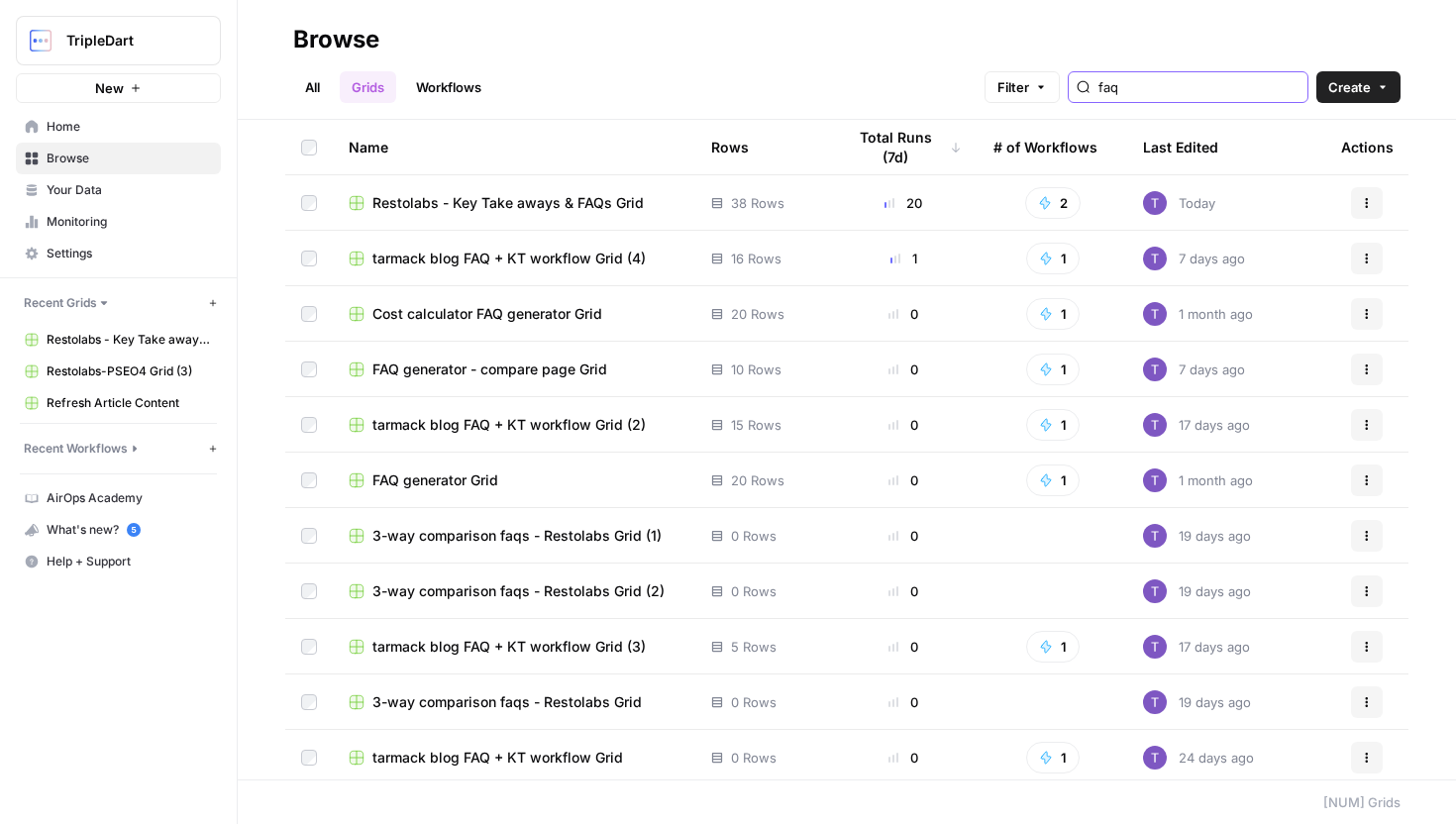 type on "faq t" 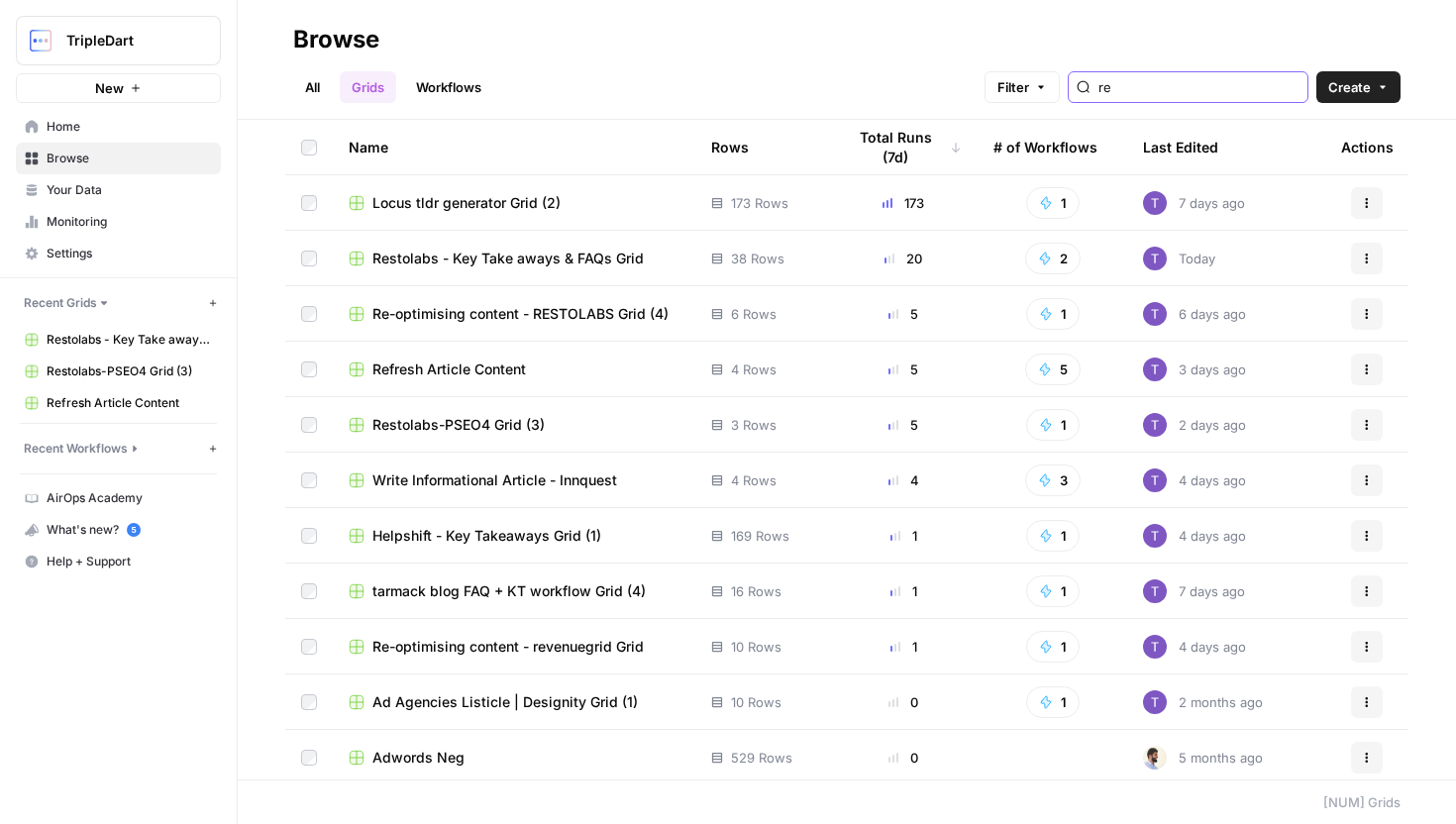 type on "res" 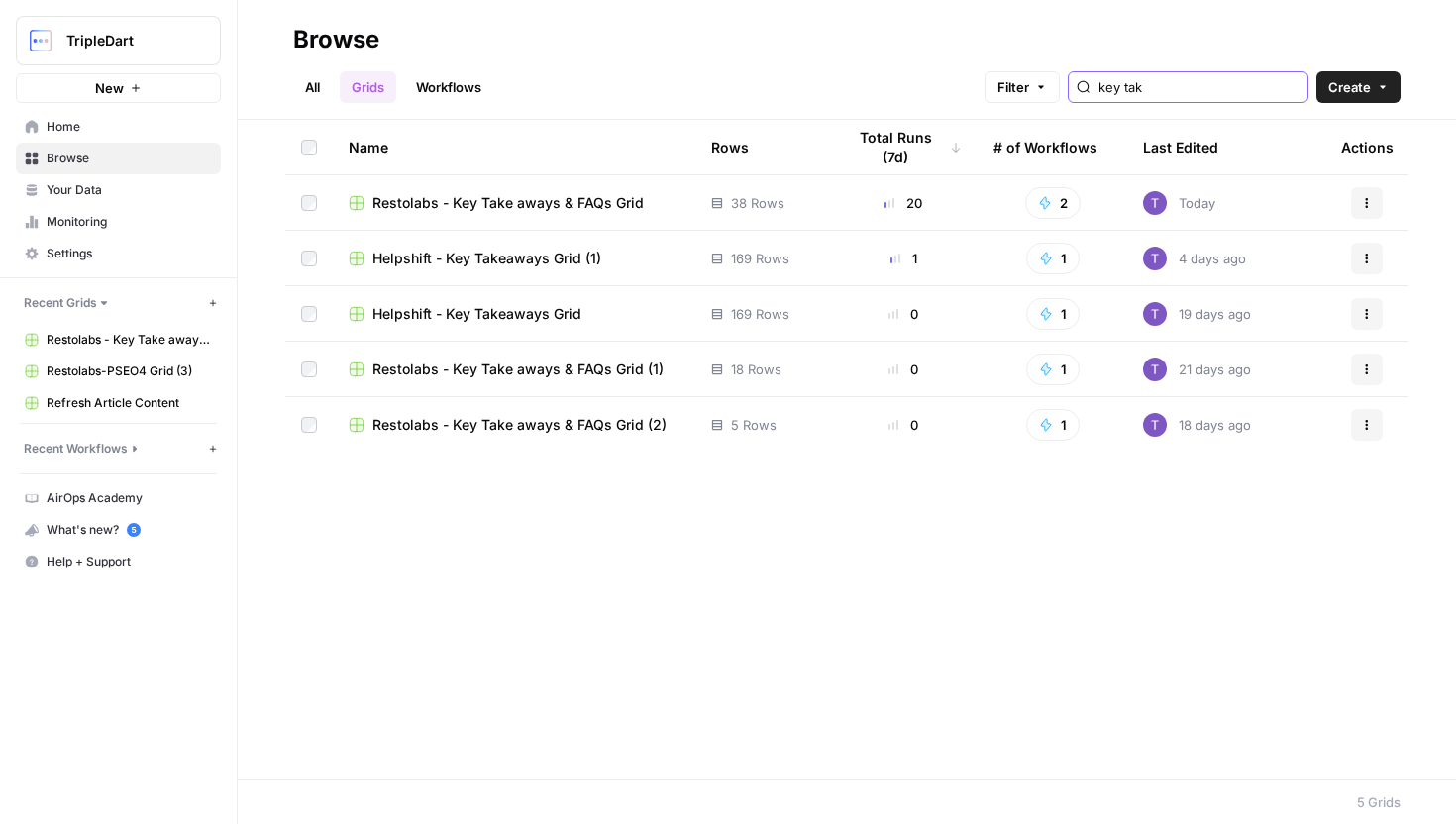 type on "key tak" 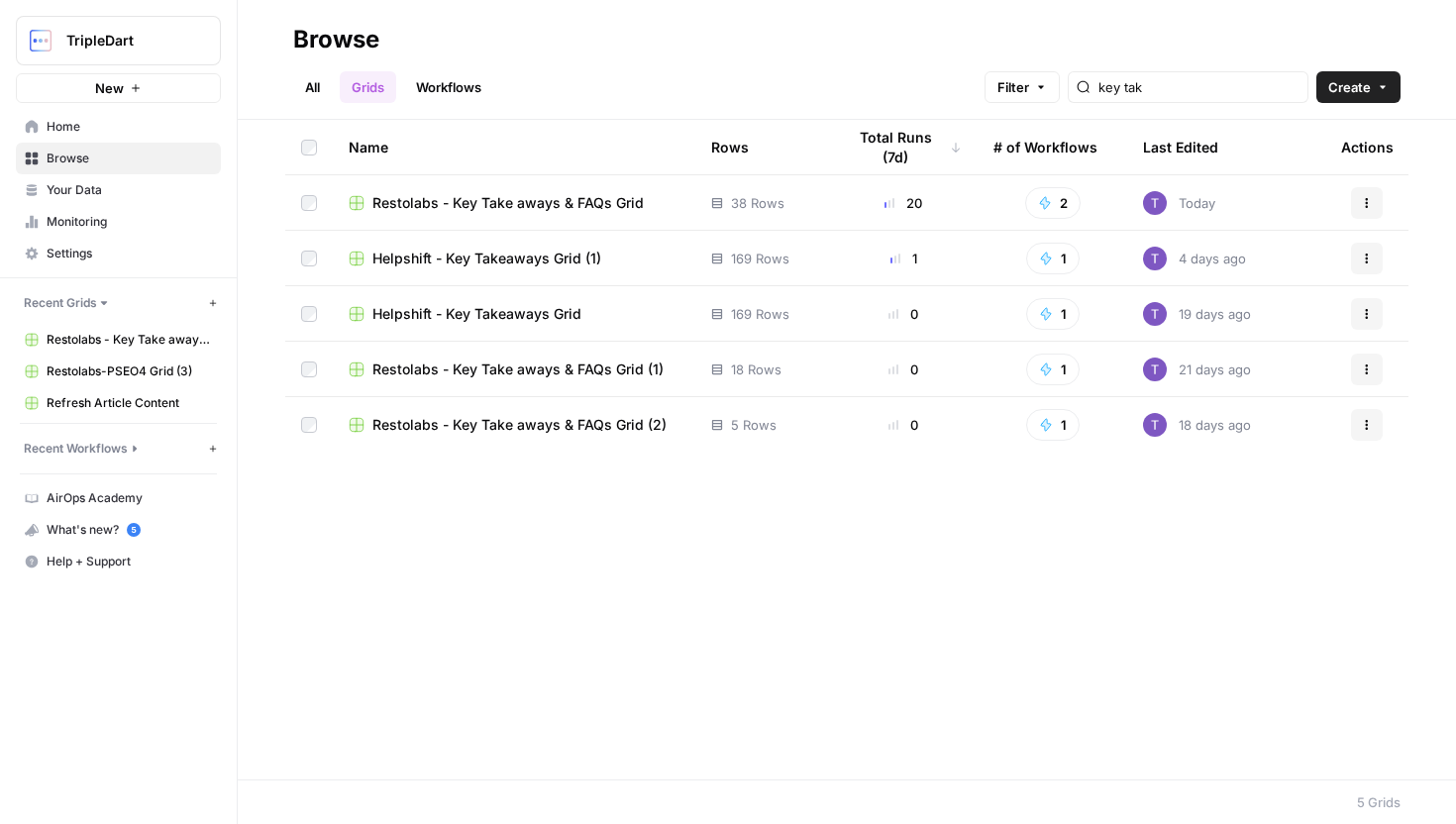 click on "Restolabs - Key Take aways & FAQs Grid" at bounding box center (514, 202) 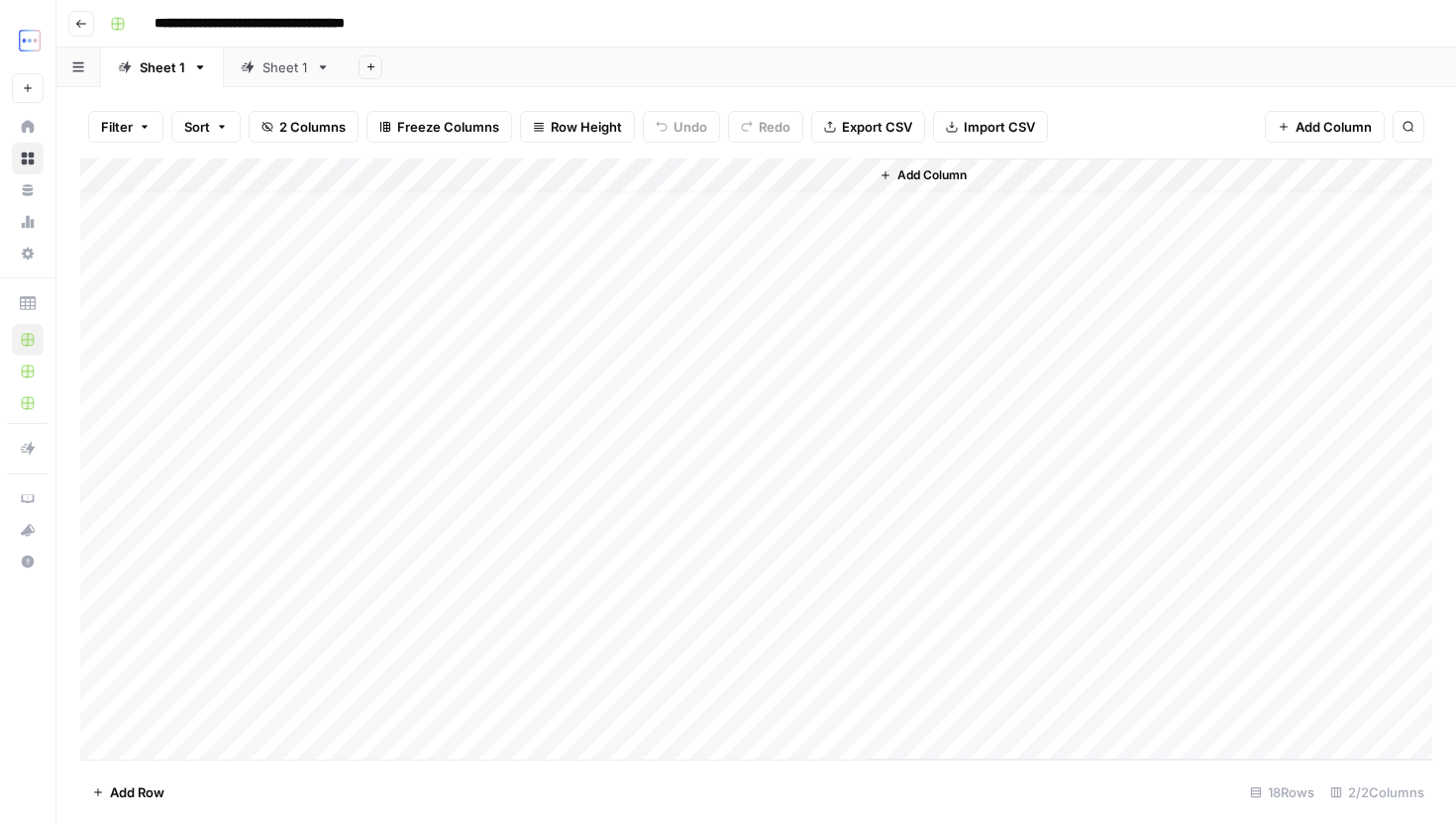 scroll, scrollTop: 0, scrollLeft: 0, axis: both 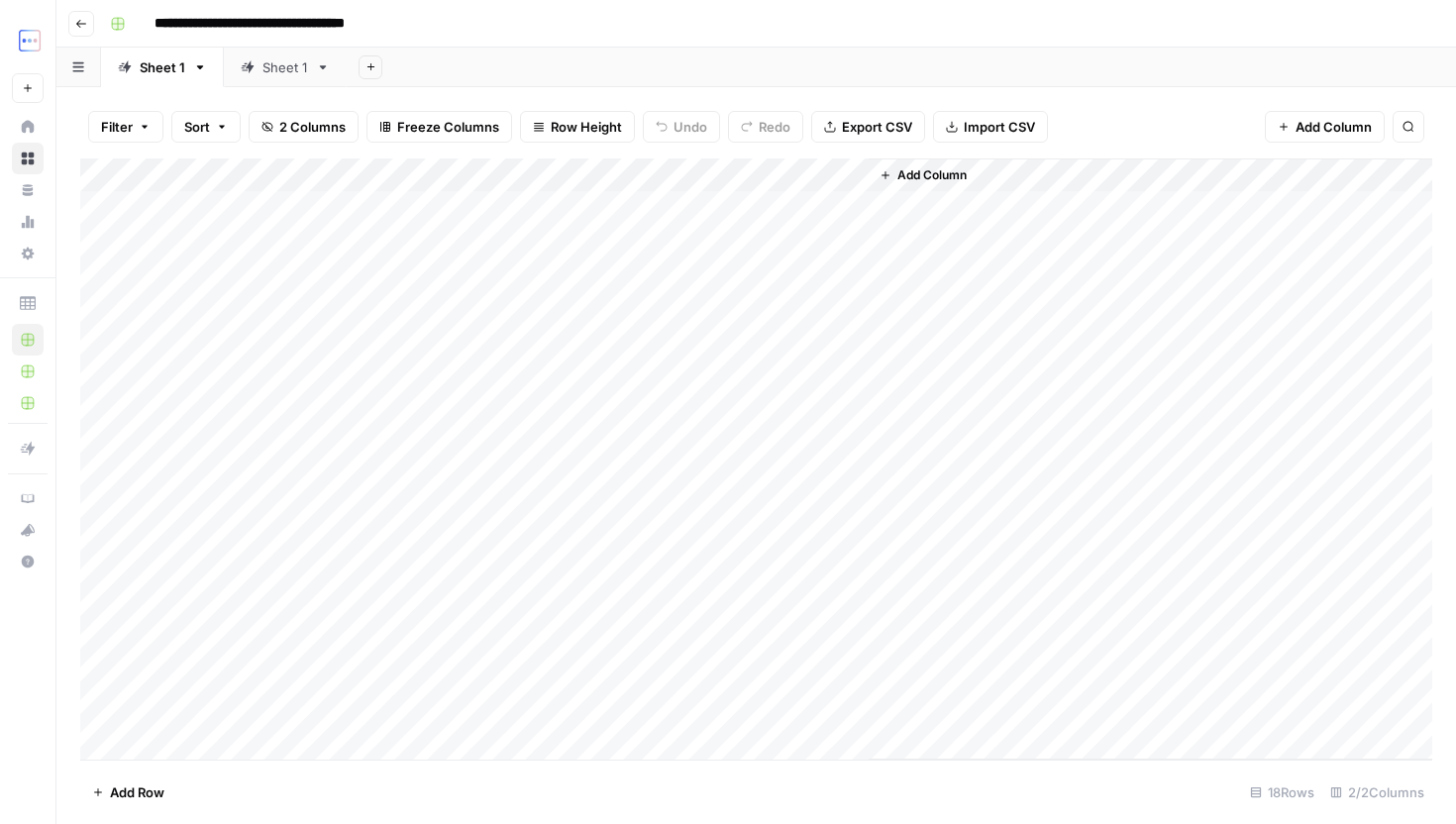 click on "Sheet 1" at bounding box center [285, 67] 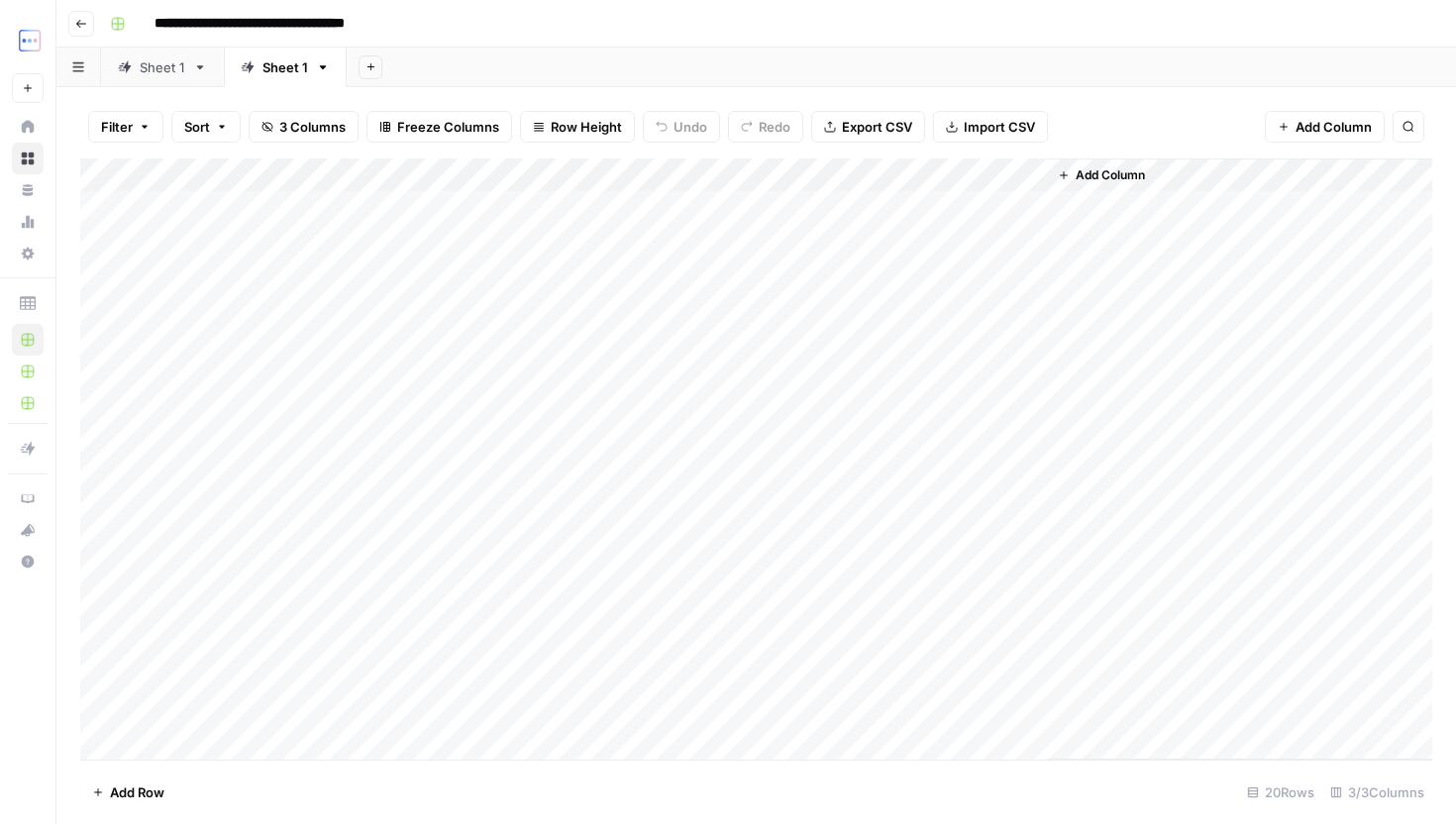 click 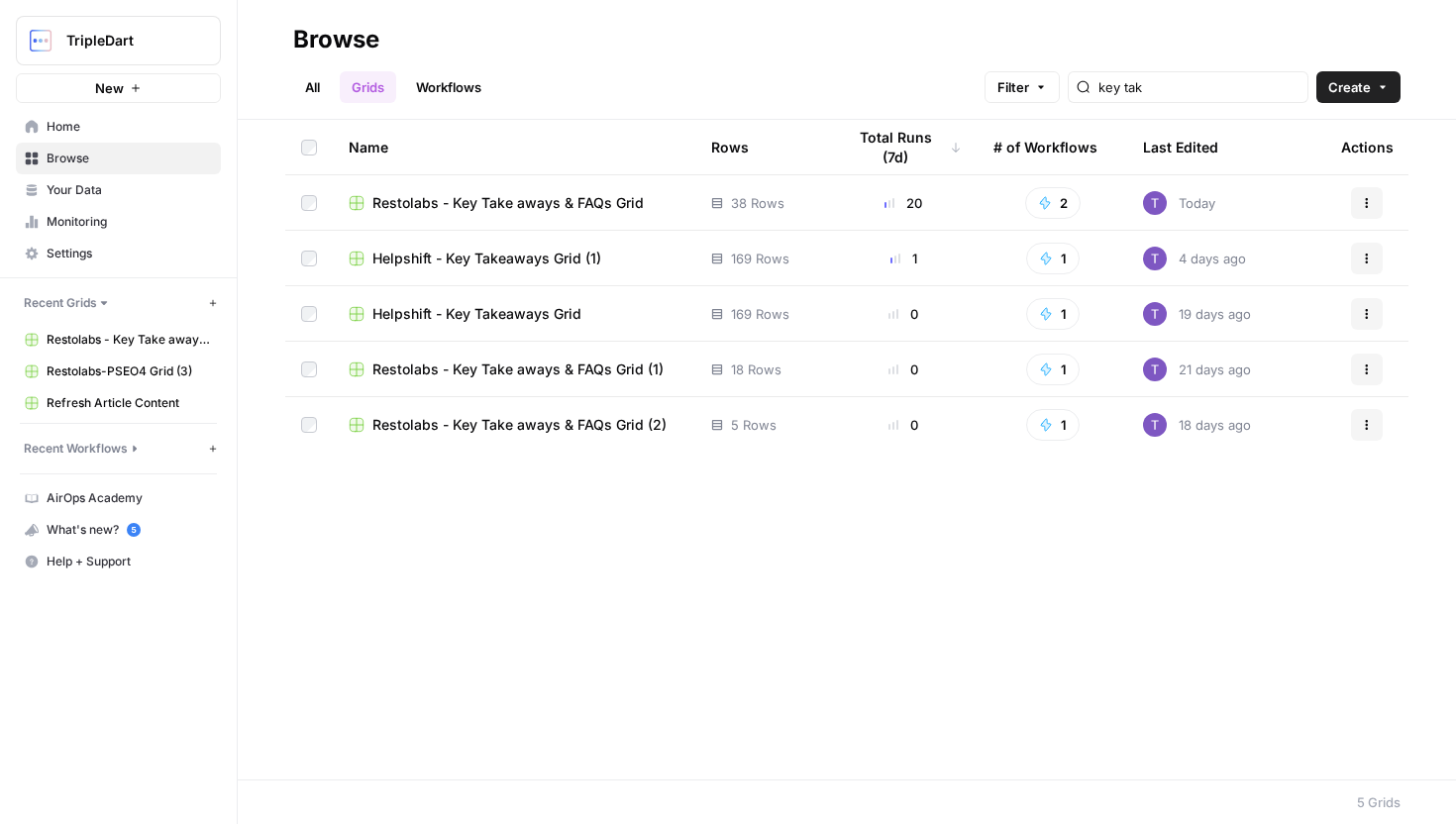 click on "Restolabs - Key Take aways & FAQs Grid (1)" at bounding box center [518, 369] 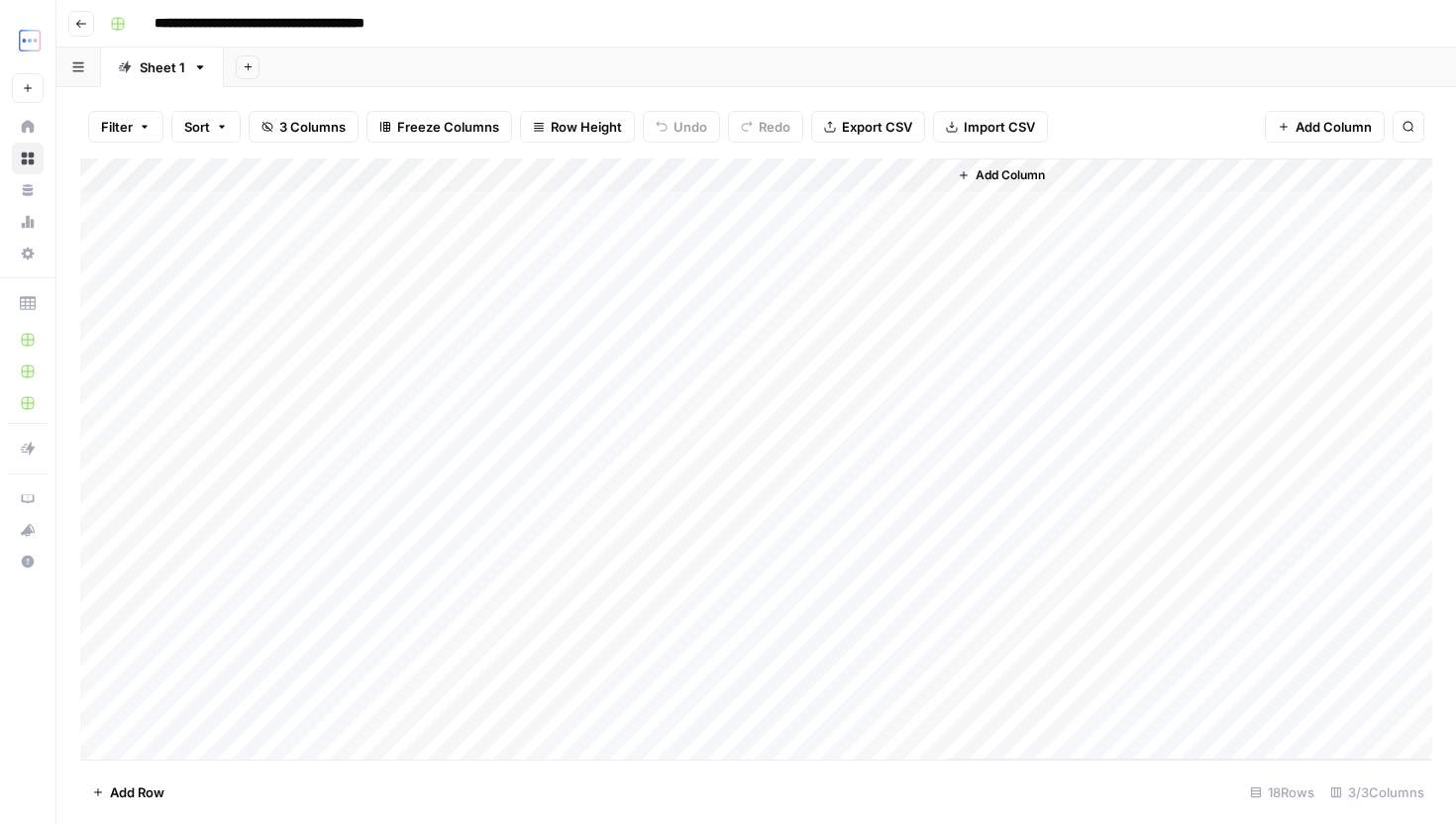 scroll, scrollTop: 0, scrollLeft: 0, axis: both 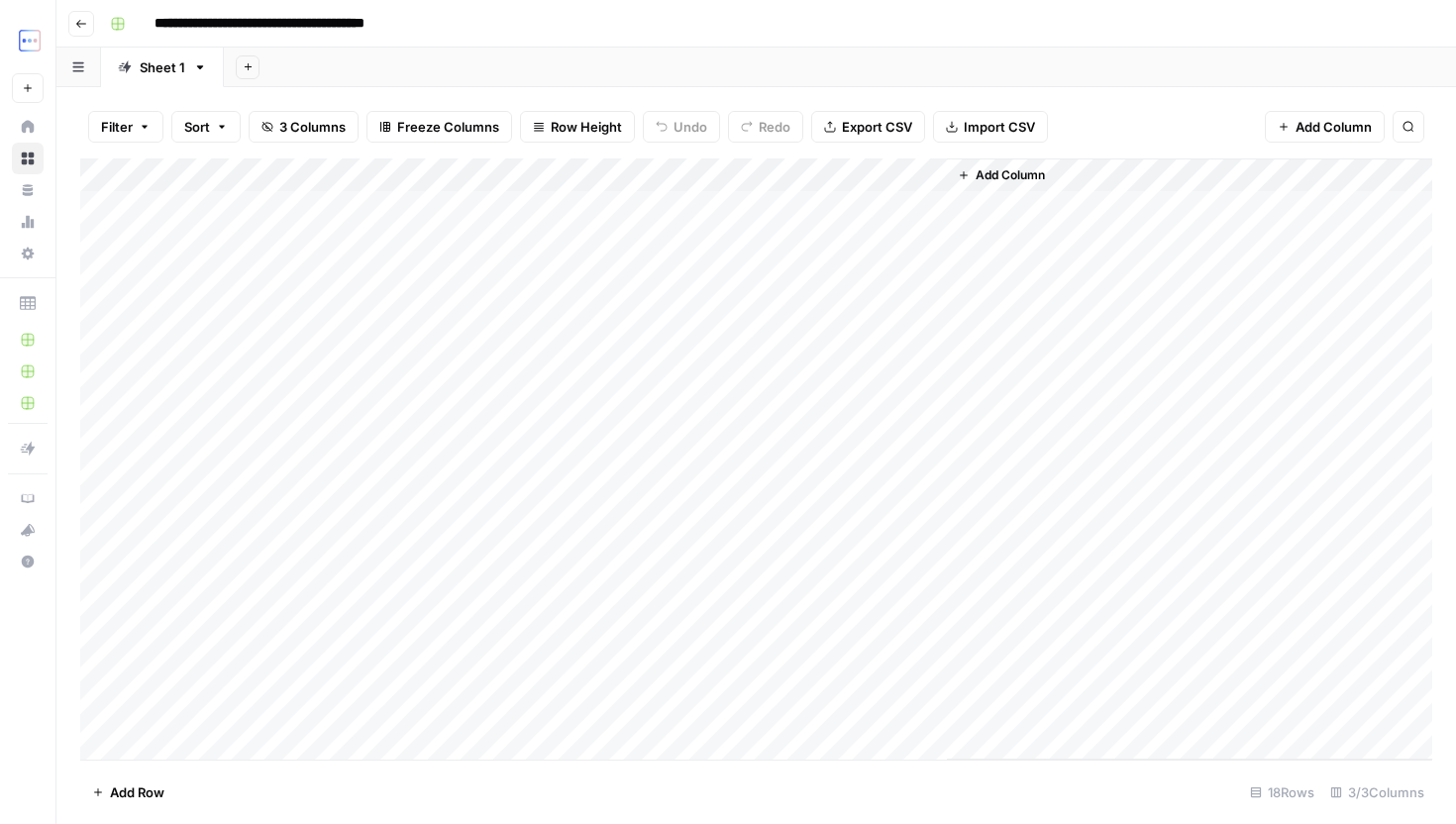 click 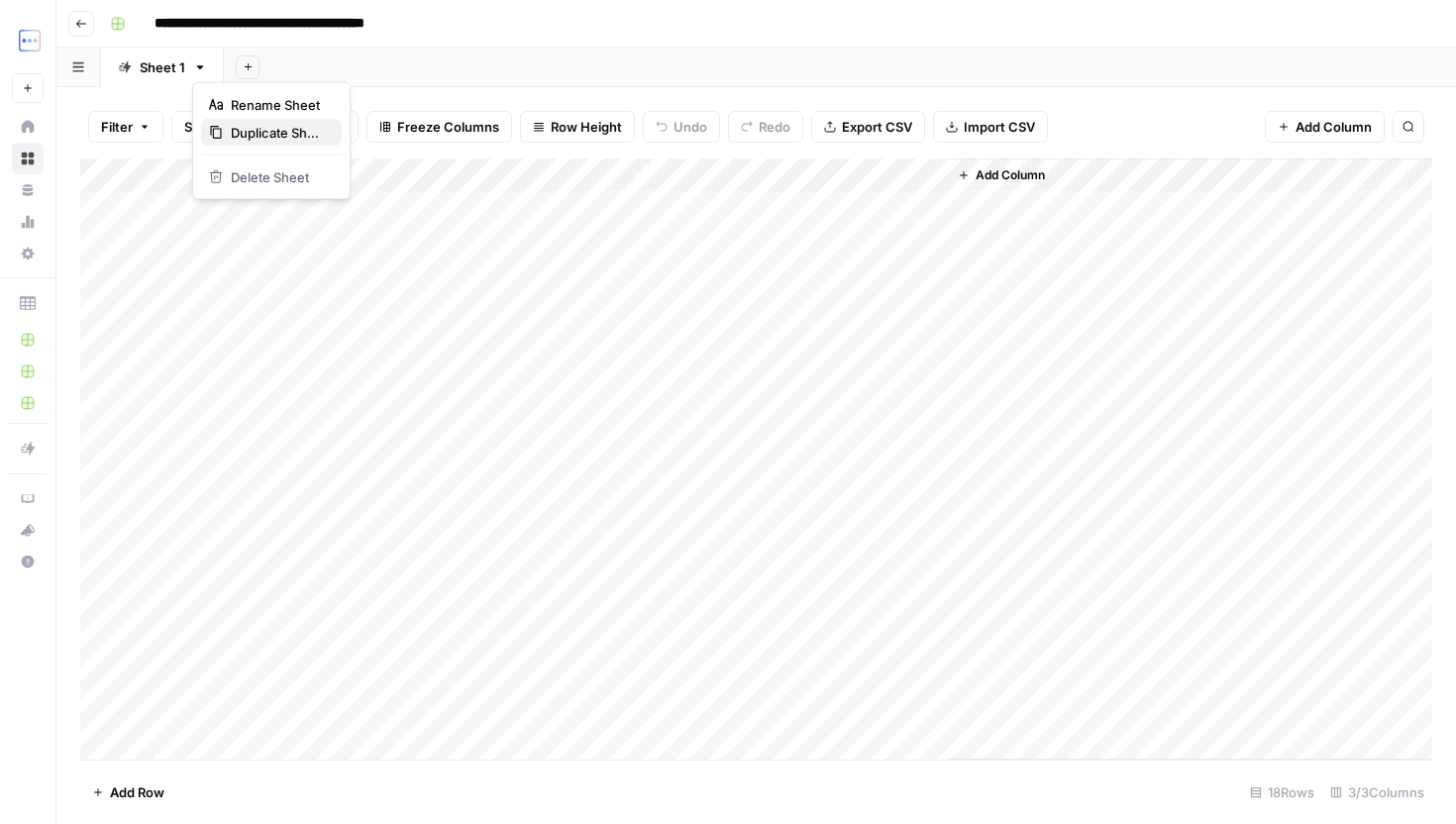 click on "Duplicate Sheet" at bounding box center (271, 133) 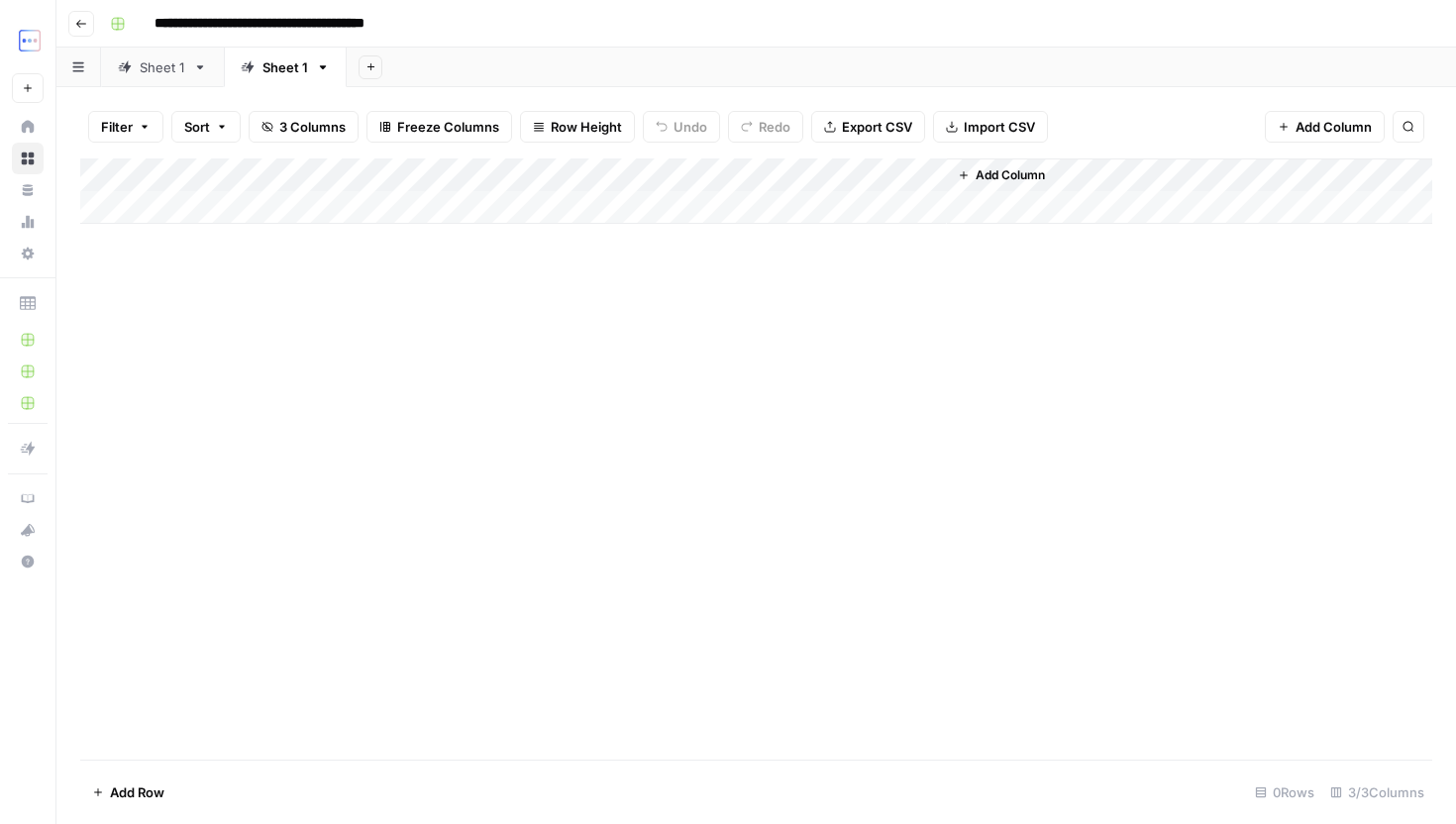 click on "Add Column" at bounding box center [756, 191] 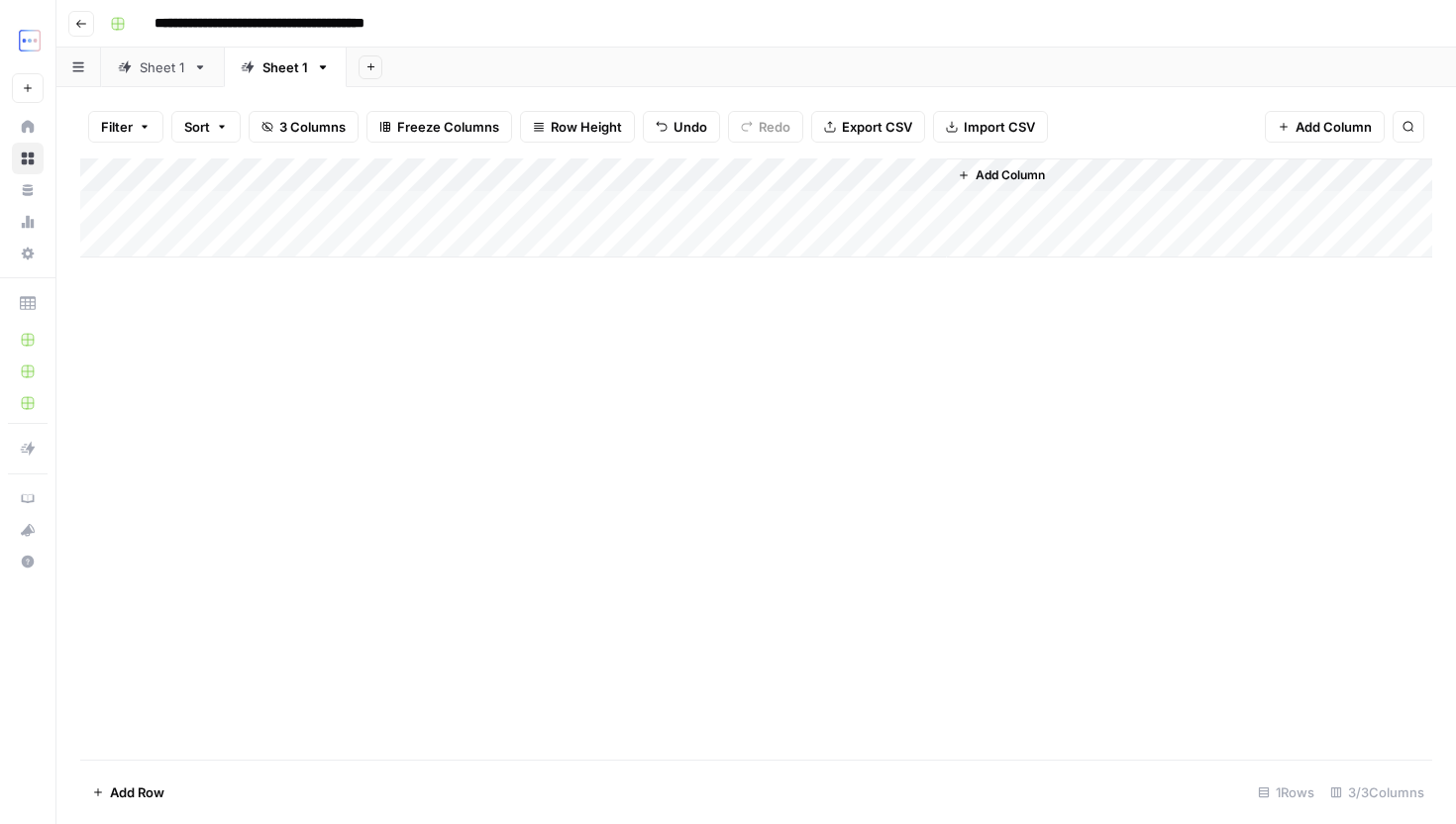 click on "Add Column" at bounding box center [756, 459] 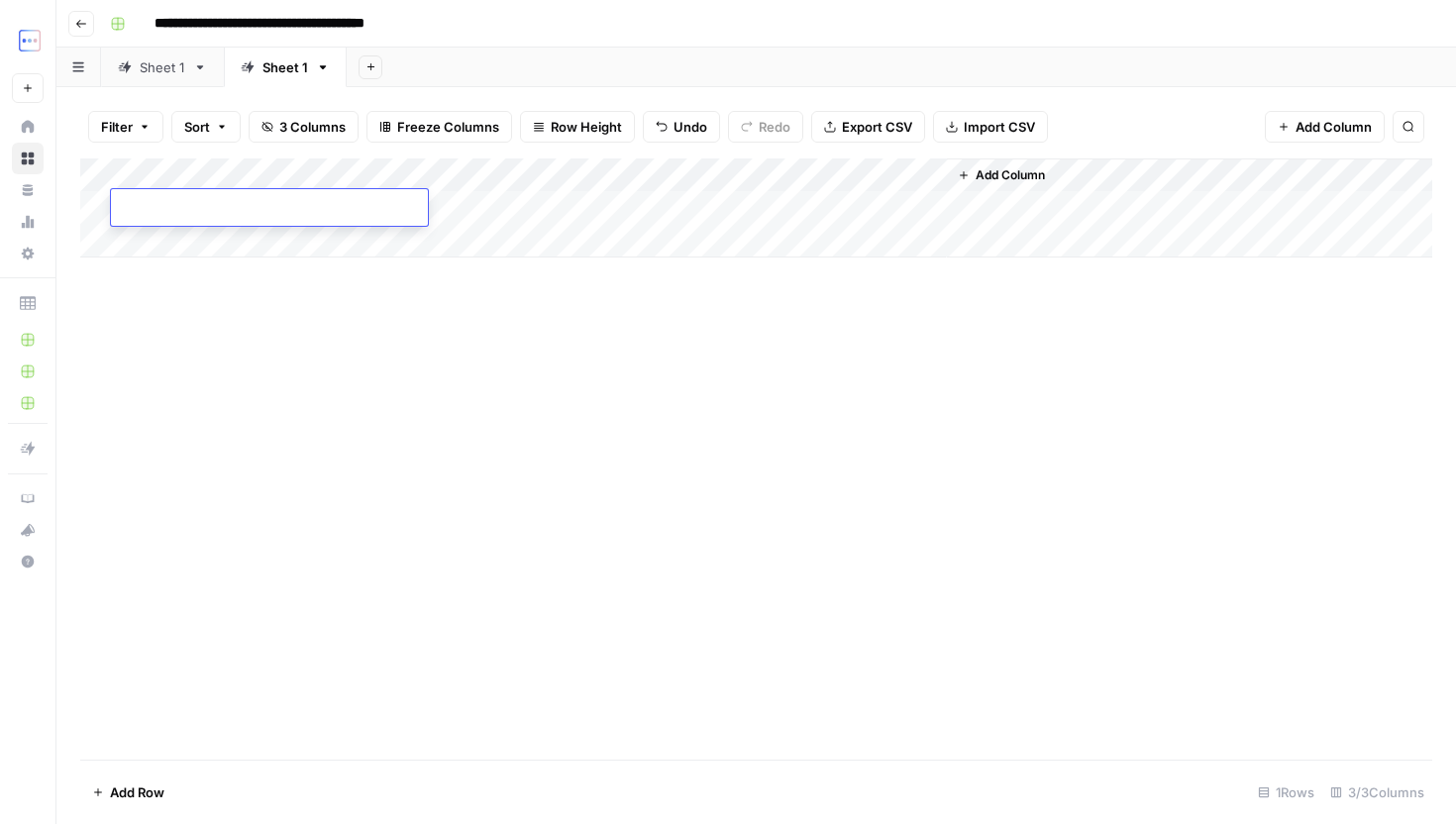 click on "Add Column" at bounding box center (756, 459) 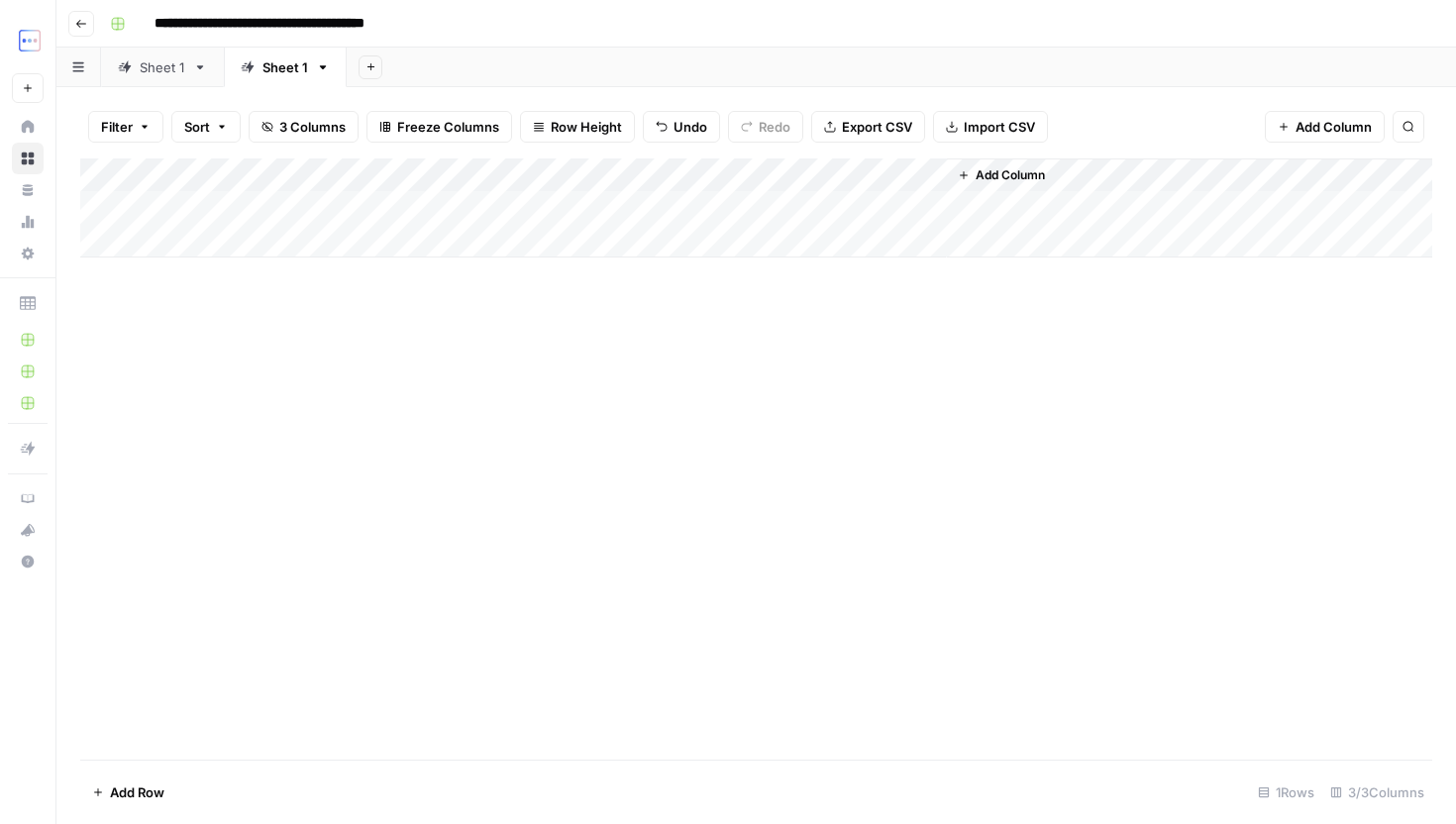 click on "Add Column" at bounding box center (756, 459) 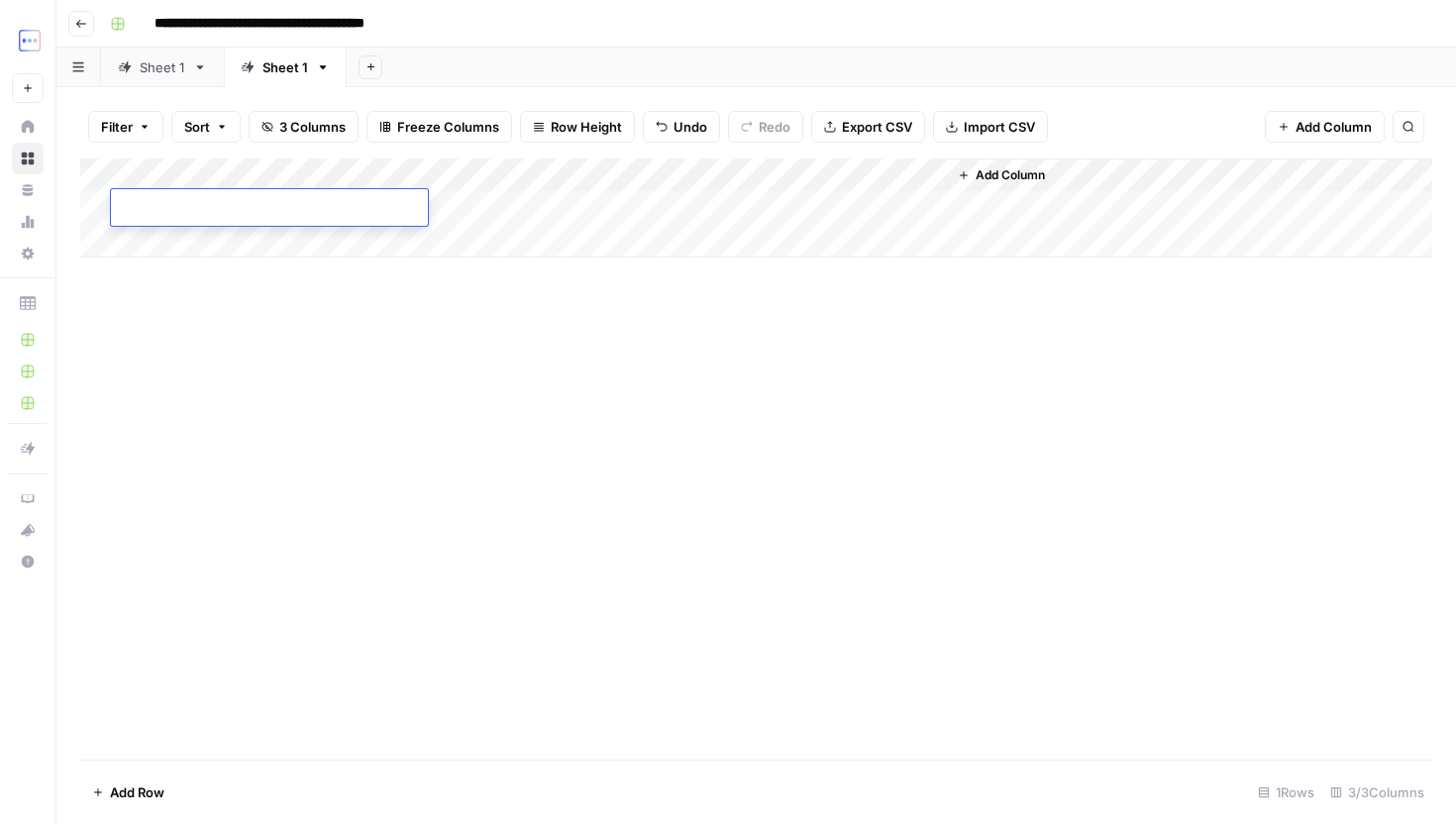 click on "Add Column" at bounding box center [756, 208] 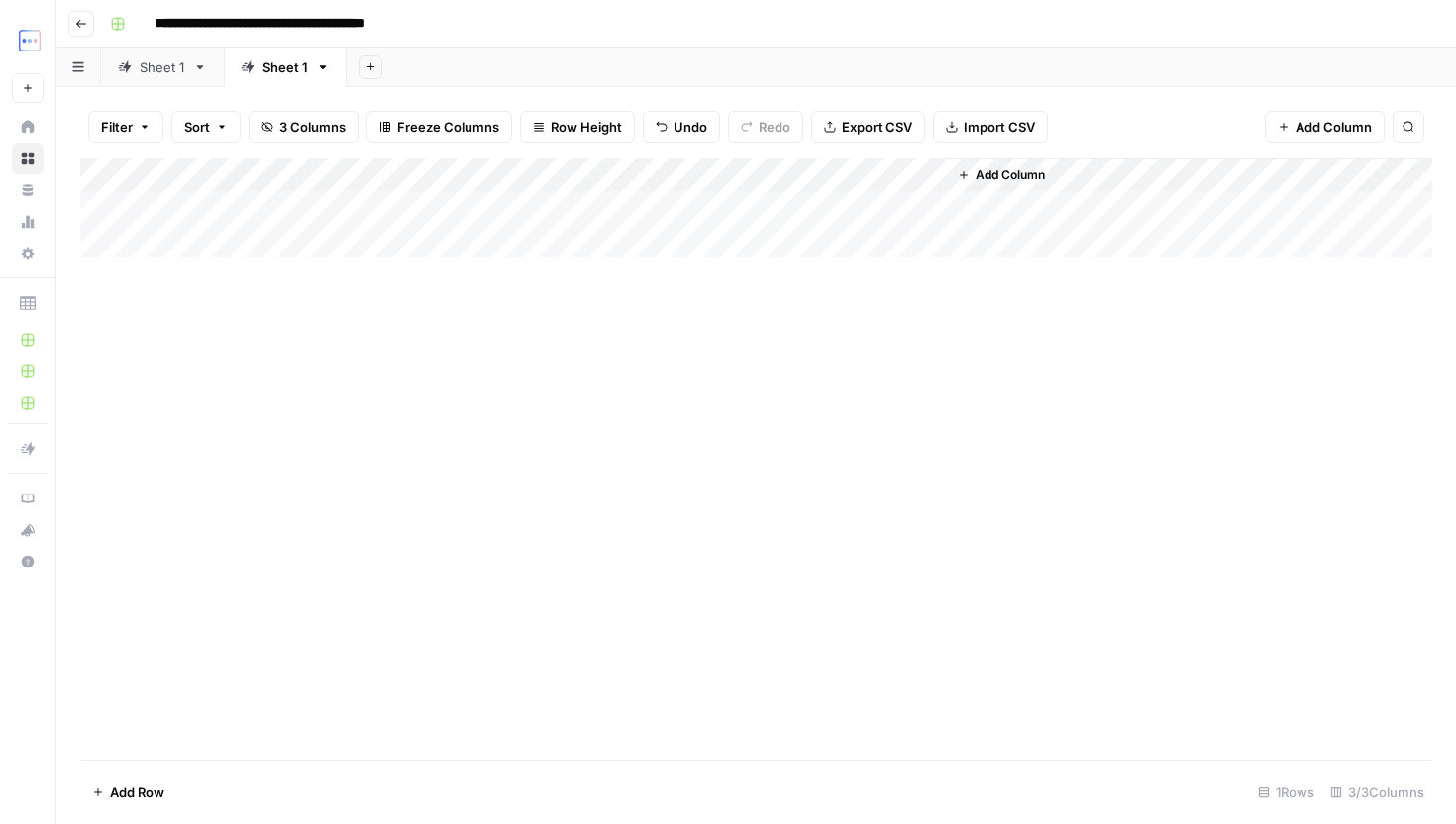 click on "Add Column" at bounding box center (756, 208) 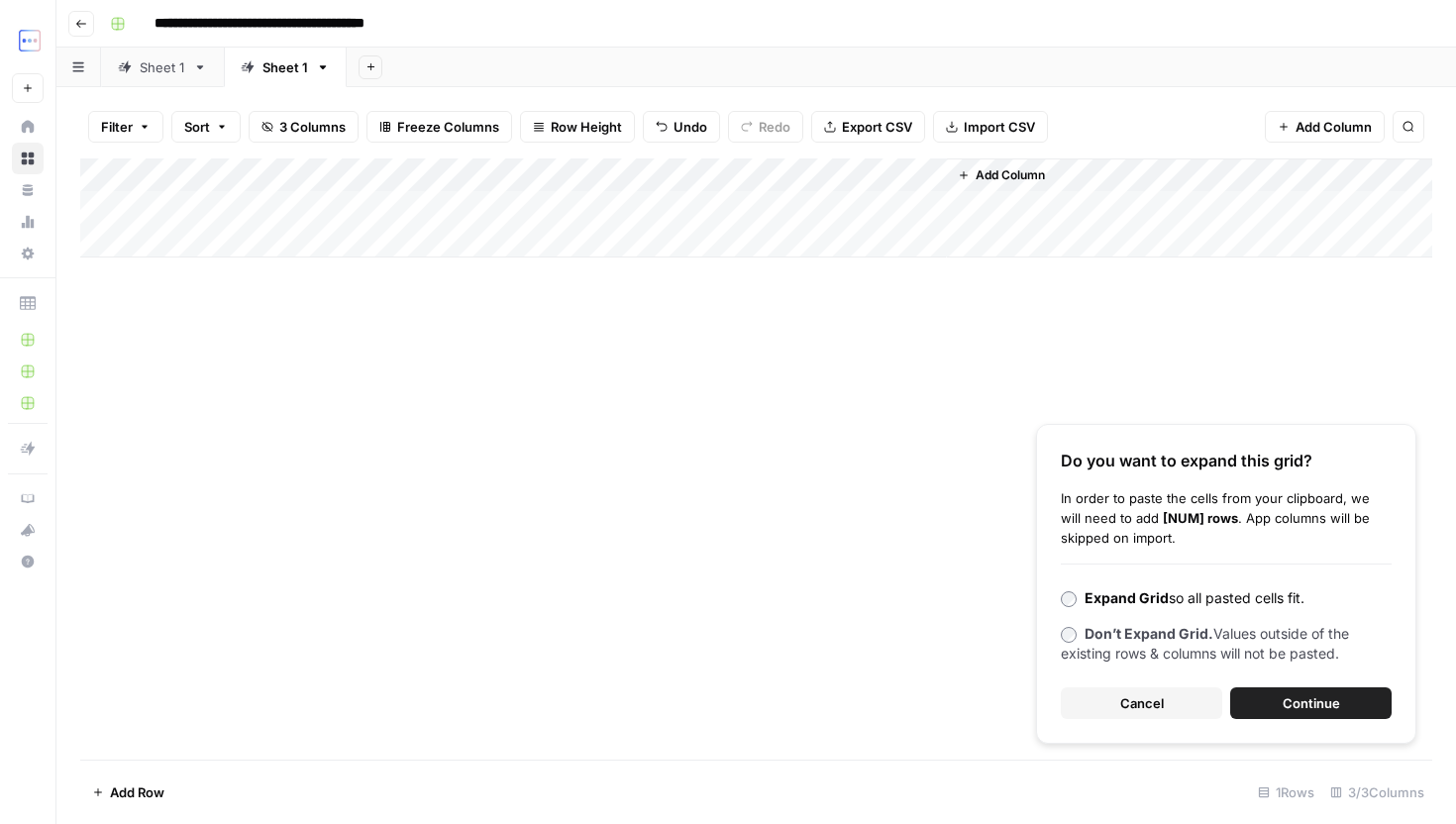 click on "Continue" at bounding box center (1310, 703) 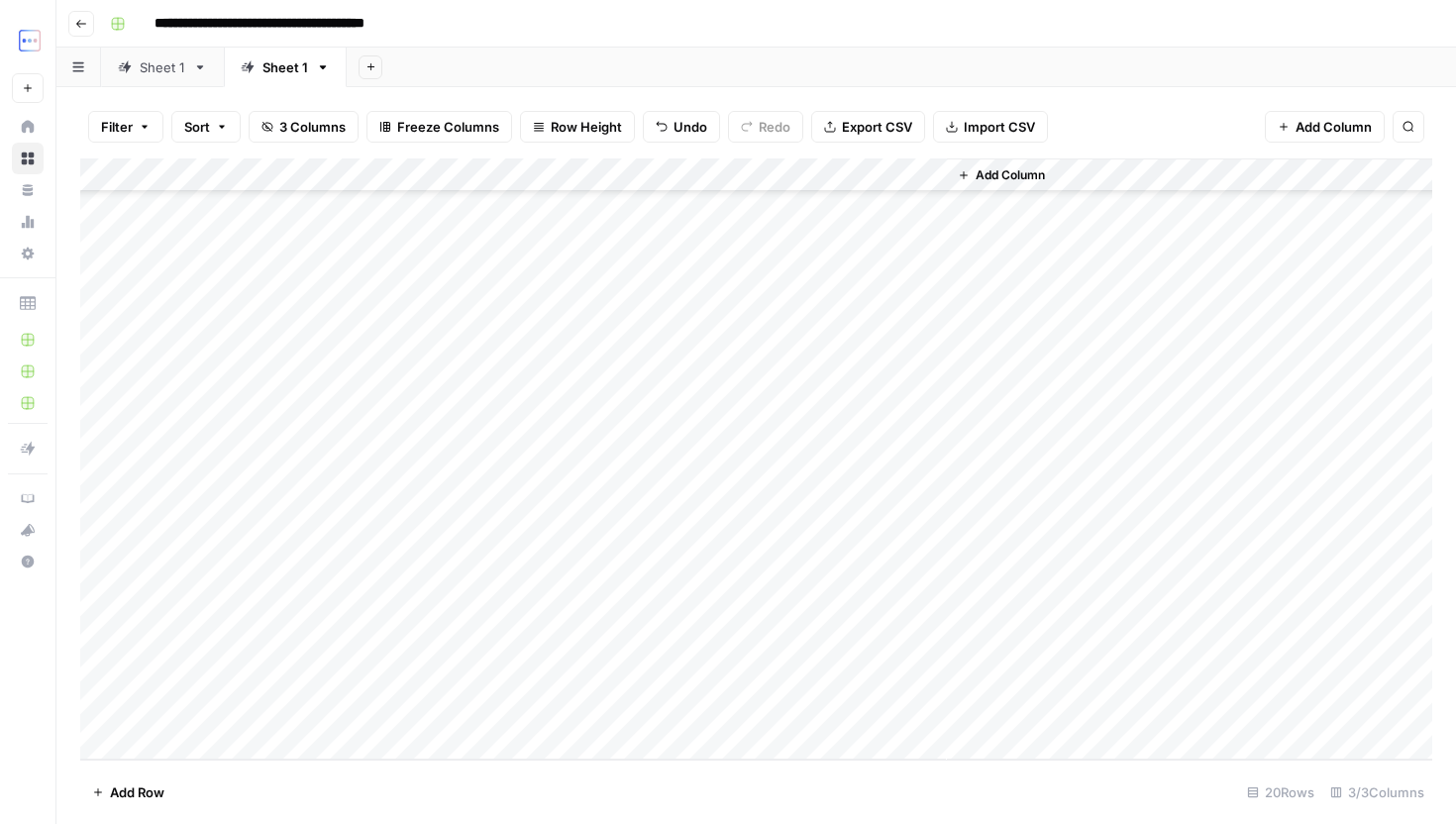 scroll, scrollTop: 0, scrollLeft: 0, axis: both 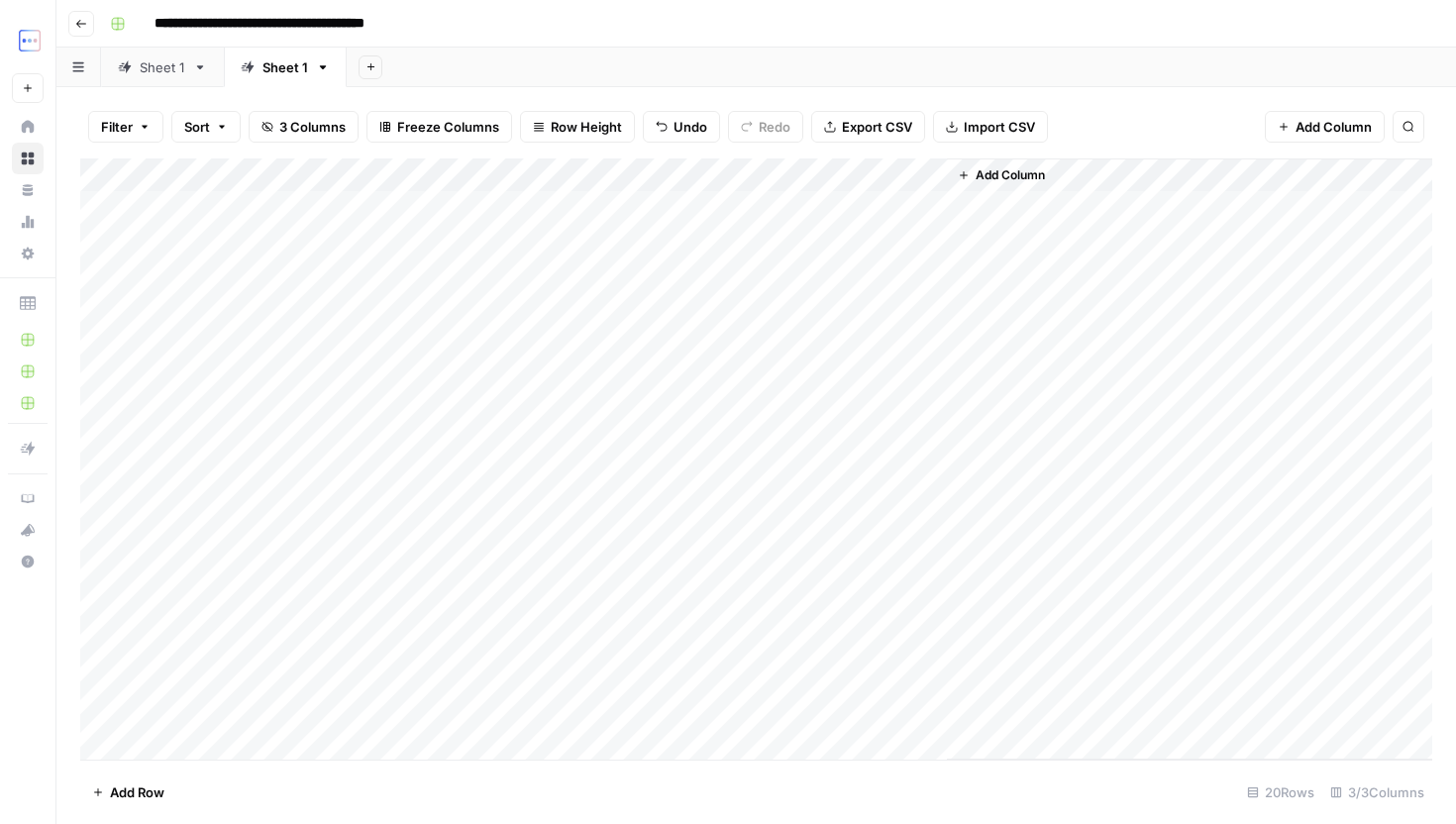 click on "Add Column" at bounding box center (756, 459) 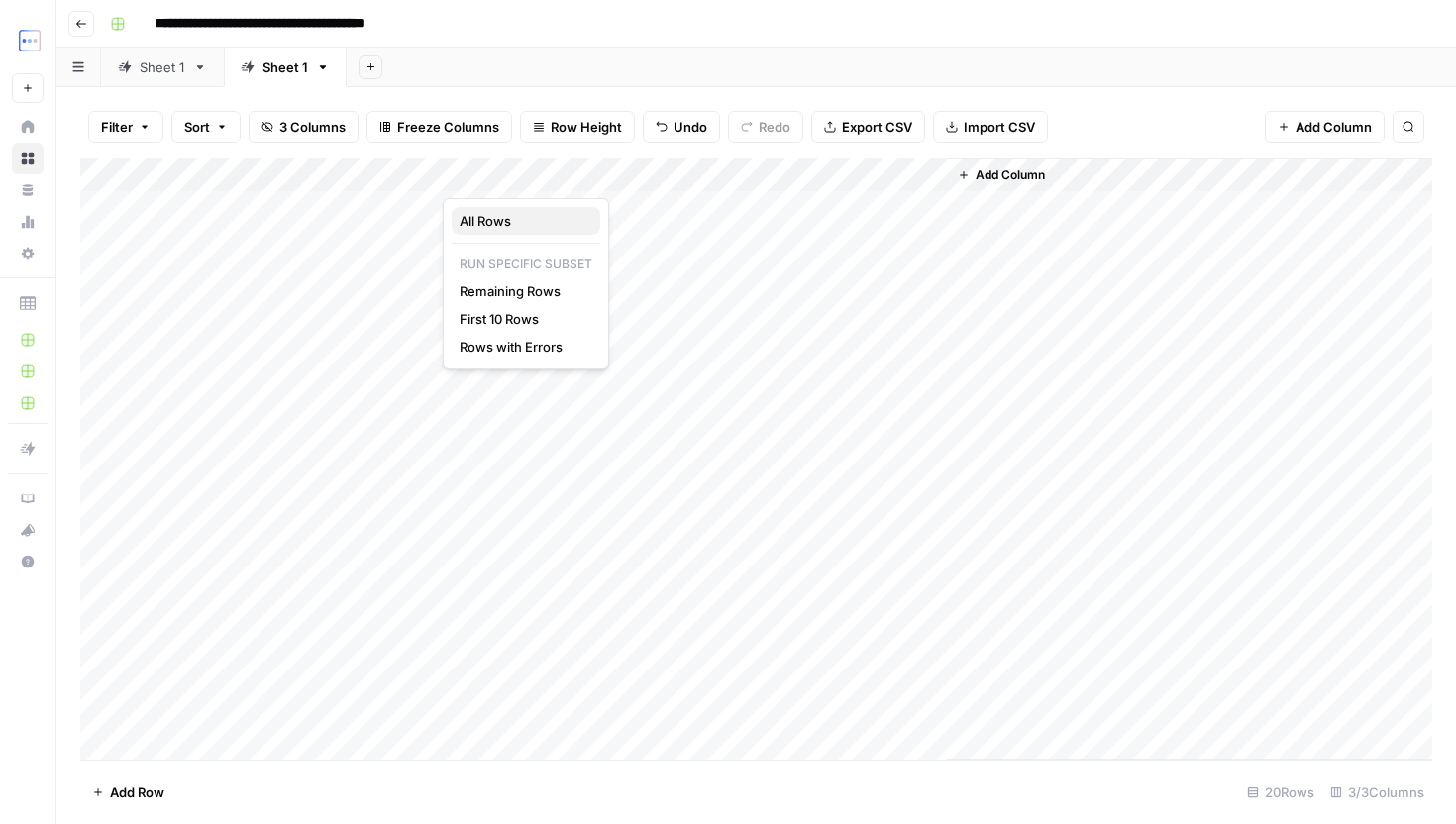 click on "All Rows" at bounding box center (522, 221) 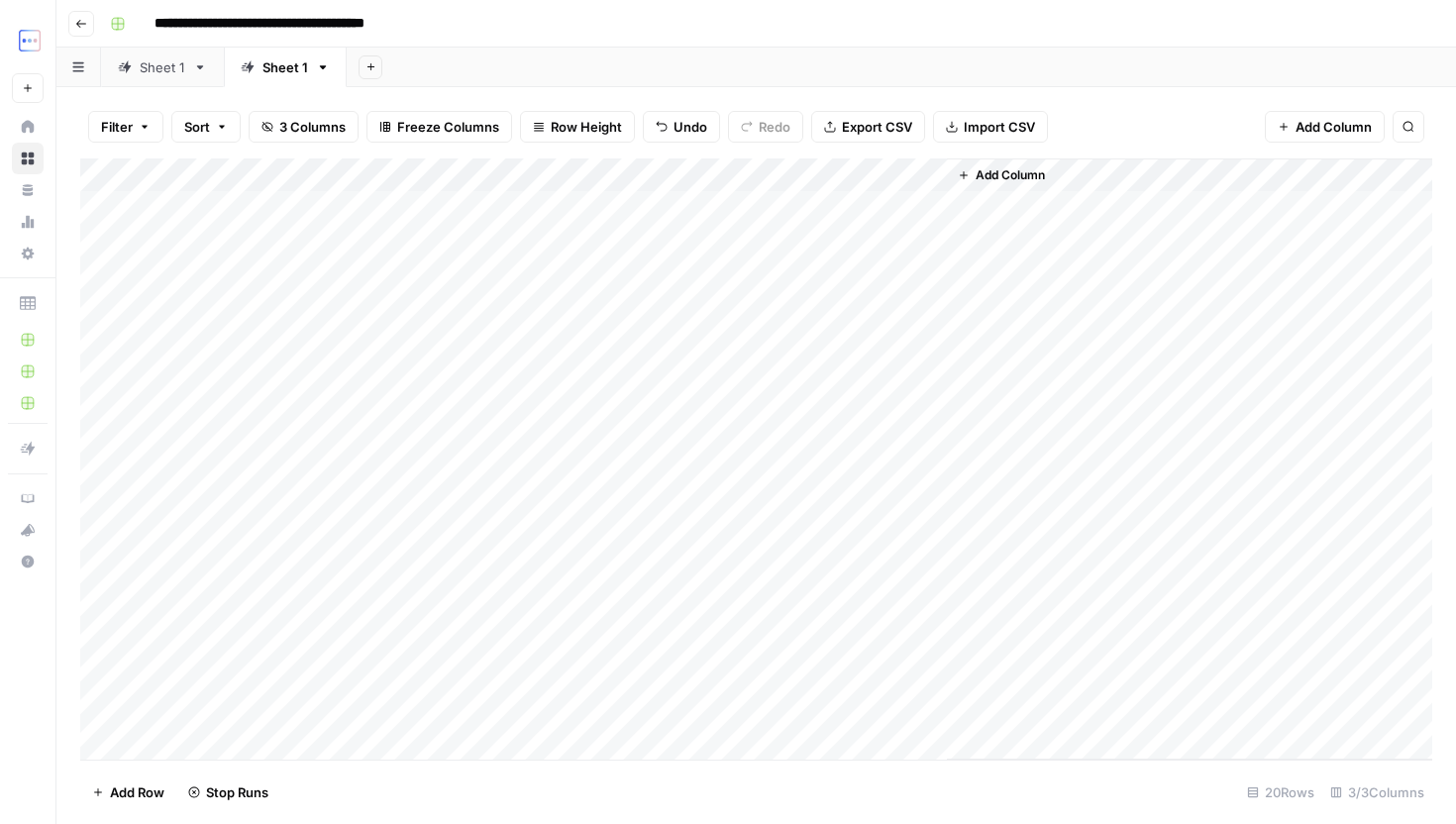 click on "Add Column" at bounding box center (756, 459) 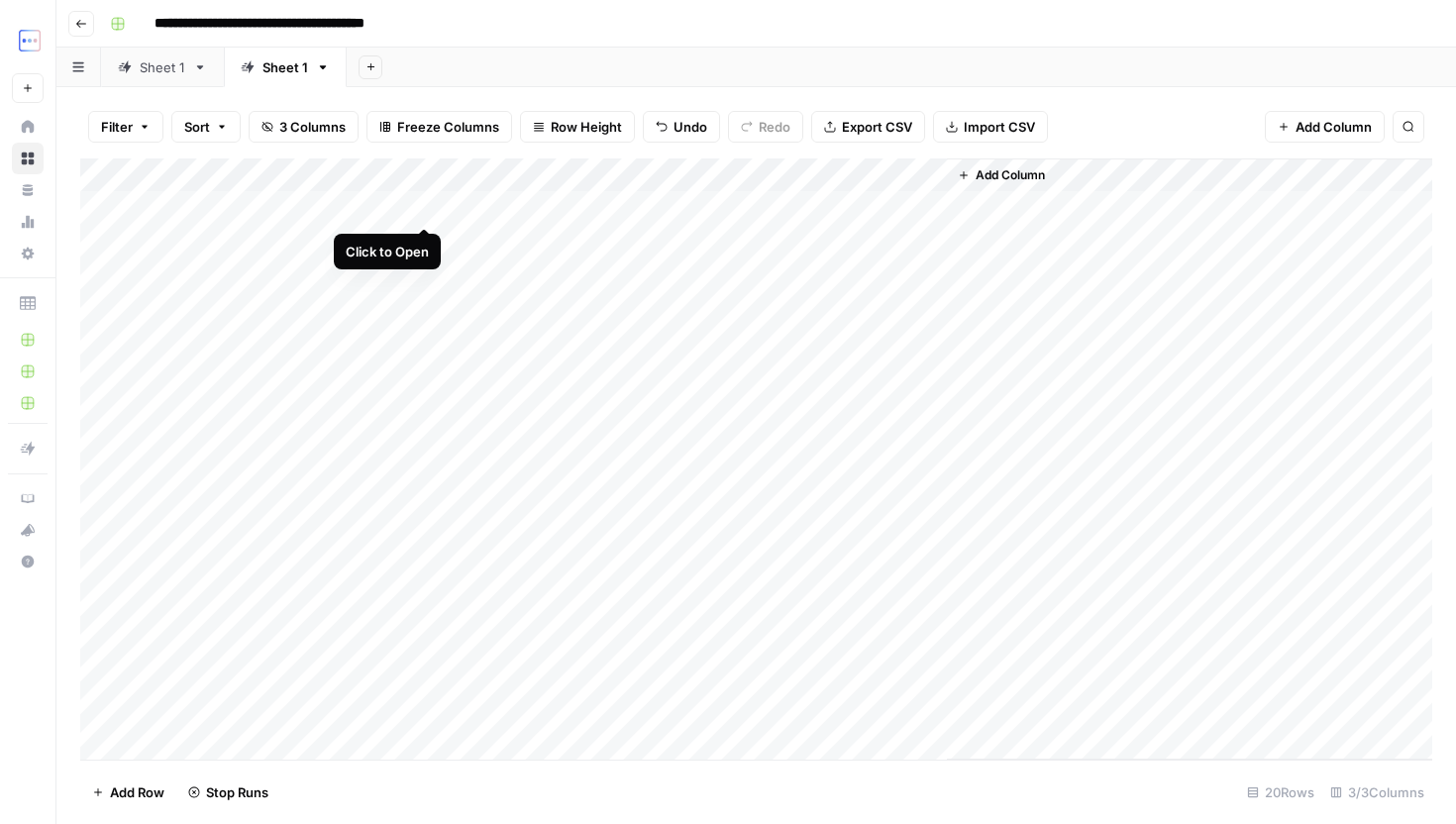 click on "Add Column" at bounding box center (756, 459) 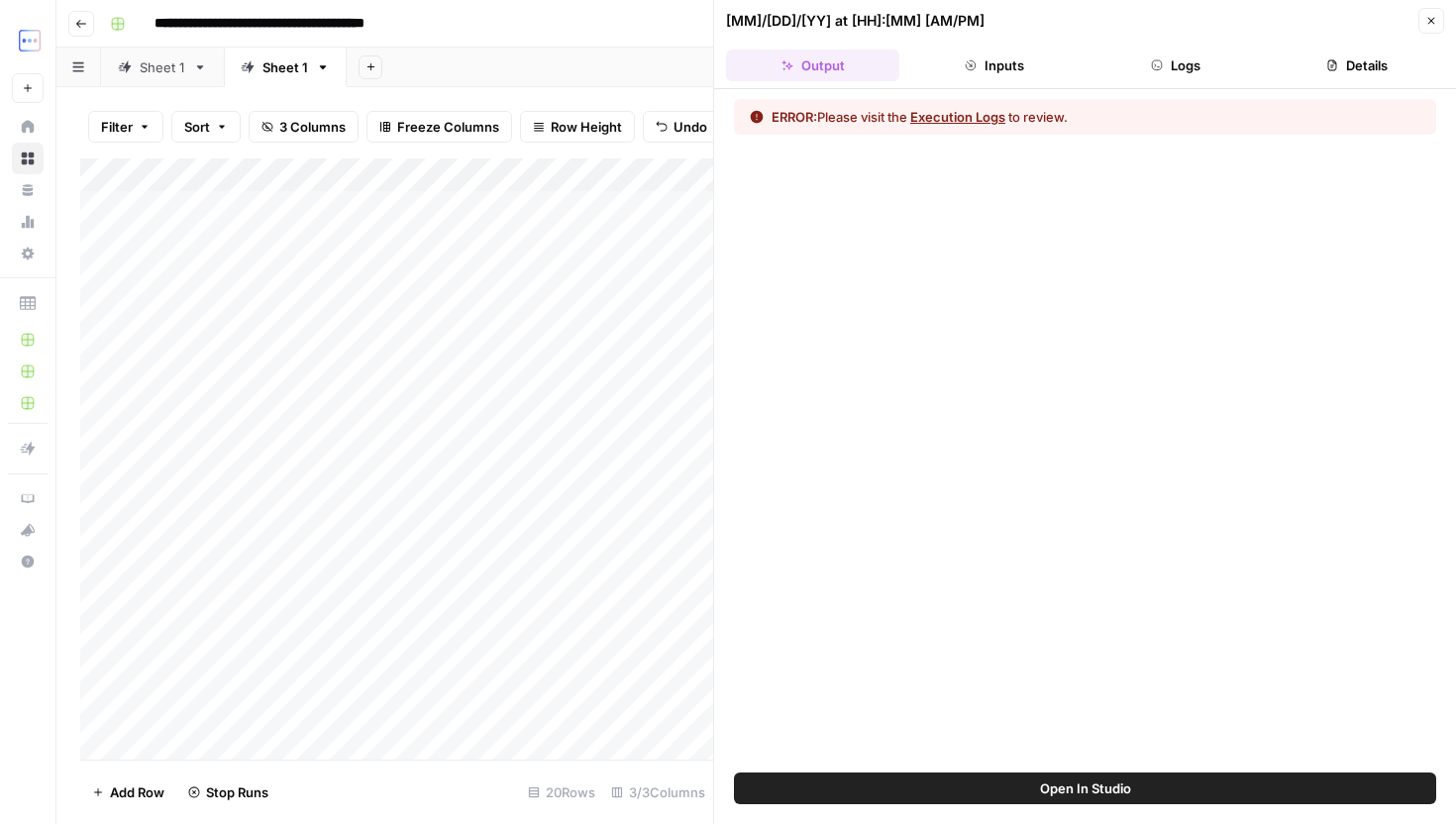 click 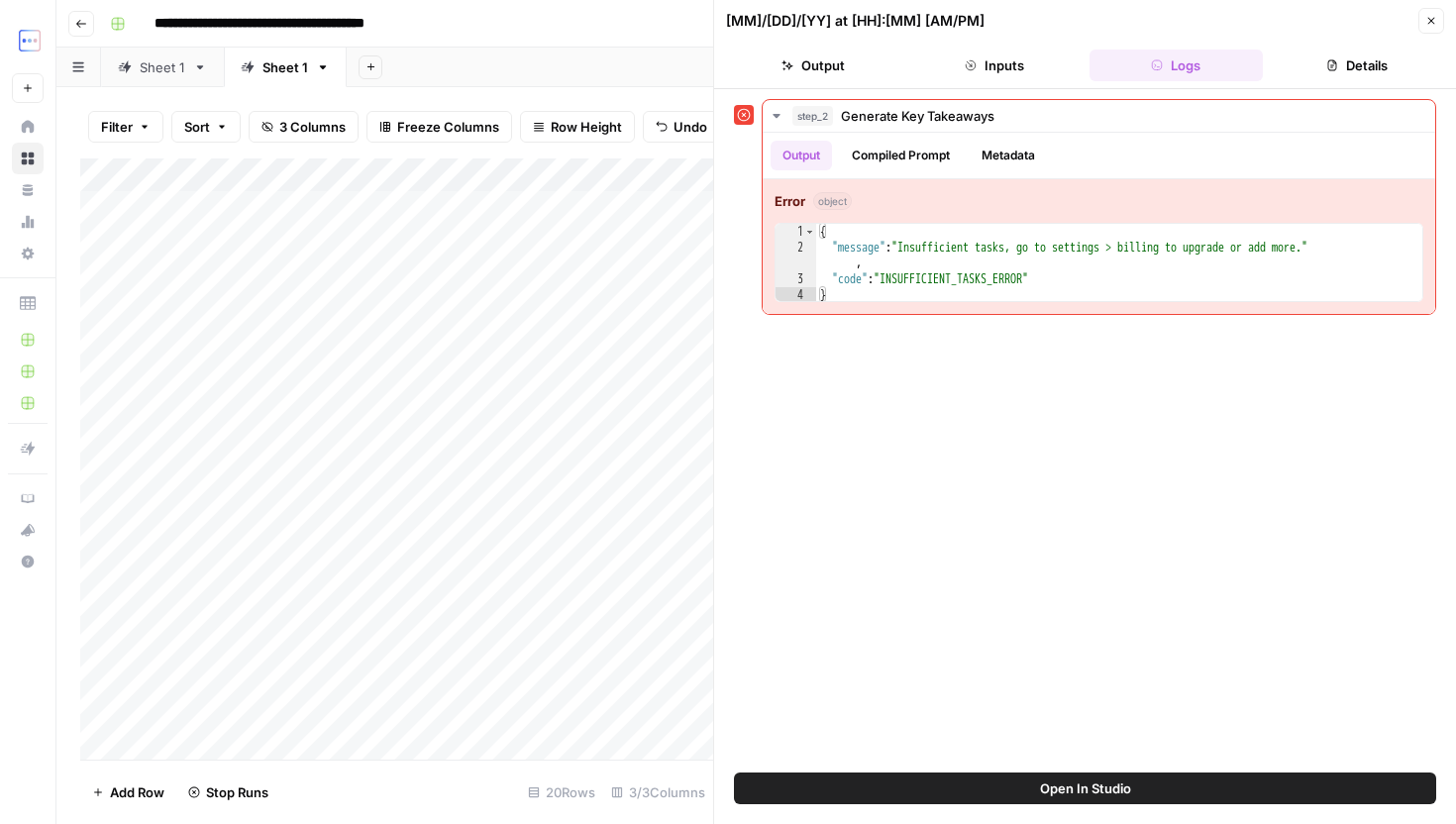 click 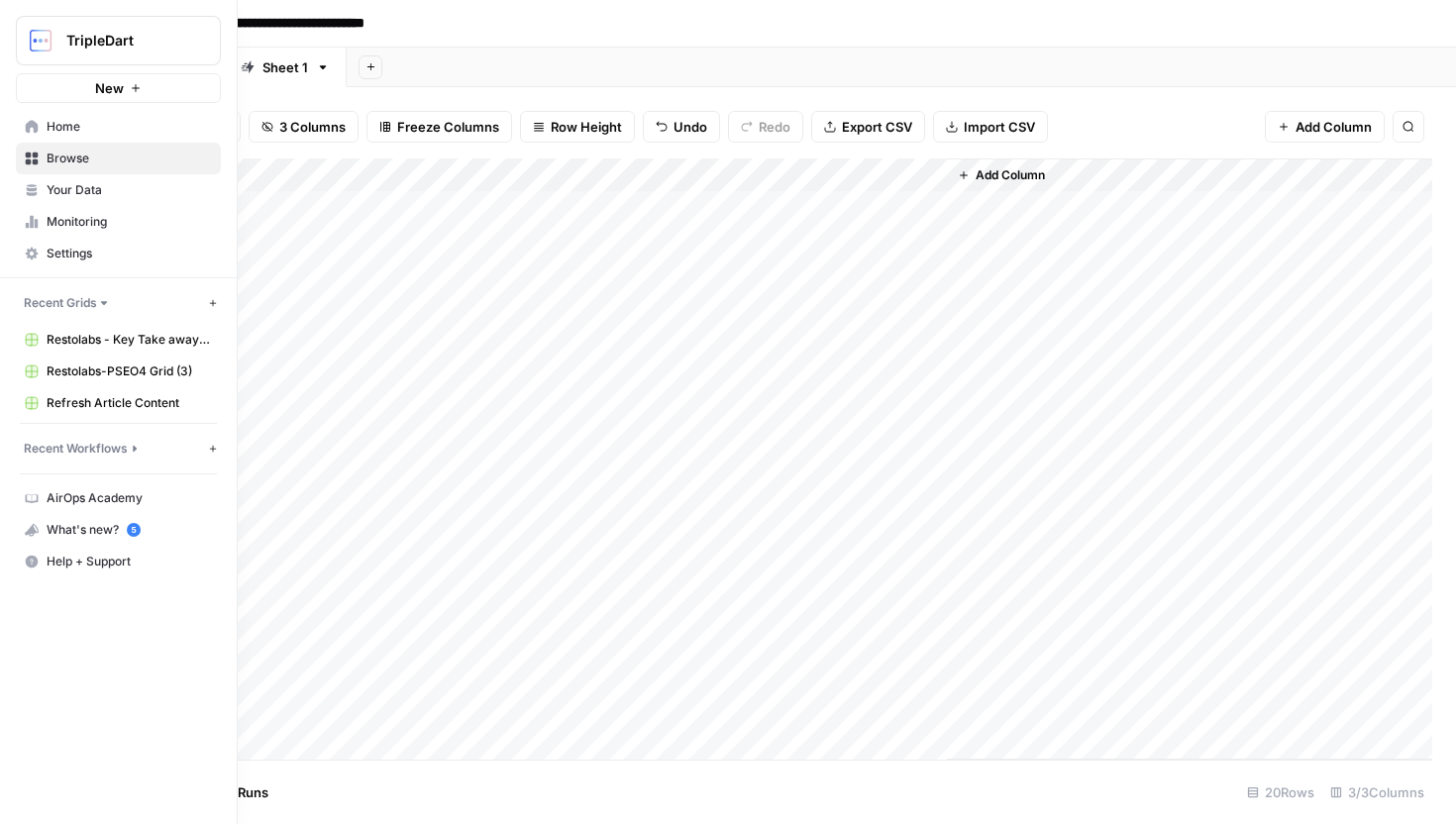 click on "Your Data" at bounding box center [129, 190] 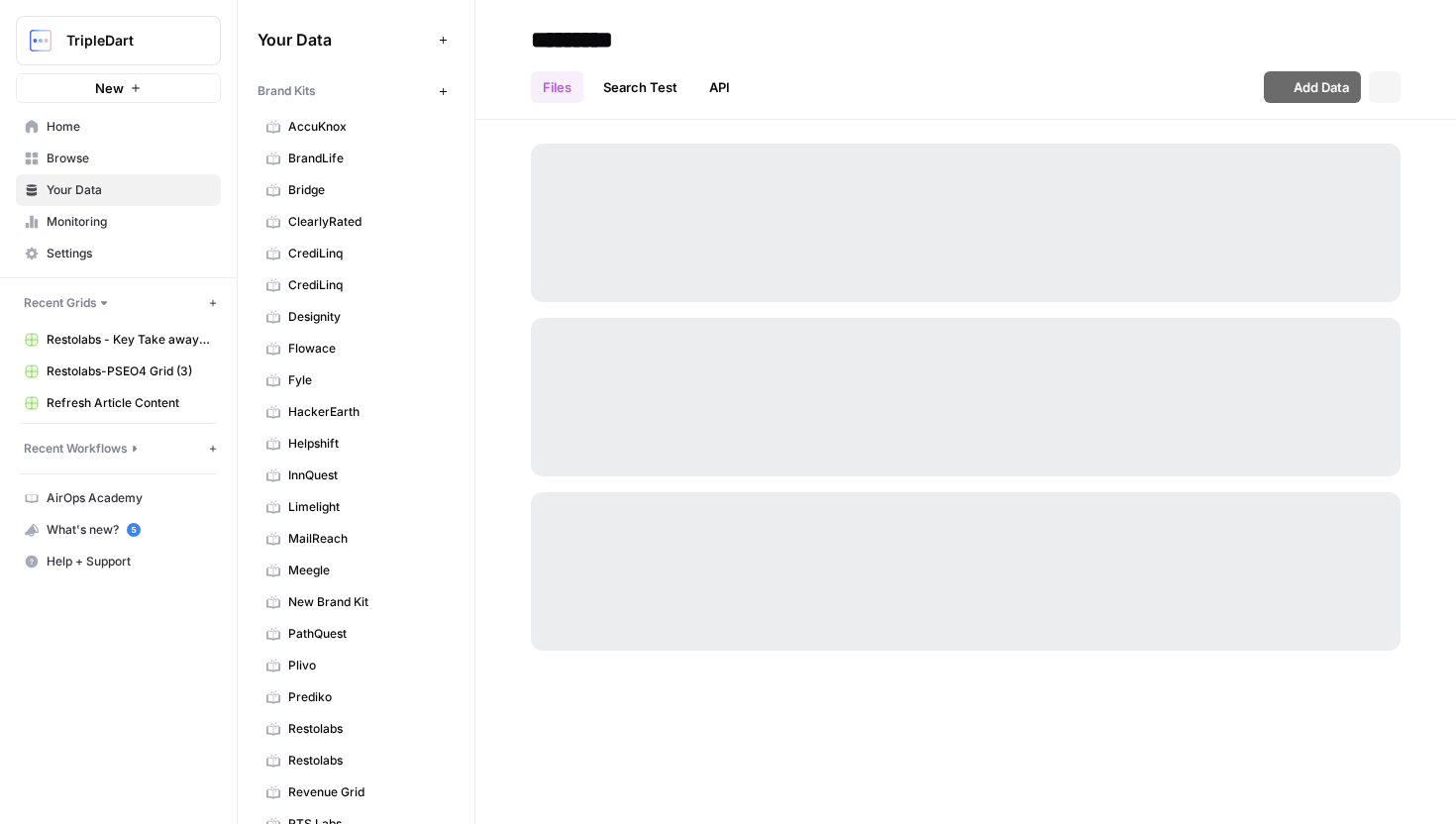 click on "Settings" at bounding box center [129, 254] 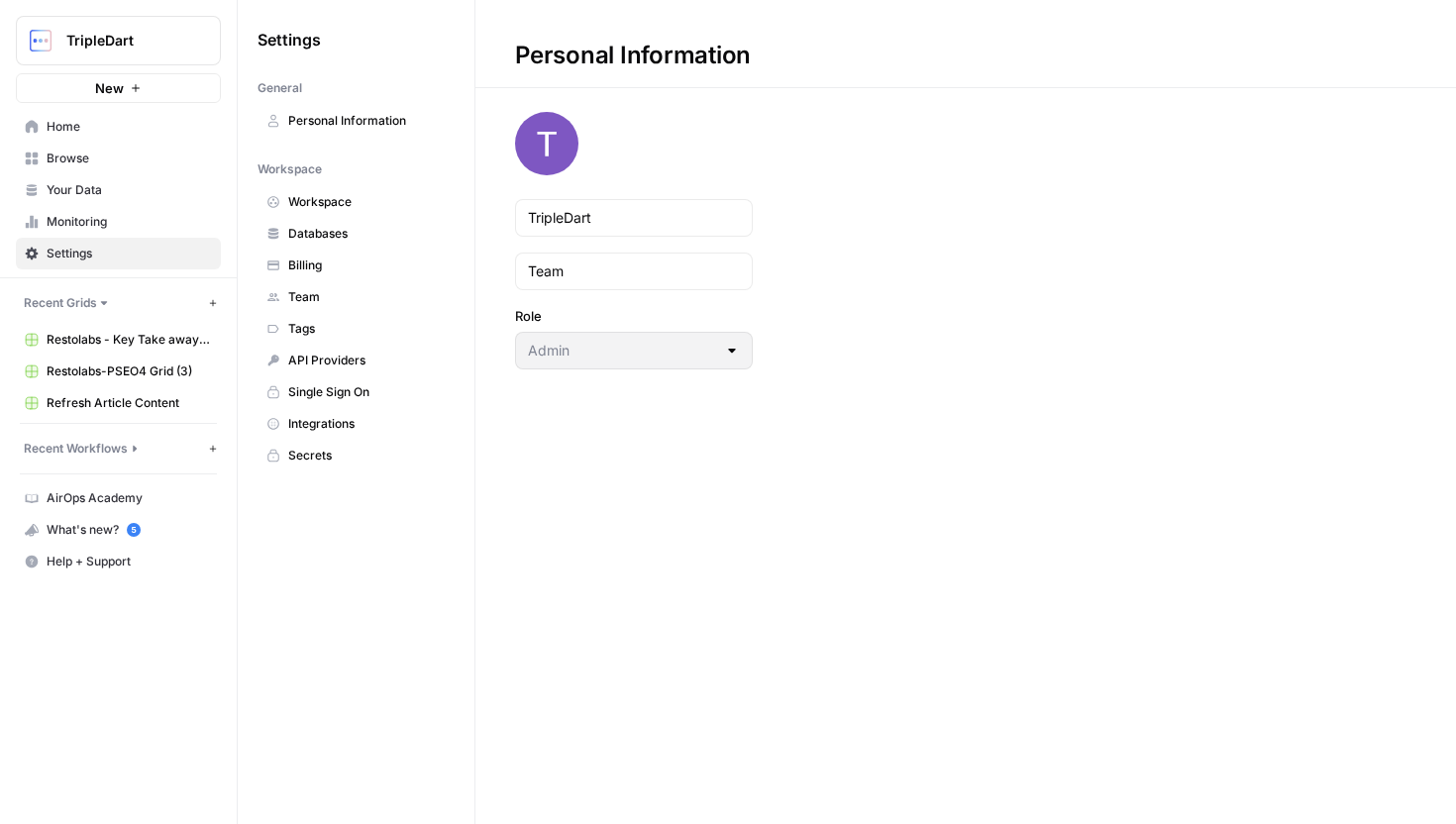 click on "Billing" at bounding box center (356, 265) 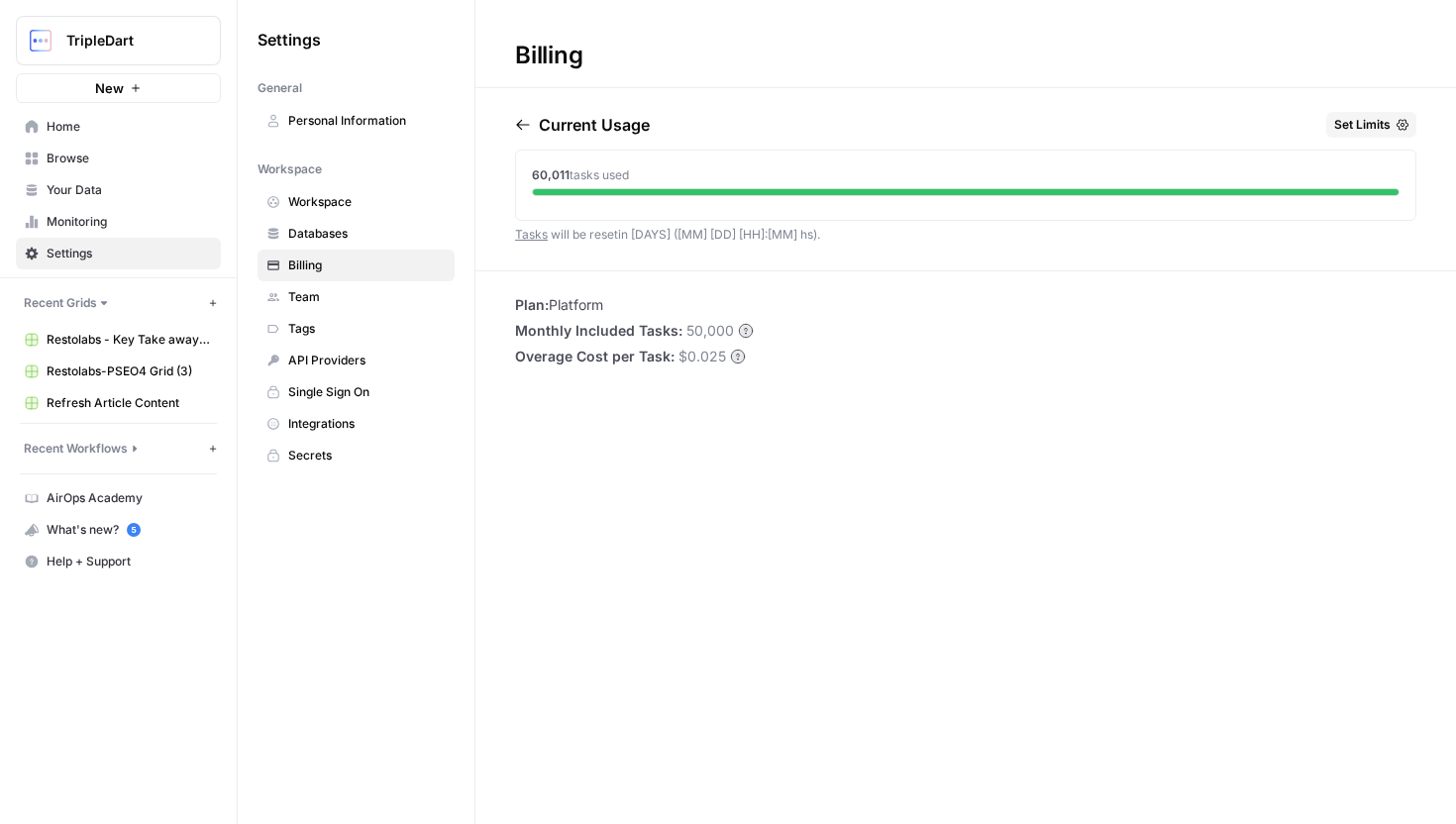 drag, startPoint x: 520, startPoint y: 185, endPoint x: 690, endPoint y: 185, distance: 170 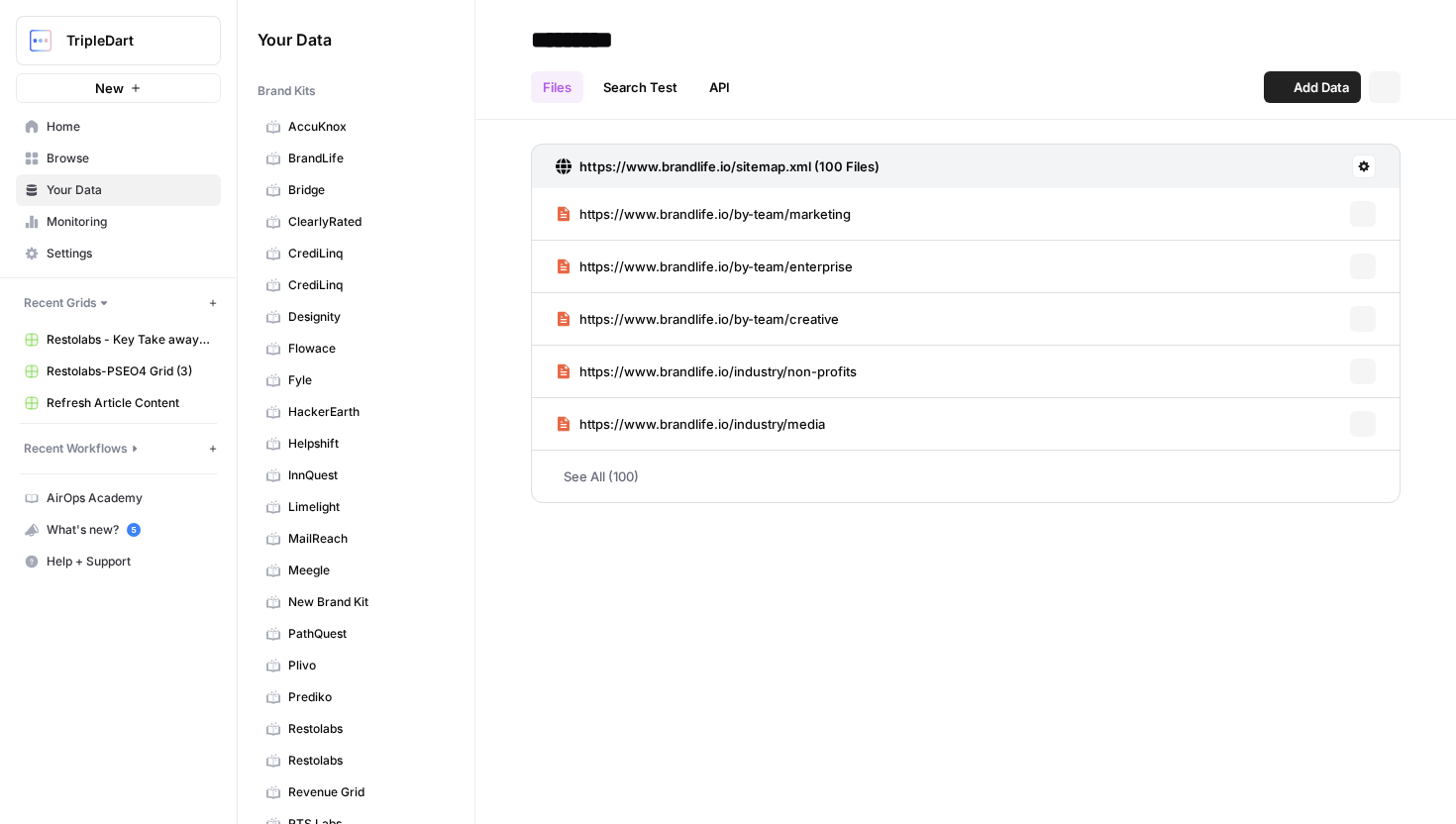 click on "Monitoring" at bounding box center [129, 222] 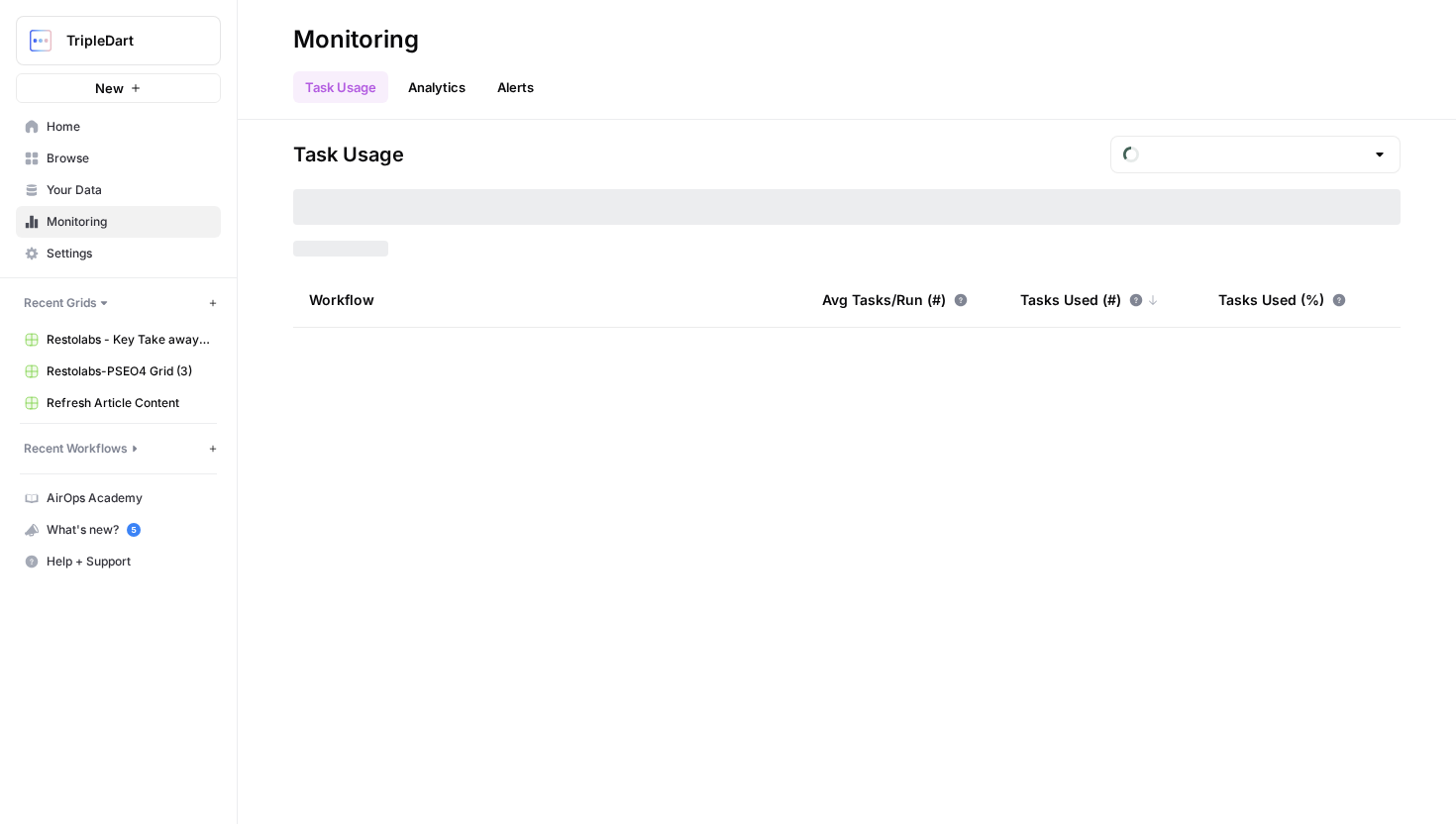 type on "July Tasks" 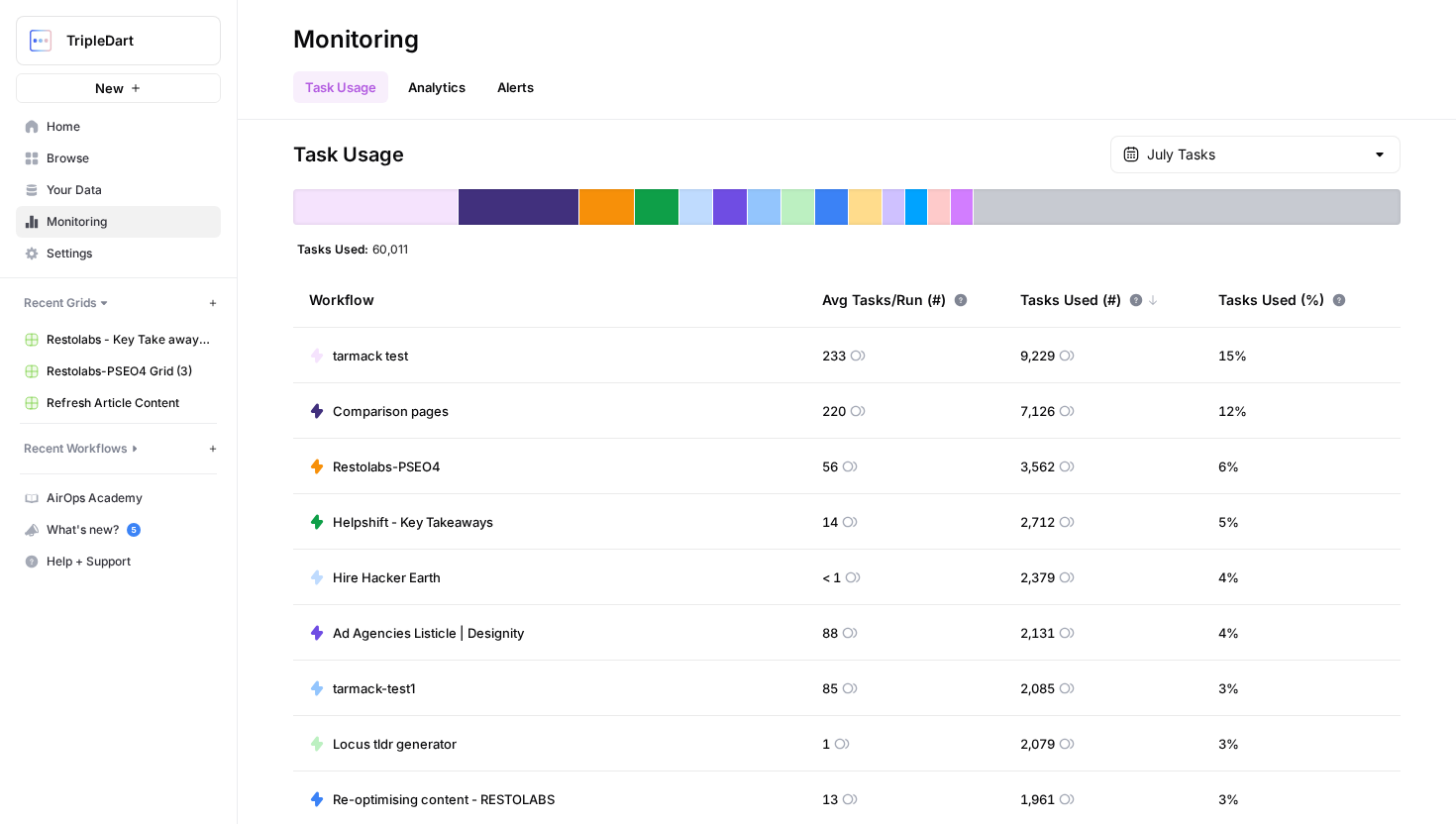 drag, startPoint x: 973, startPoint y: 346, endPoint x: 1164, endPoint y: 343, distance: 191.02356 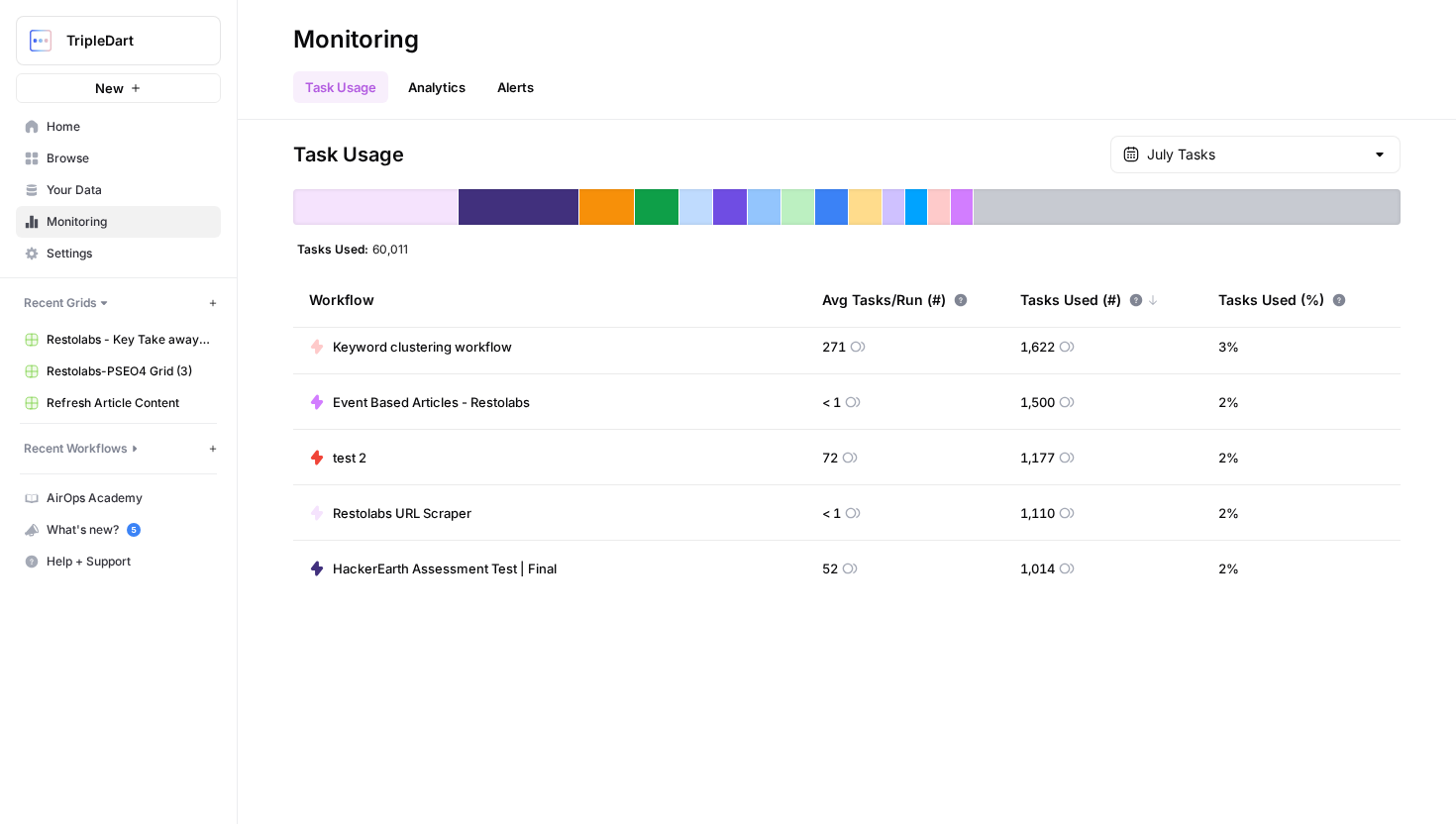 scroll, scrollTop: 0, scrollLeft: 0, axis: both 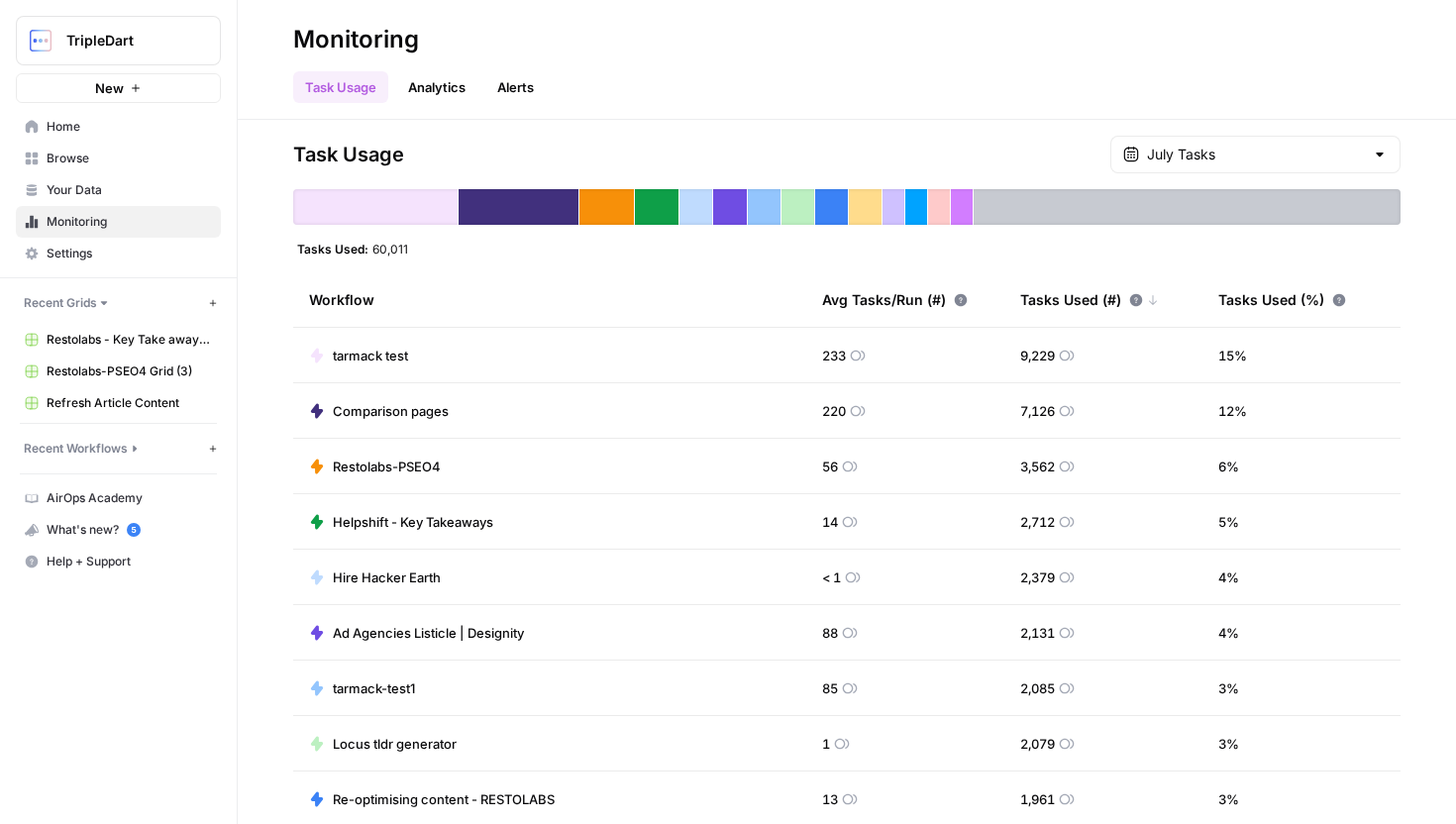 click at bounding box center [241, 40] 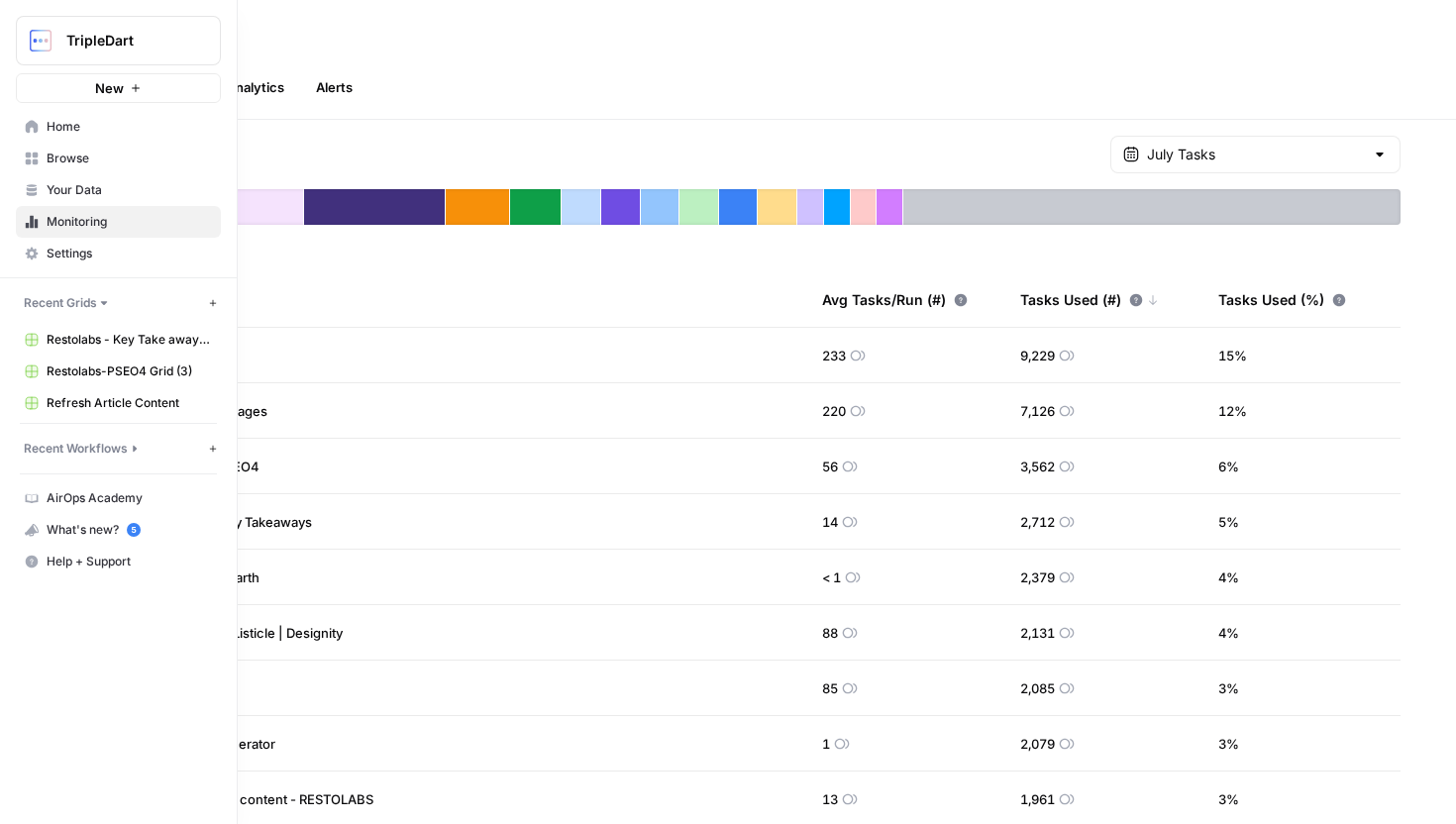 click 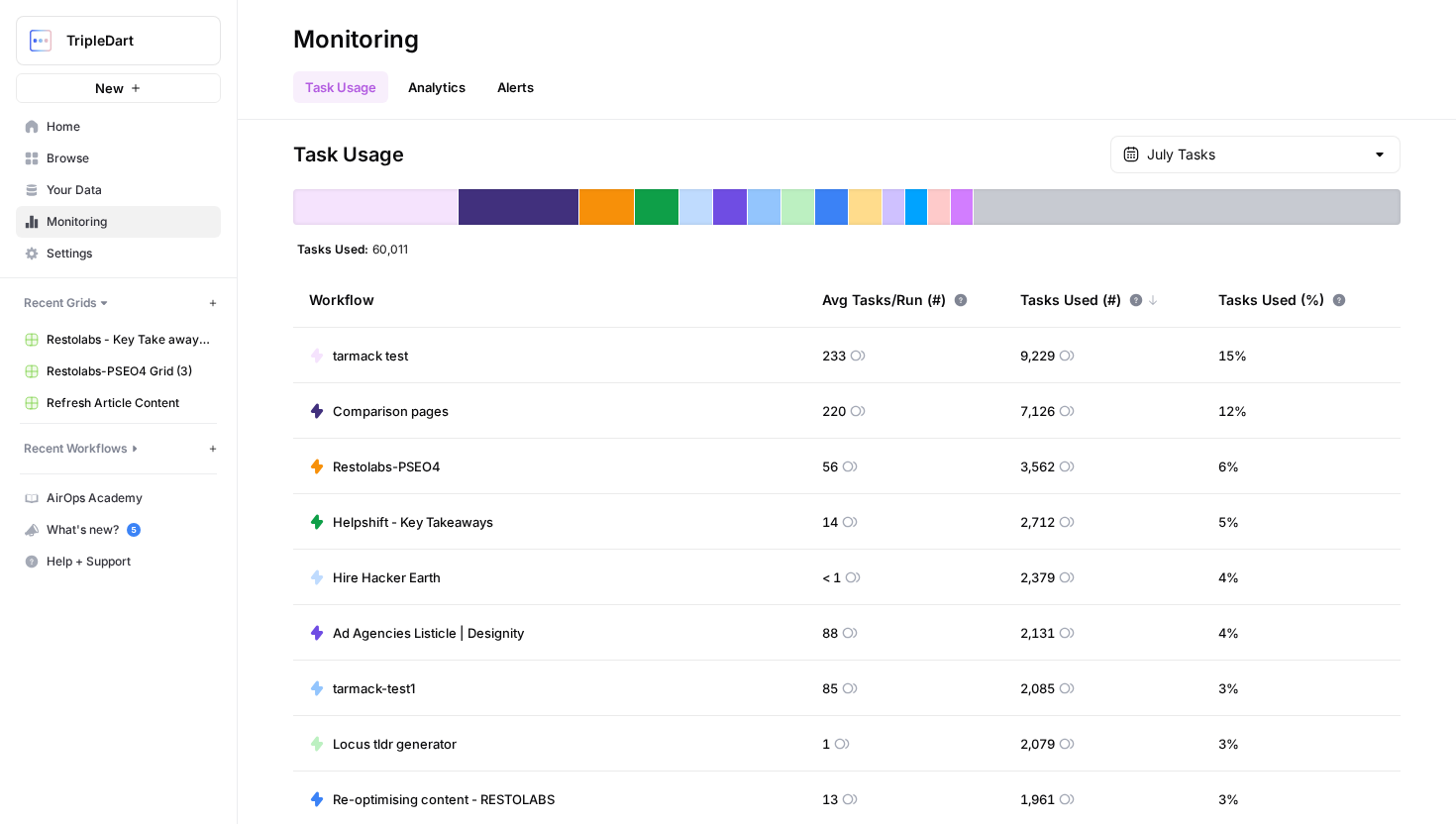 click on "Your Data" at bounding box center [129, 190] 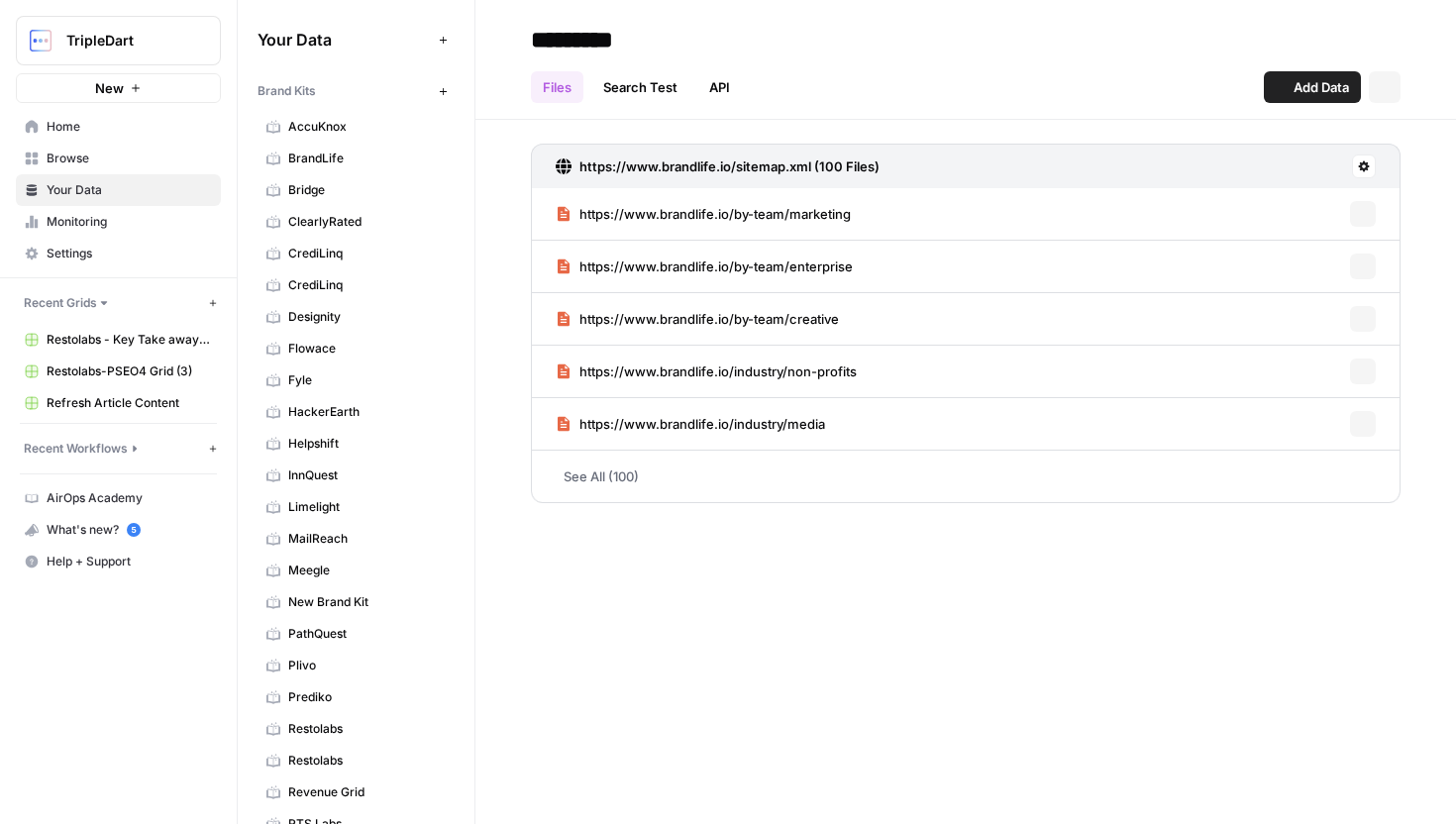 click on "Browse" at bounding box center (118, 158) 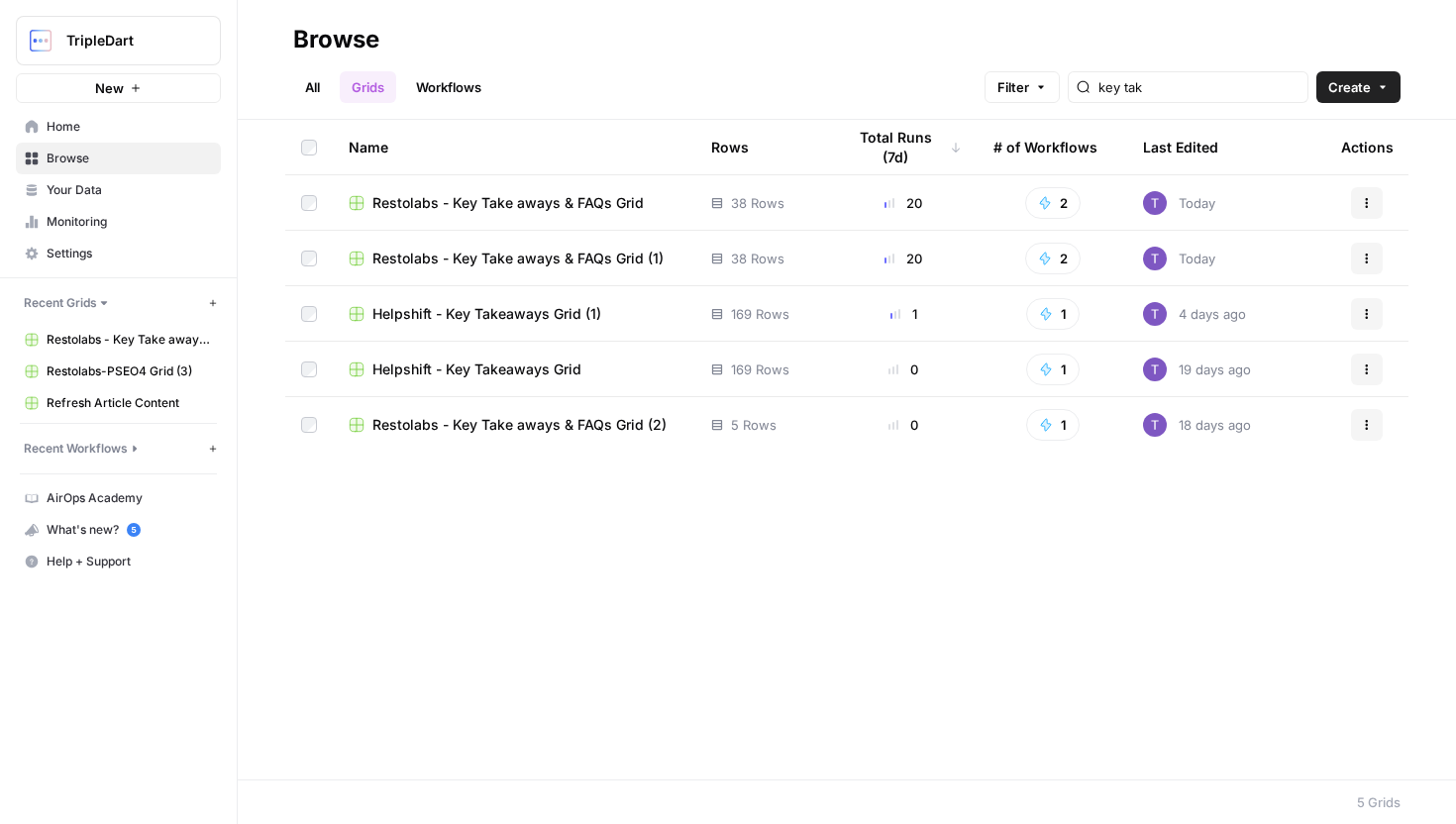 click on "Restolabs - Key Take aways & FAQs Grid" at bounding box center (129, 340) 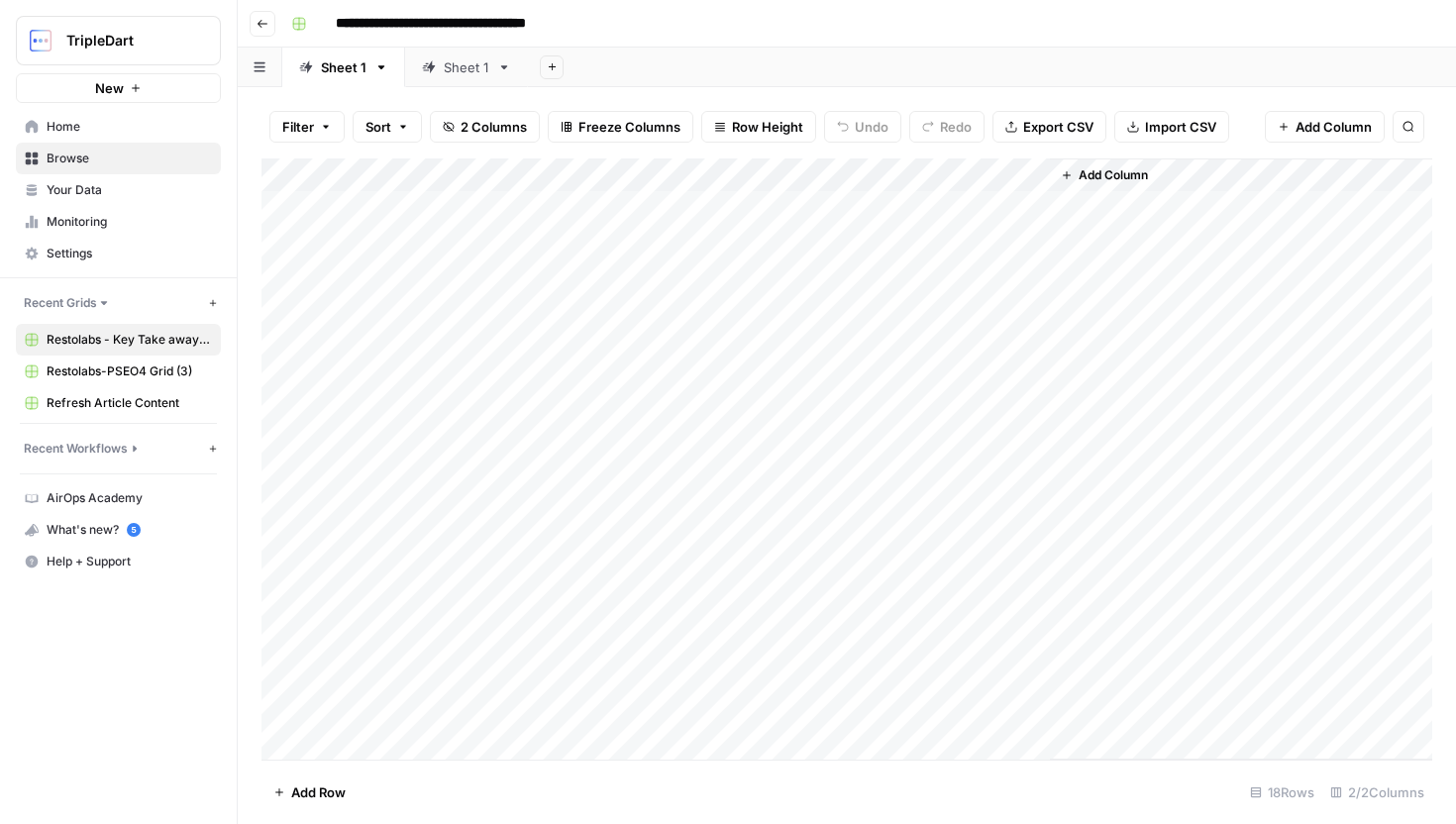 click on "Sheet 1" at bounding box center [467, 67] 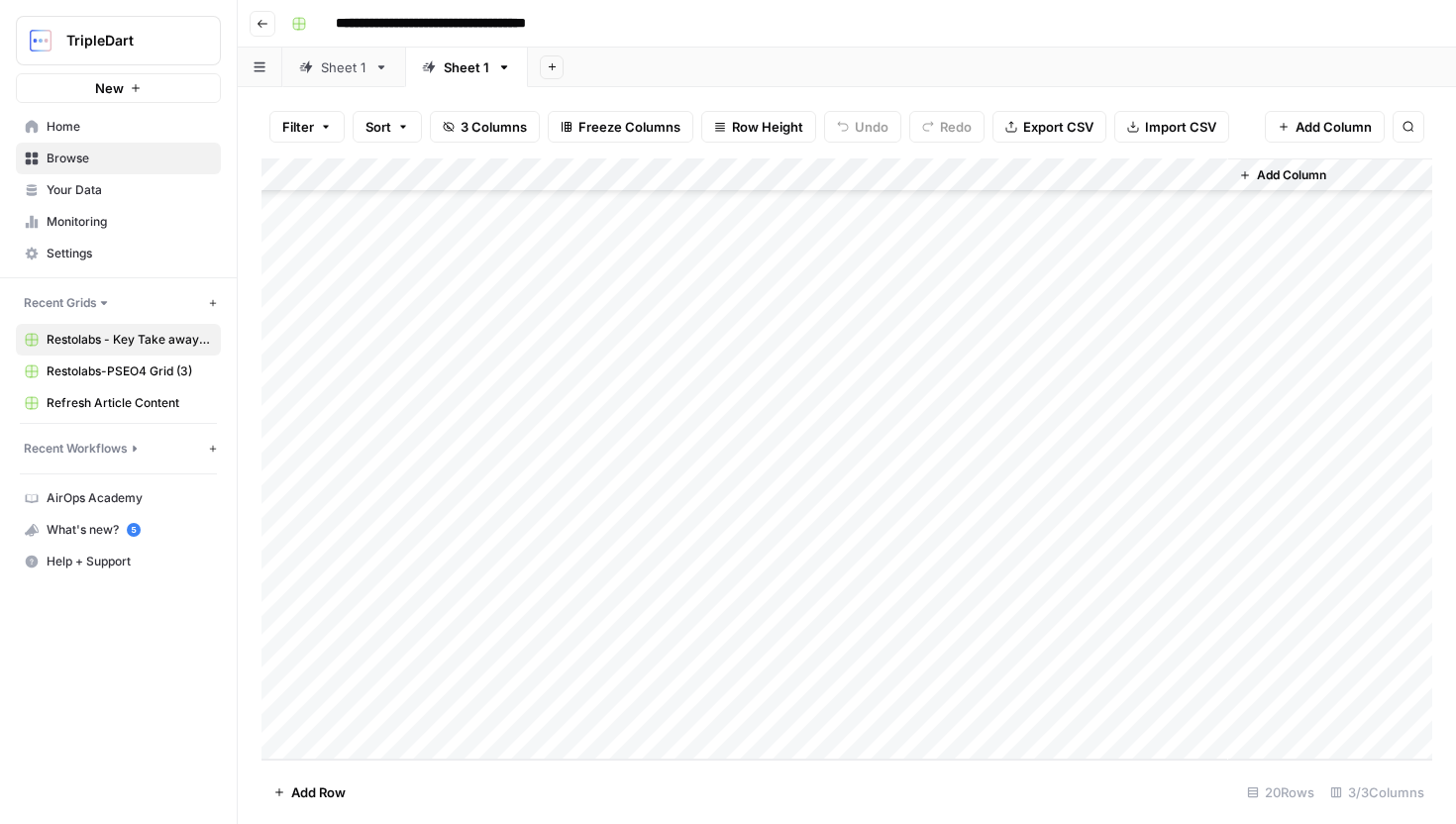 scroll, scrollTop: 0, scrollLeft: 0, axis: both 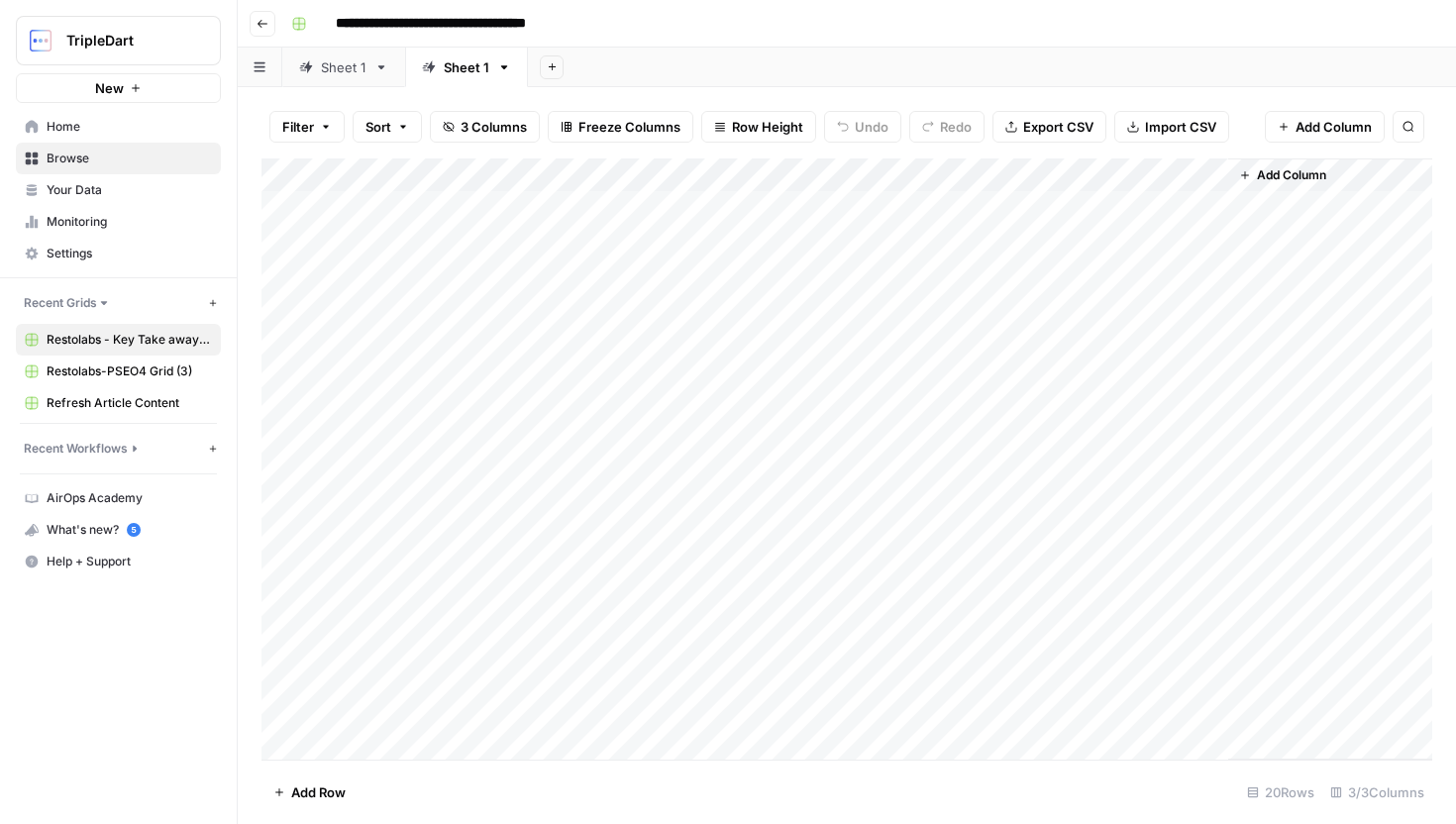 click on "Sheet 1" at bounding box center (344, 67) 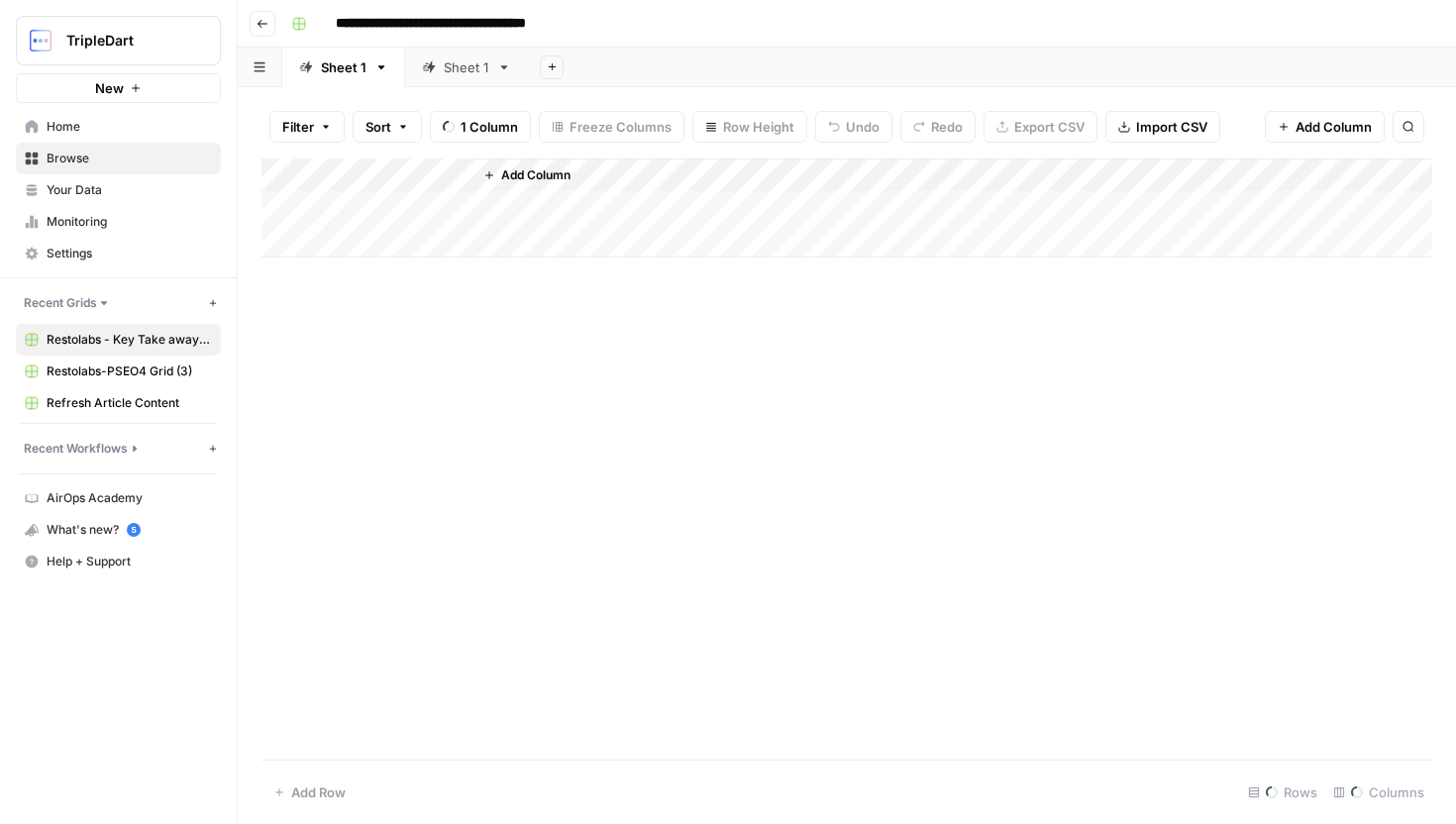 click on "Go back" at bounding box center [262, 24] 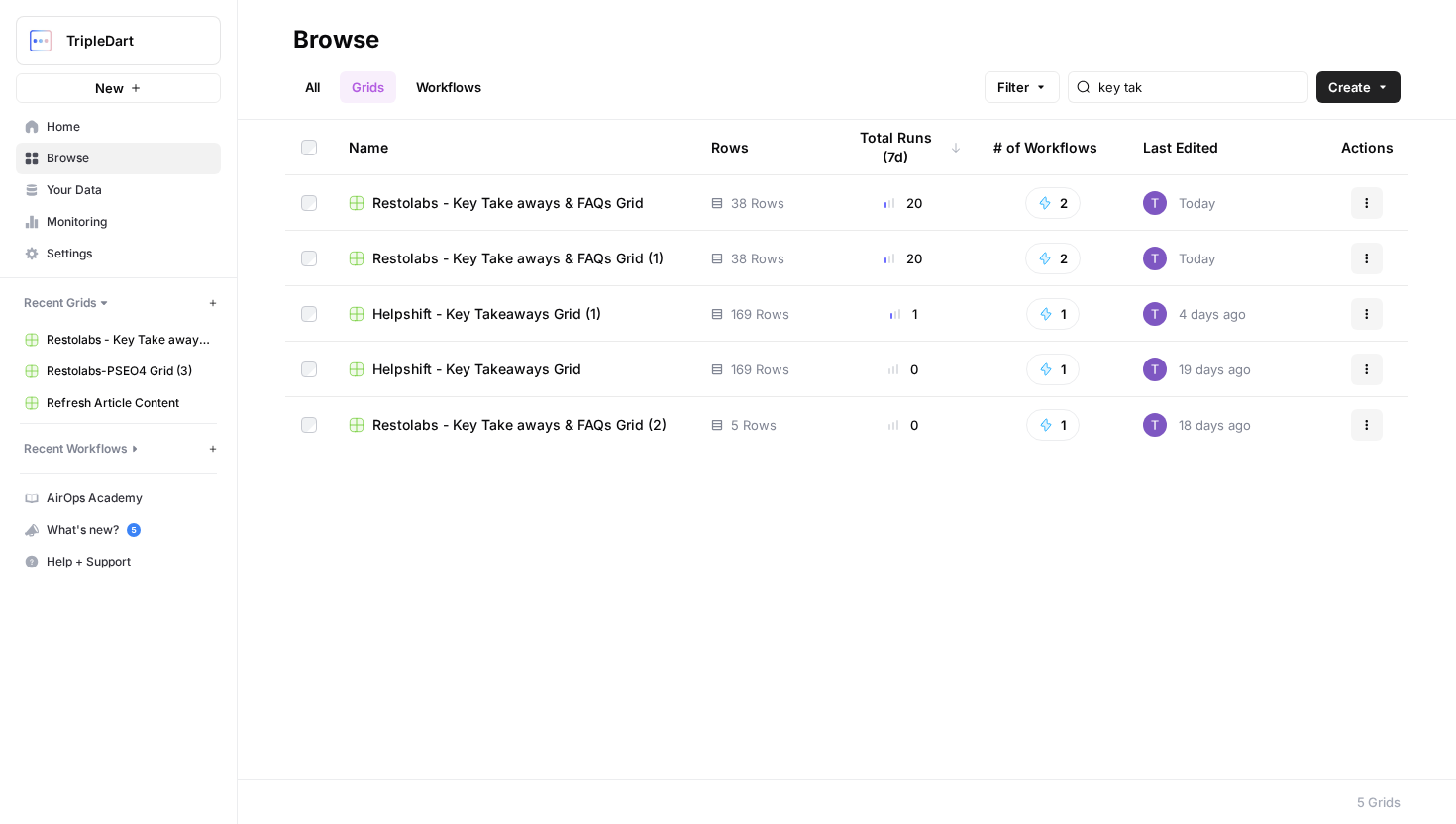 click on "Restolabs - Key Take aways & FAQs Grid (1)" at bounding box center [518, 258] 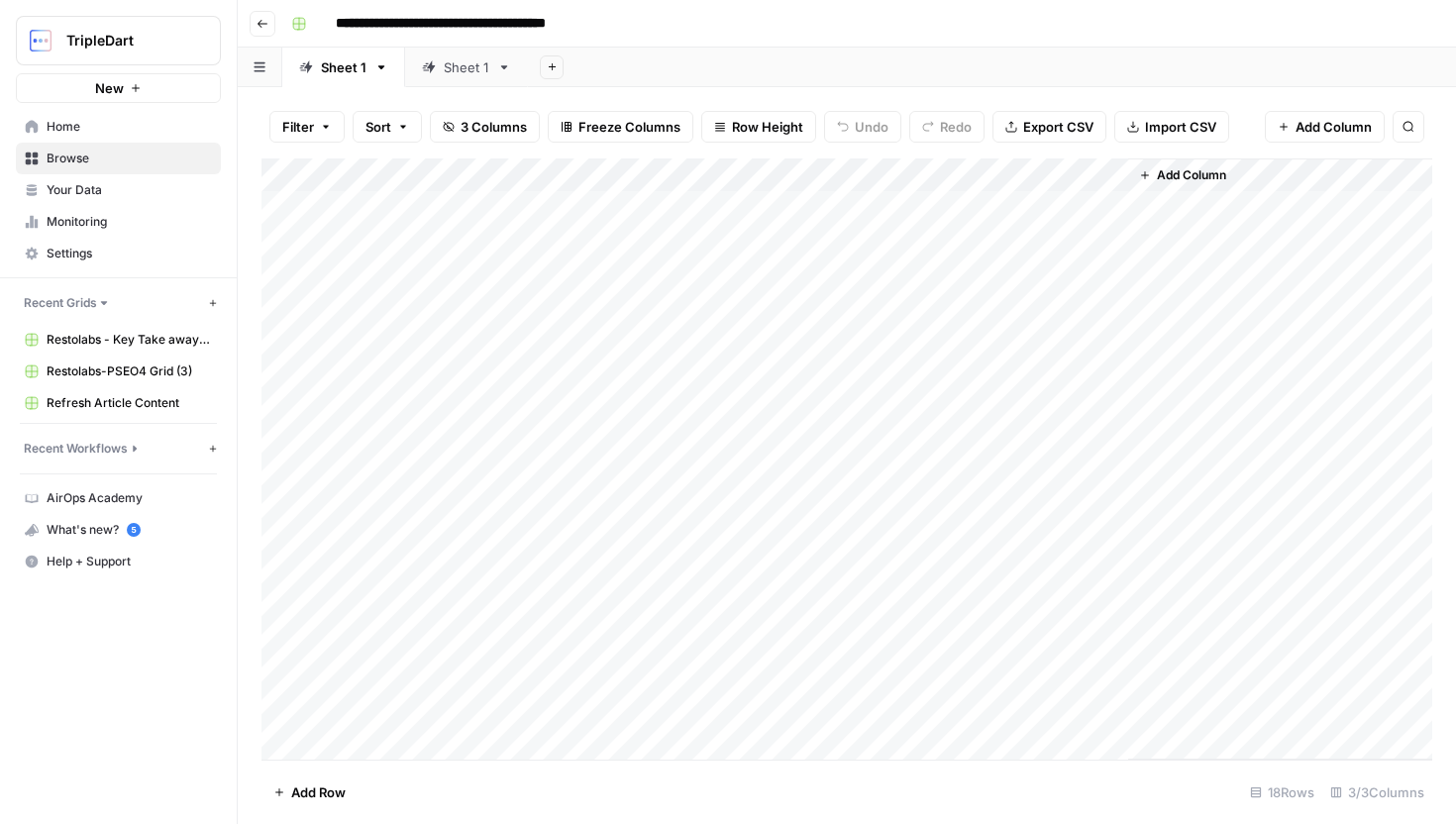 click on "Sheet 1" at bounding box center [467, 67] 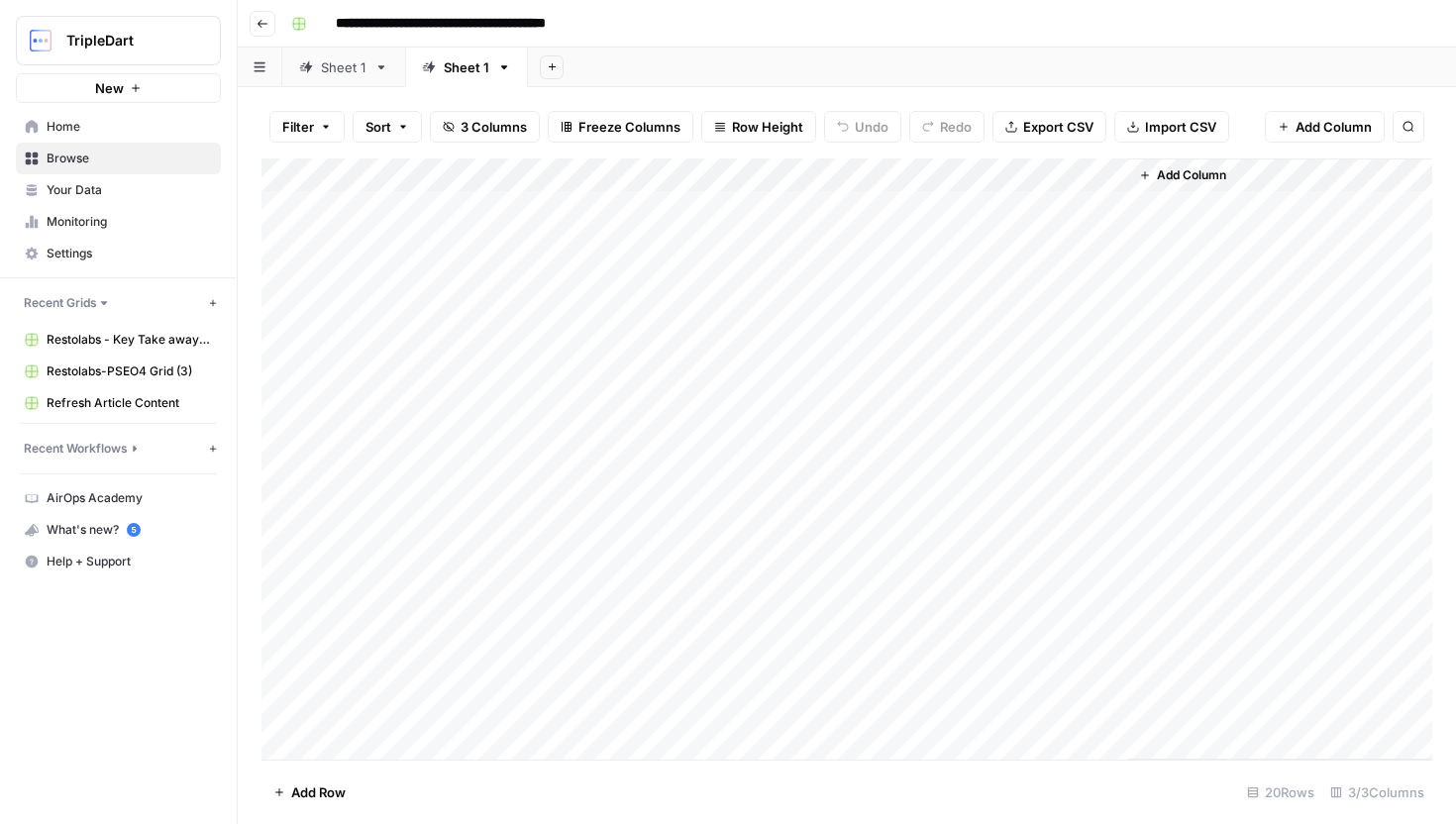 click on "Add Column" at bounding box center (847, 459) 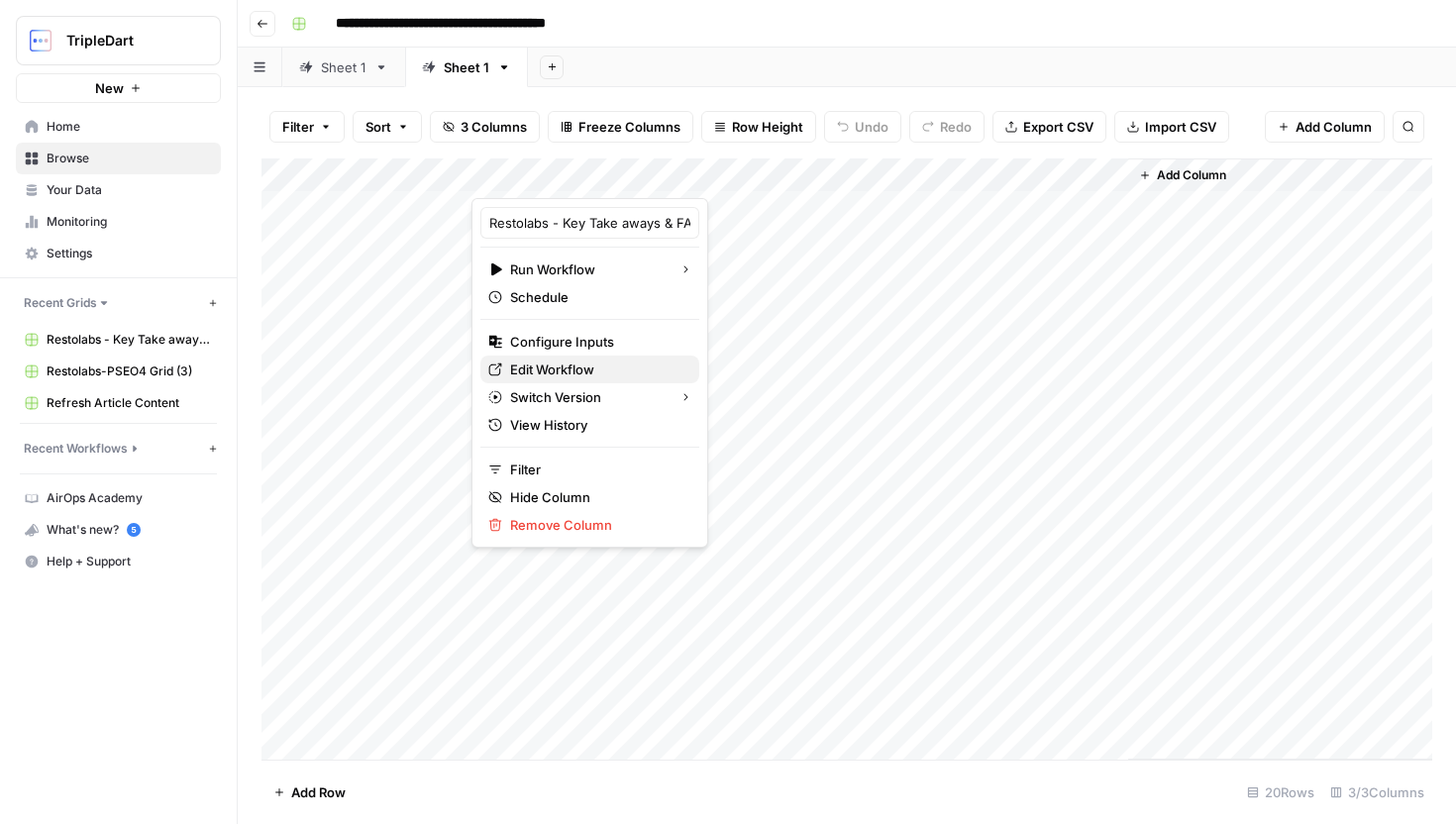 click on "Edit Workflow" at bounding box center (596, 369) 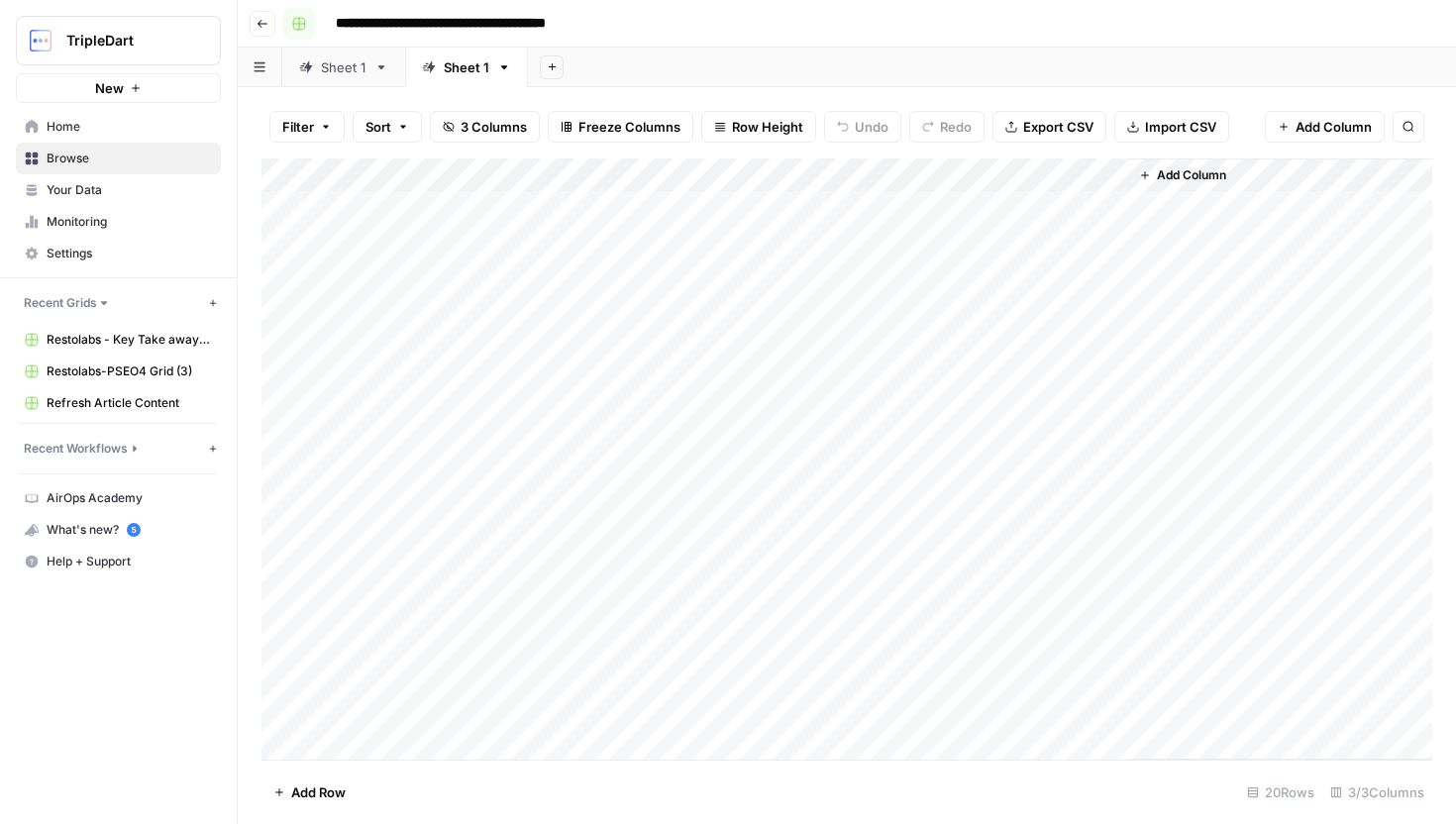 click on "**********" at bounding box center (847, 24) 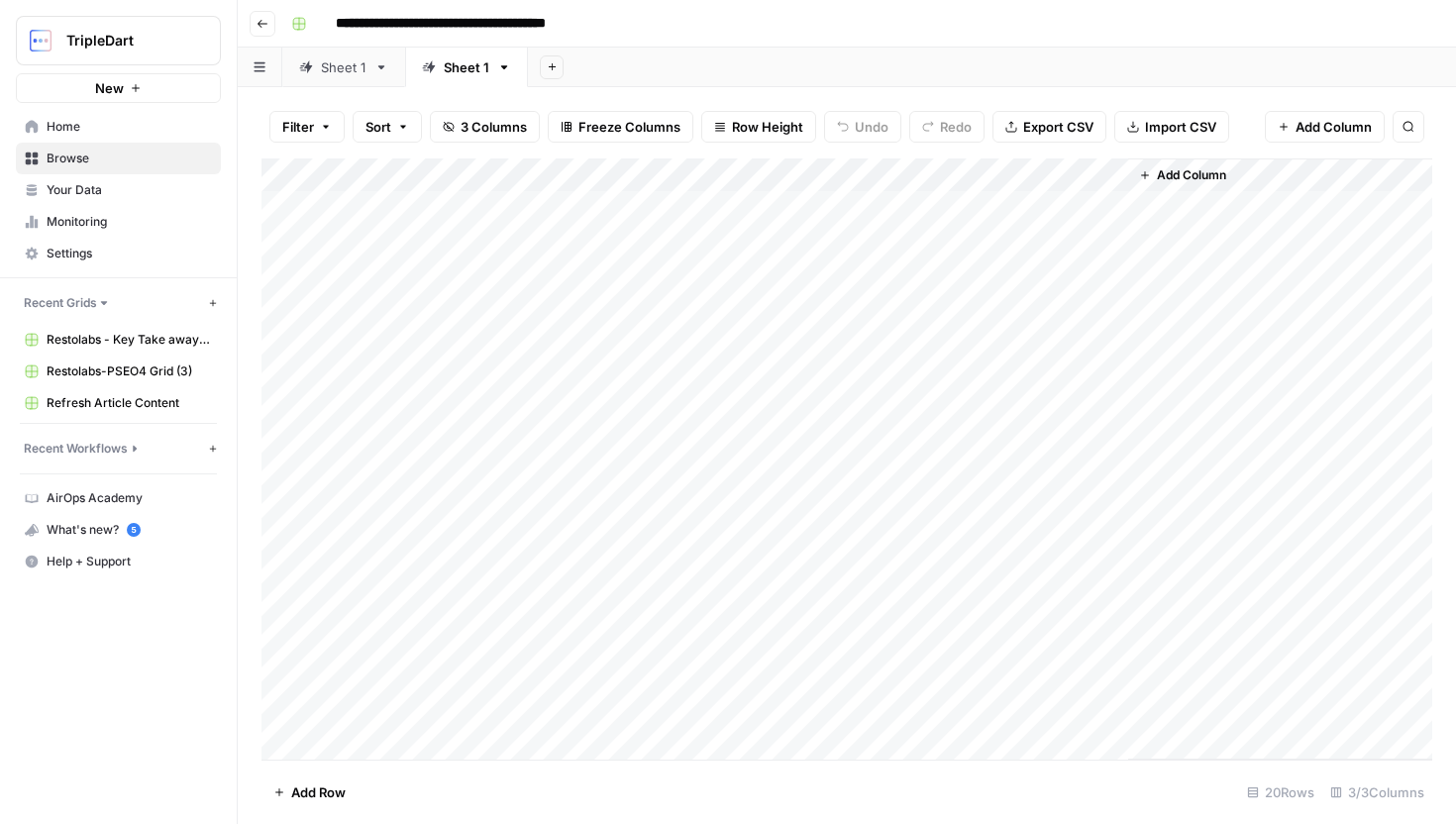 click 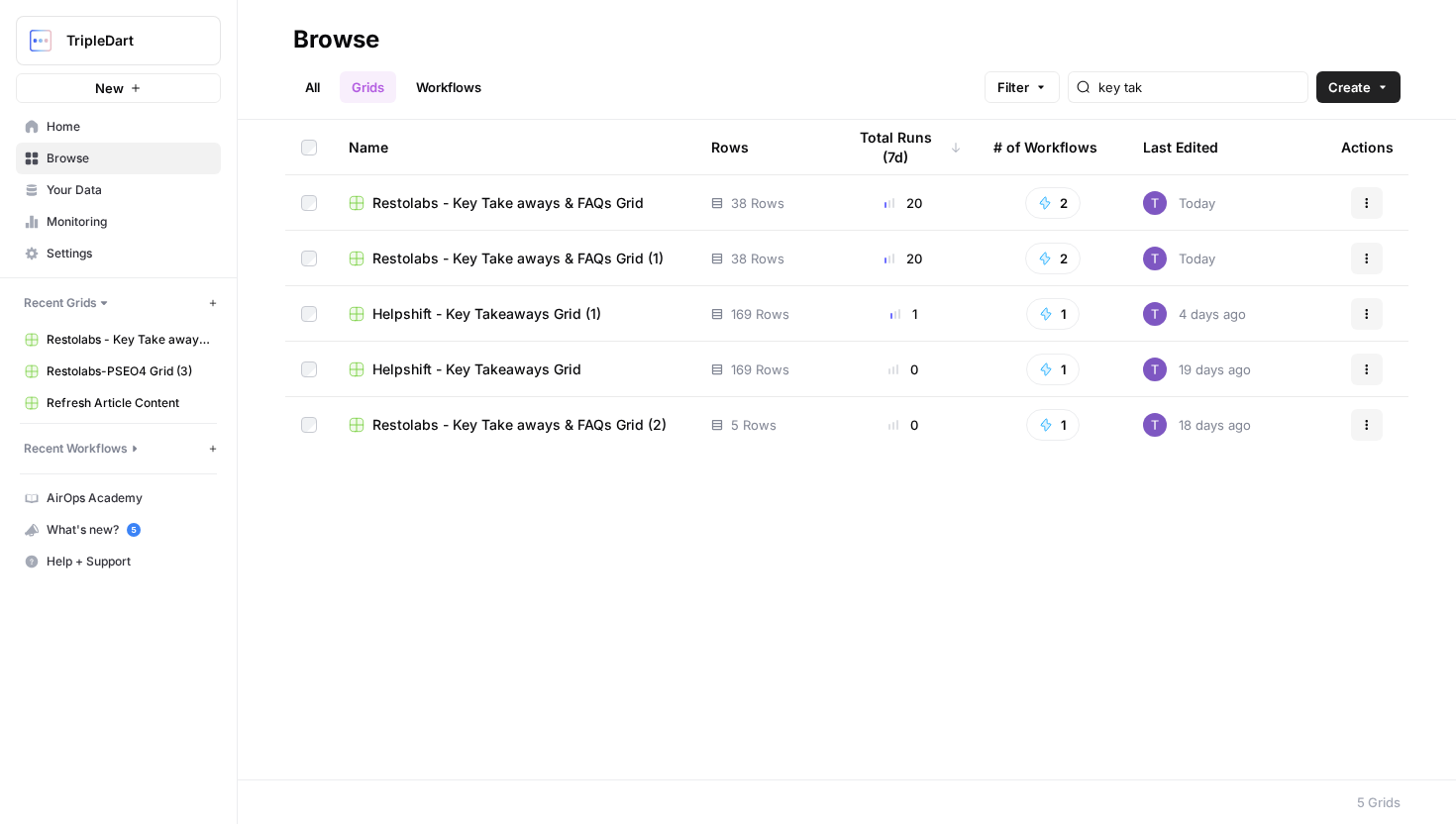 click on "Restolabs - Key Take aways & FAQs Grid (2)" at bounding box center [519, 425] 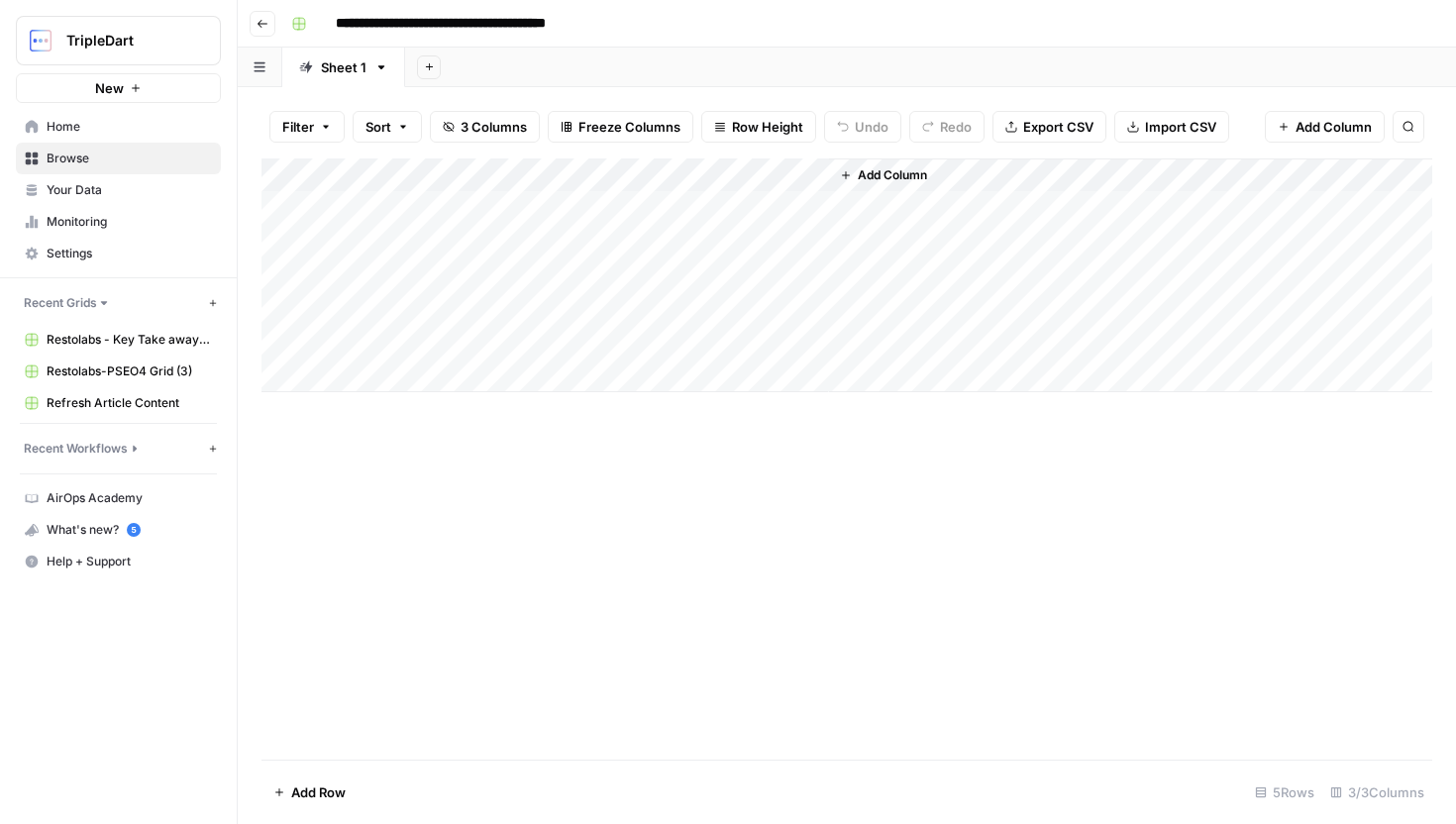 click on "Add Column" at bounding box center [847, 275] 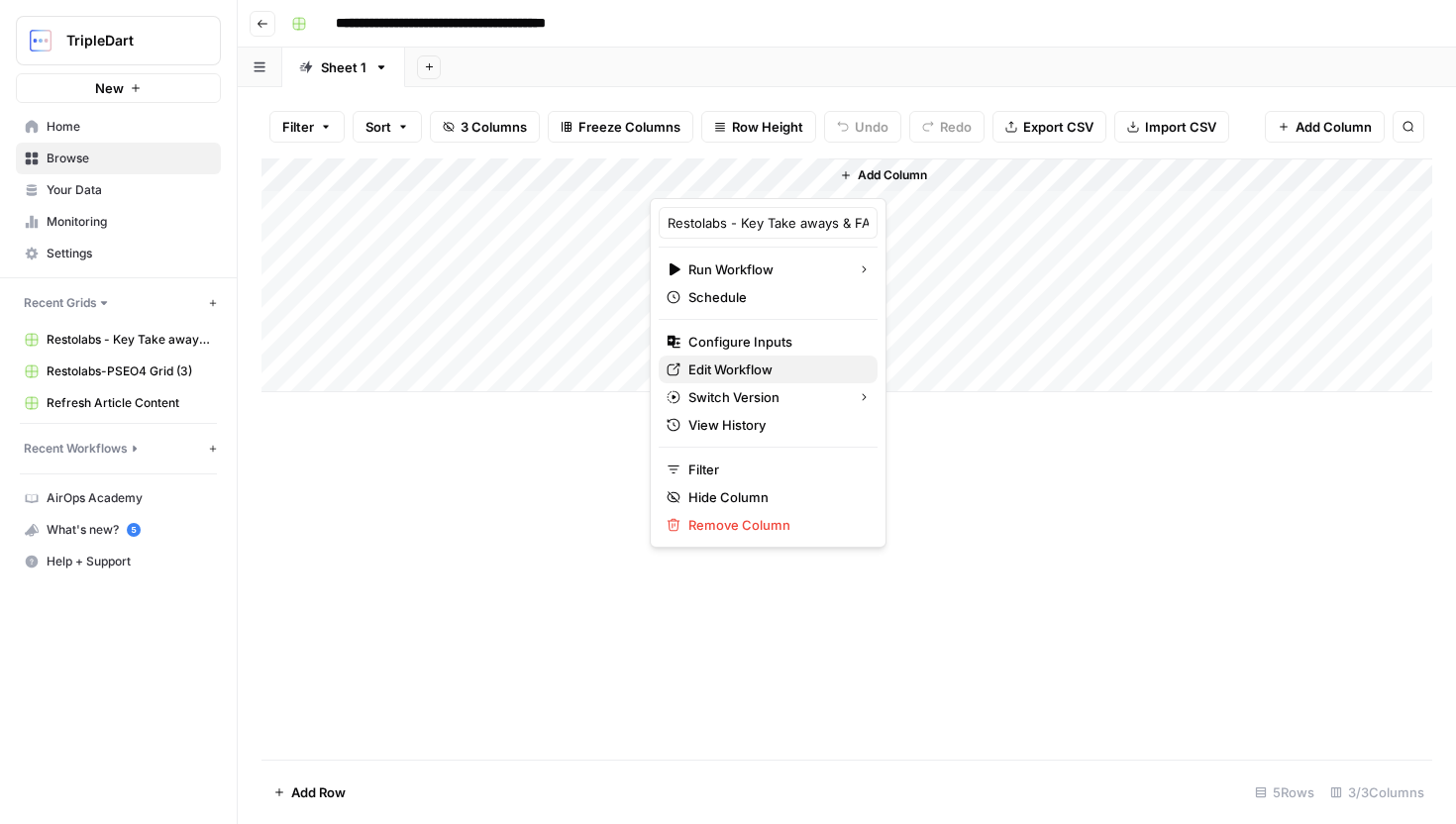 click on "Edit Workflow" at bounding box center (775, 369) 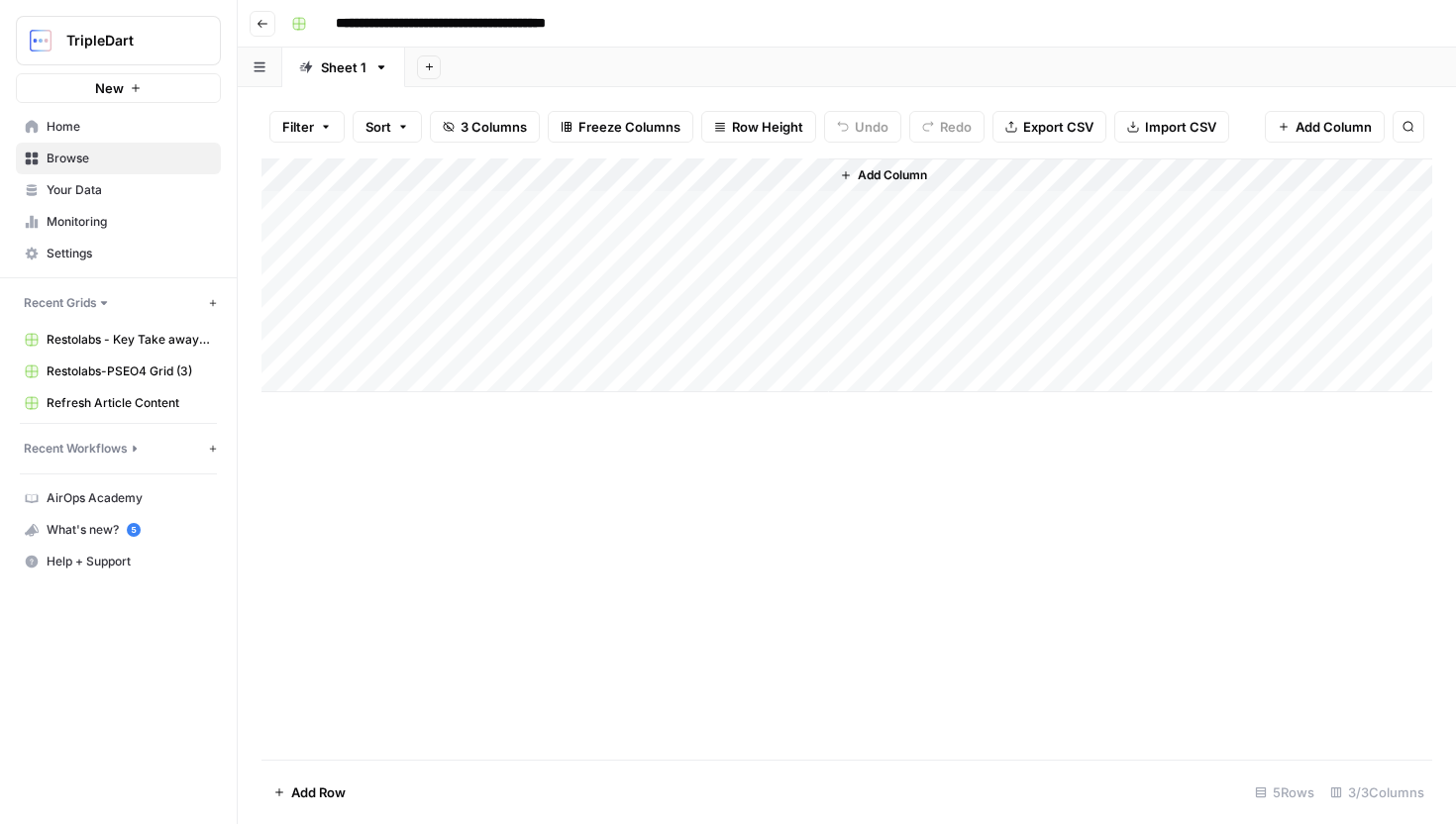 click 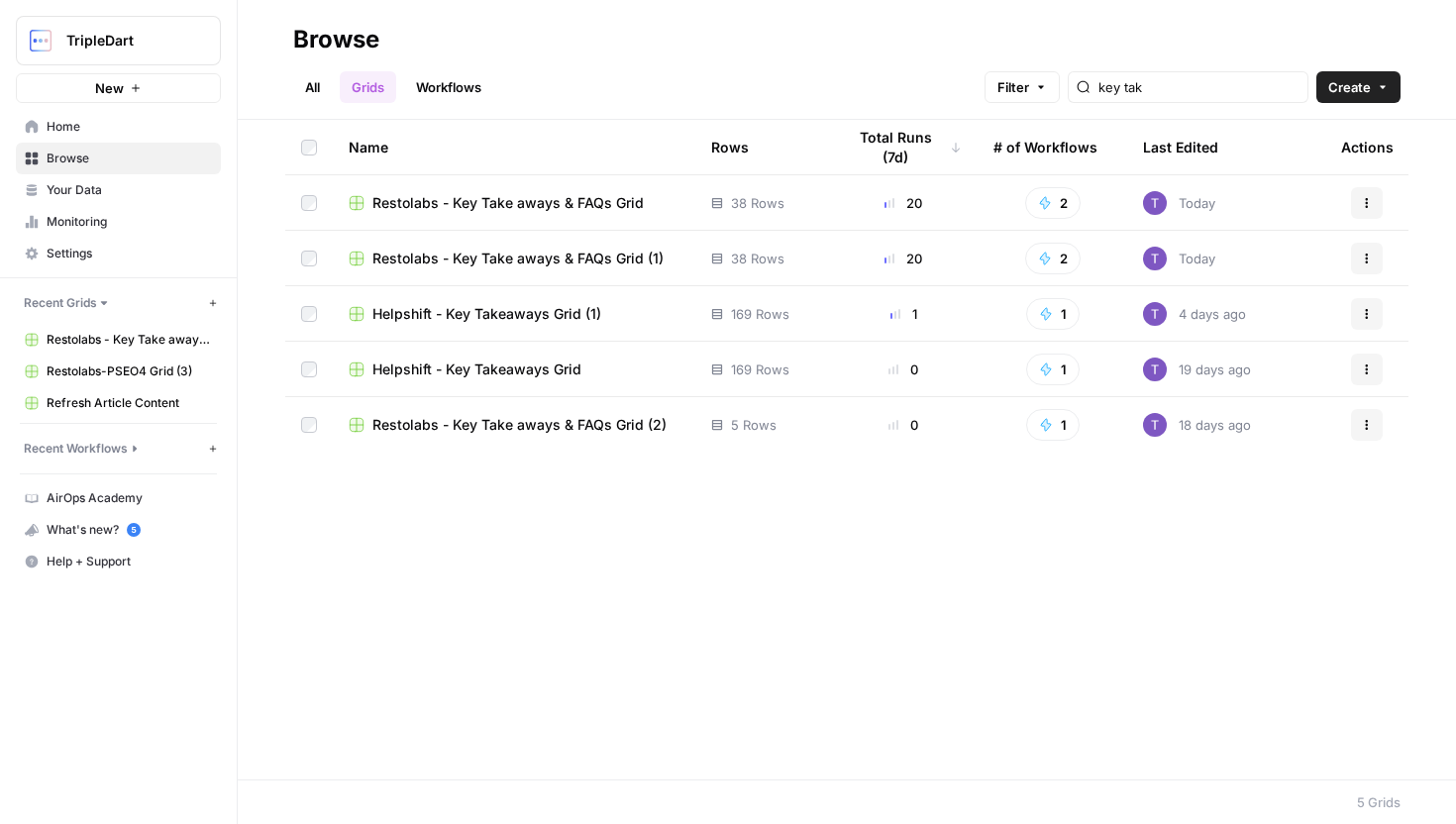 click on "Restolabs - Key Take aways & FAQs Grid (2)" at bounding box center [514, 425] 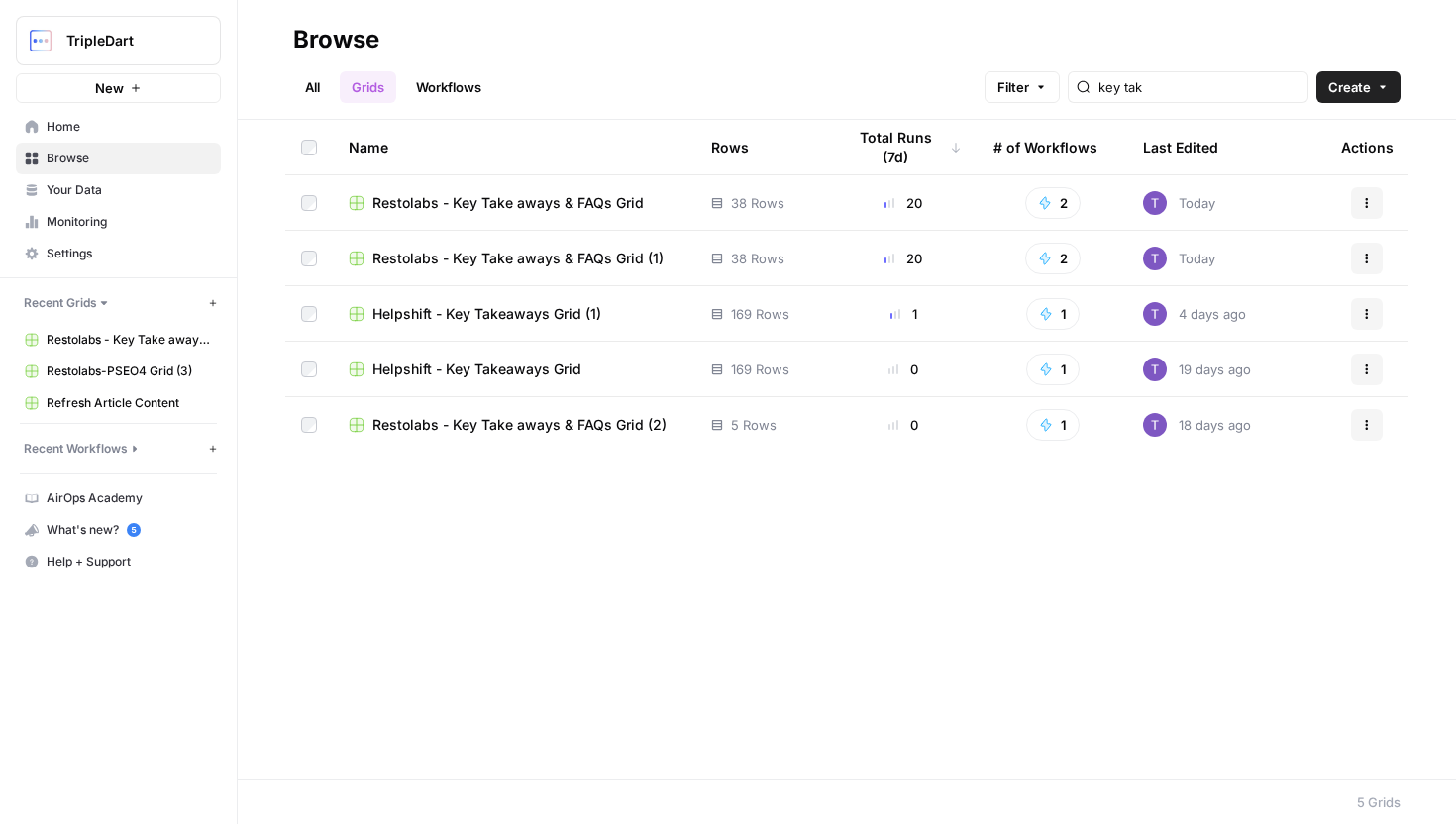 click on "Restolabs - Key Take aways & FAQs Grid" at bounding box center [508, 203] 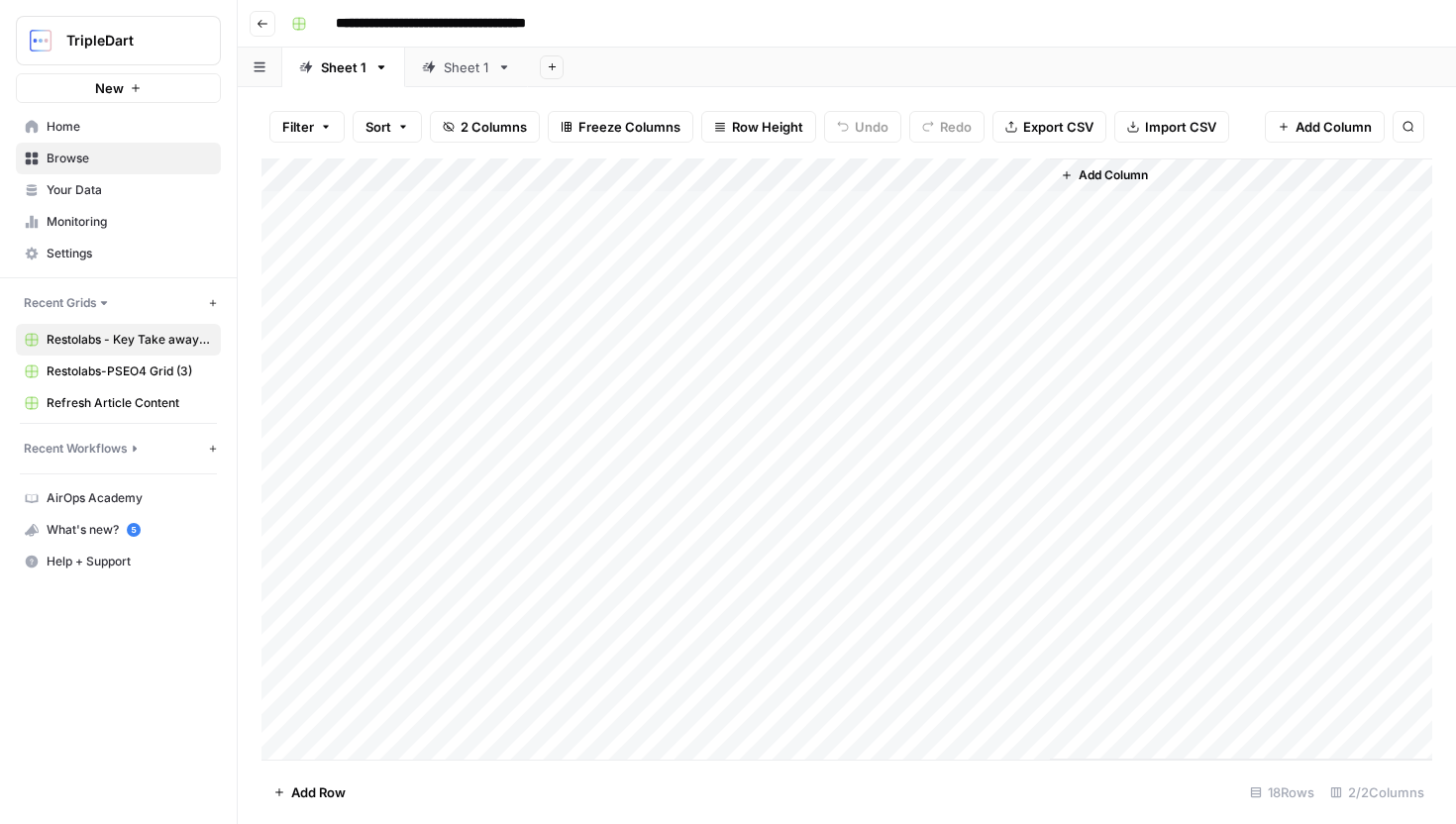 click on "Add Column" at bounding box center (847, 459) 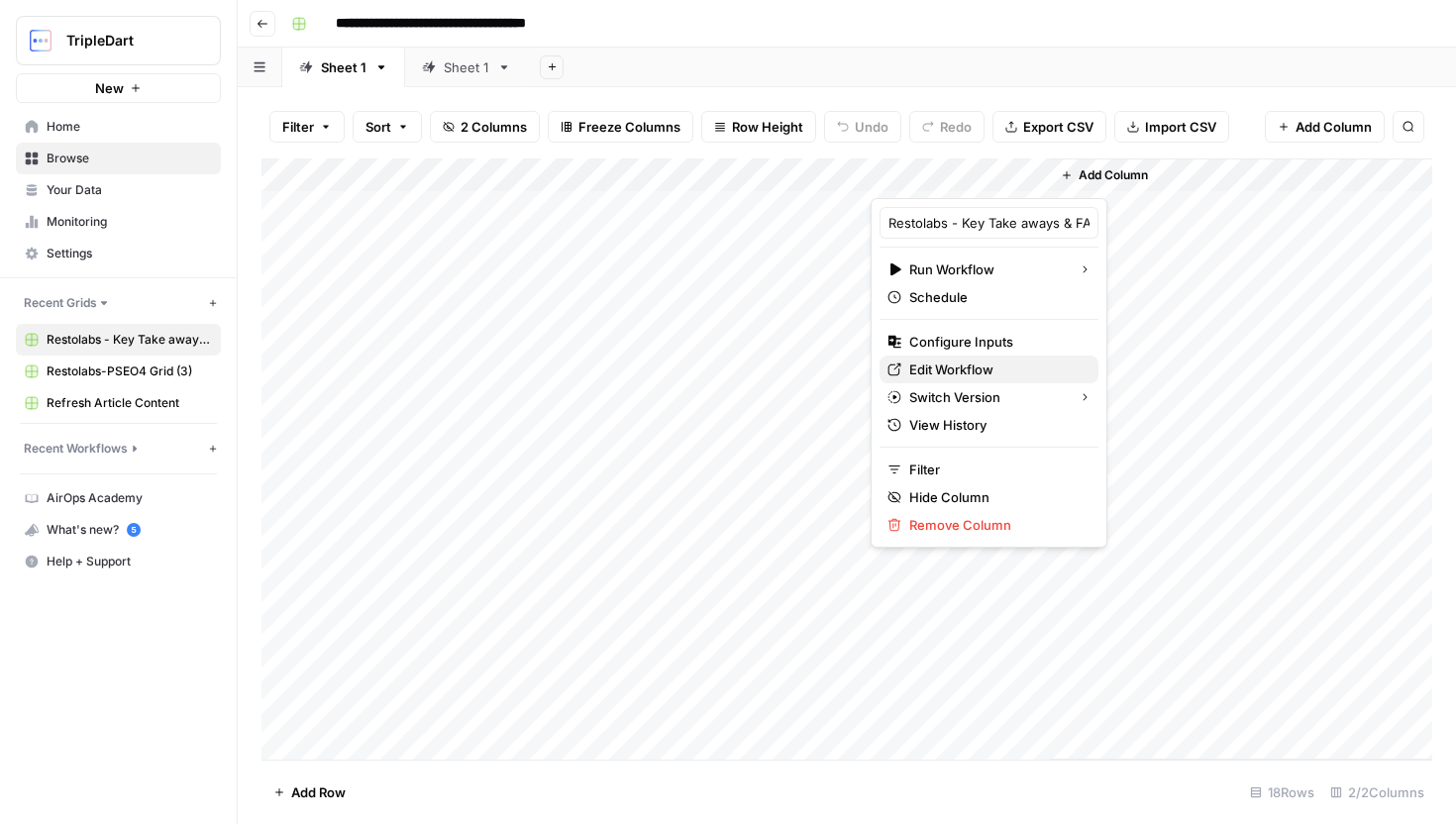 click on "Edit Workflow" at bounding box center (995, 369) 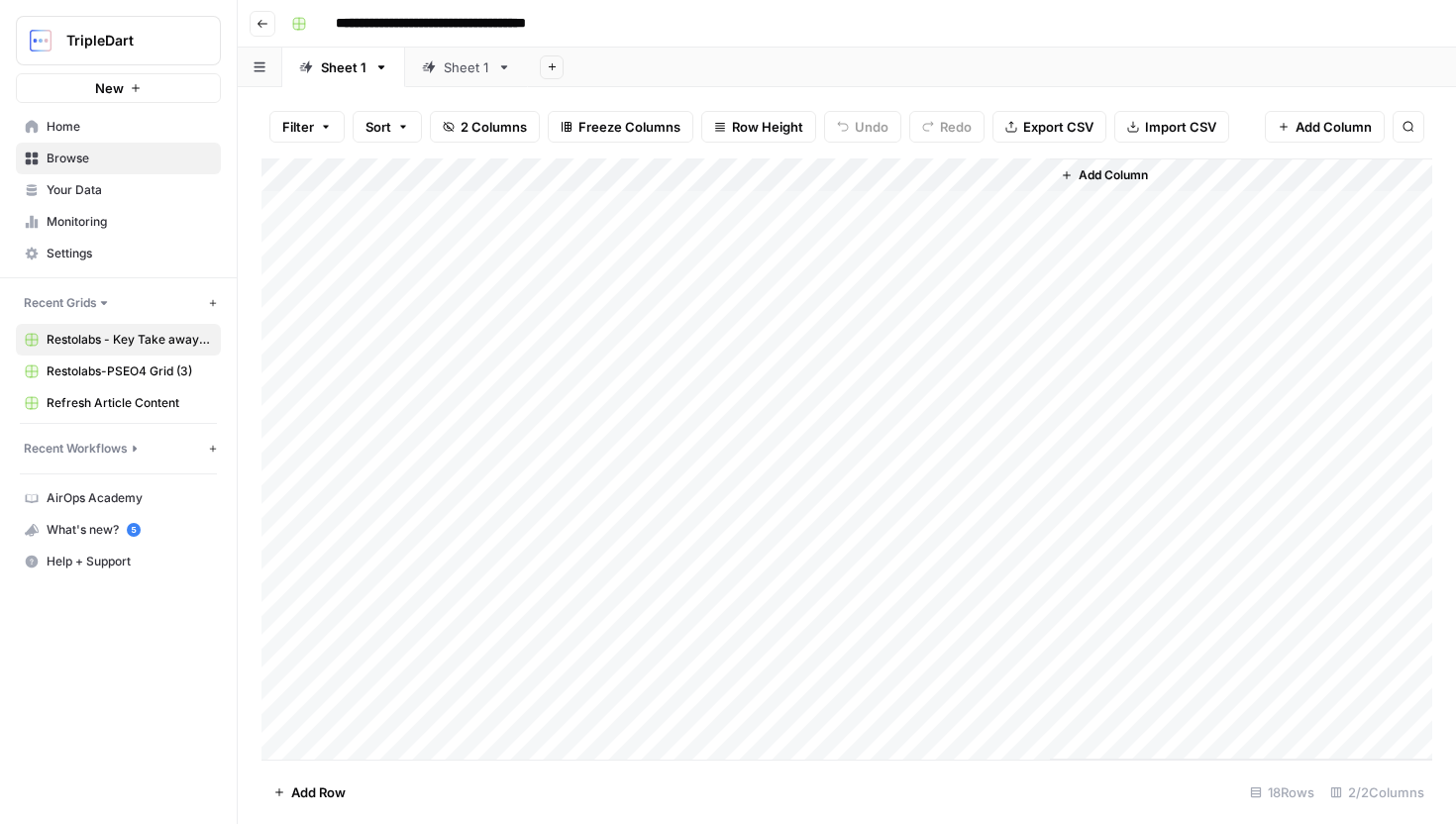click 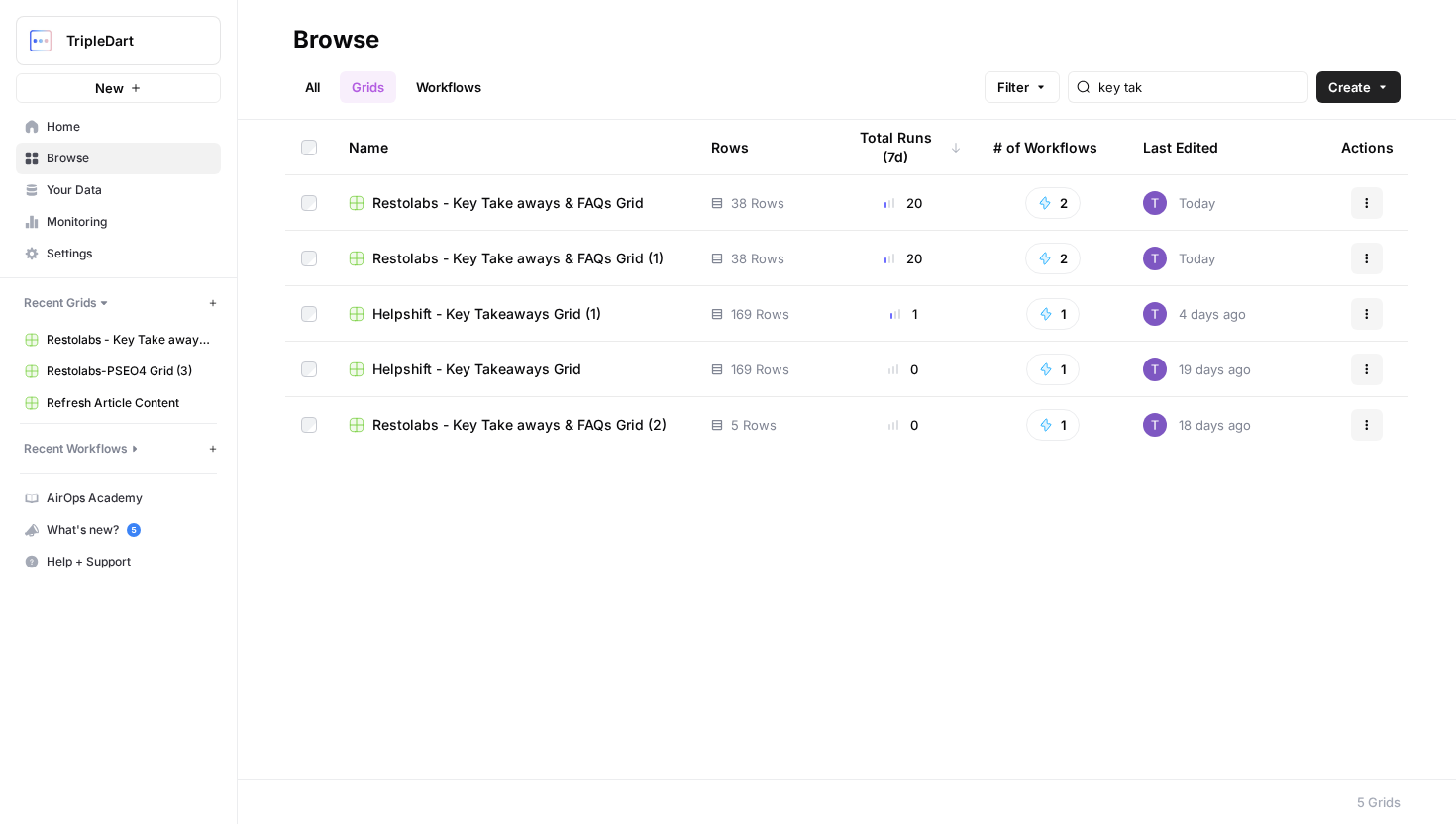 click on "Restolabs - Key Take aways & FAQs Grid (1)" at bounding box center (518, 258) 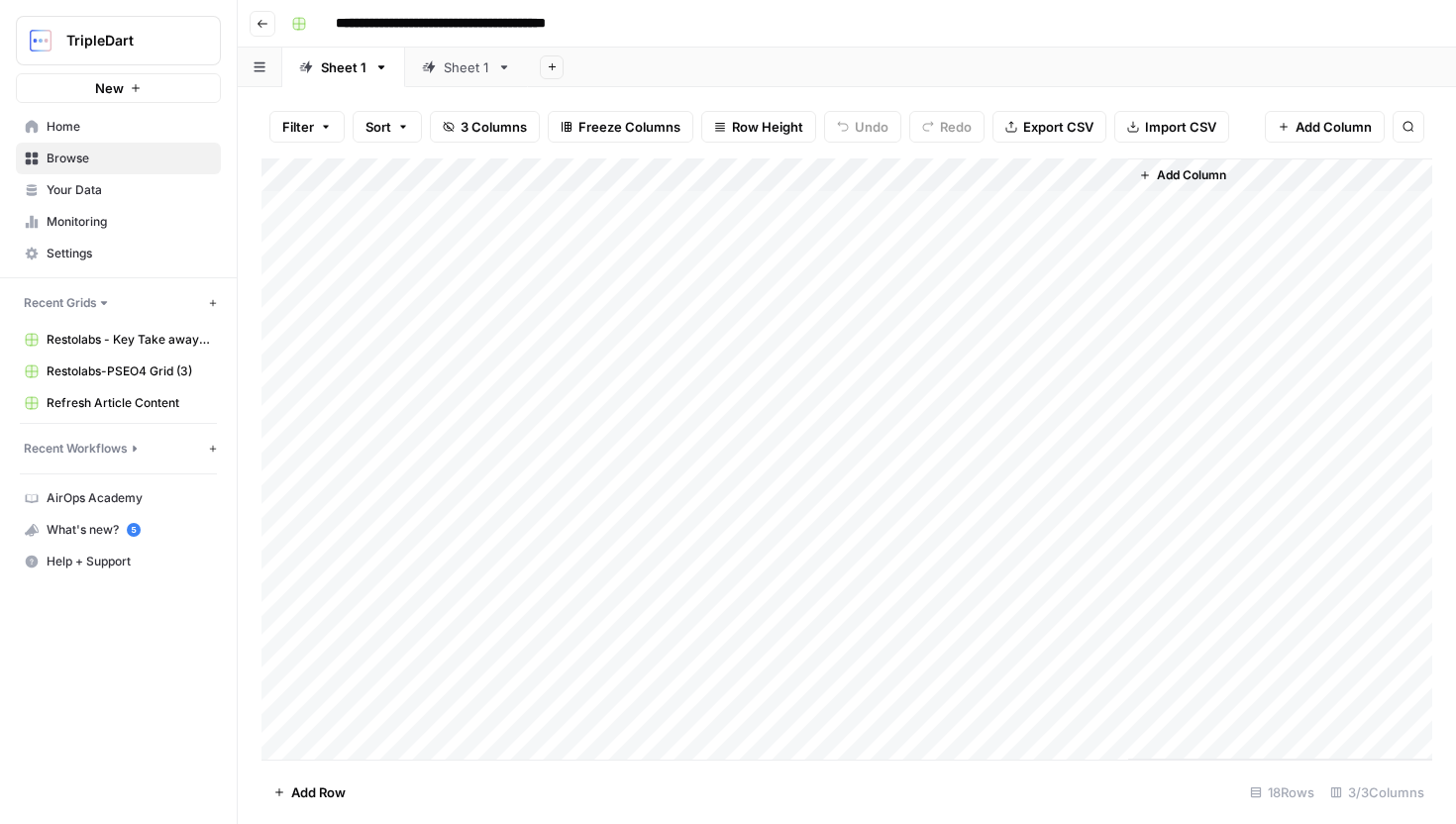 click on "Add Column" at bounding box center (847, 459) 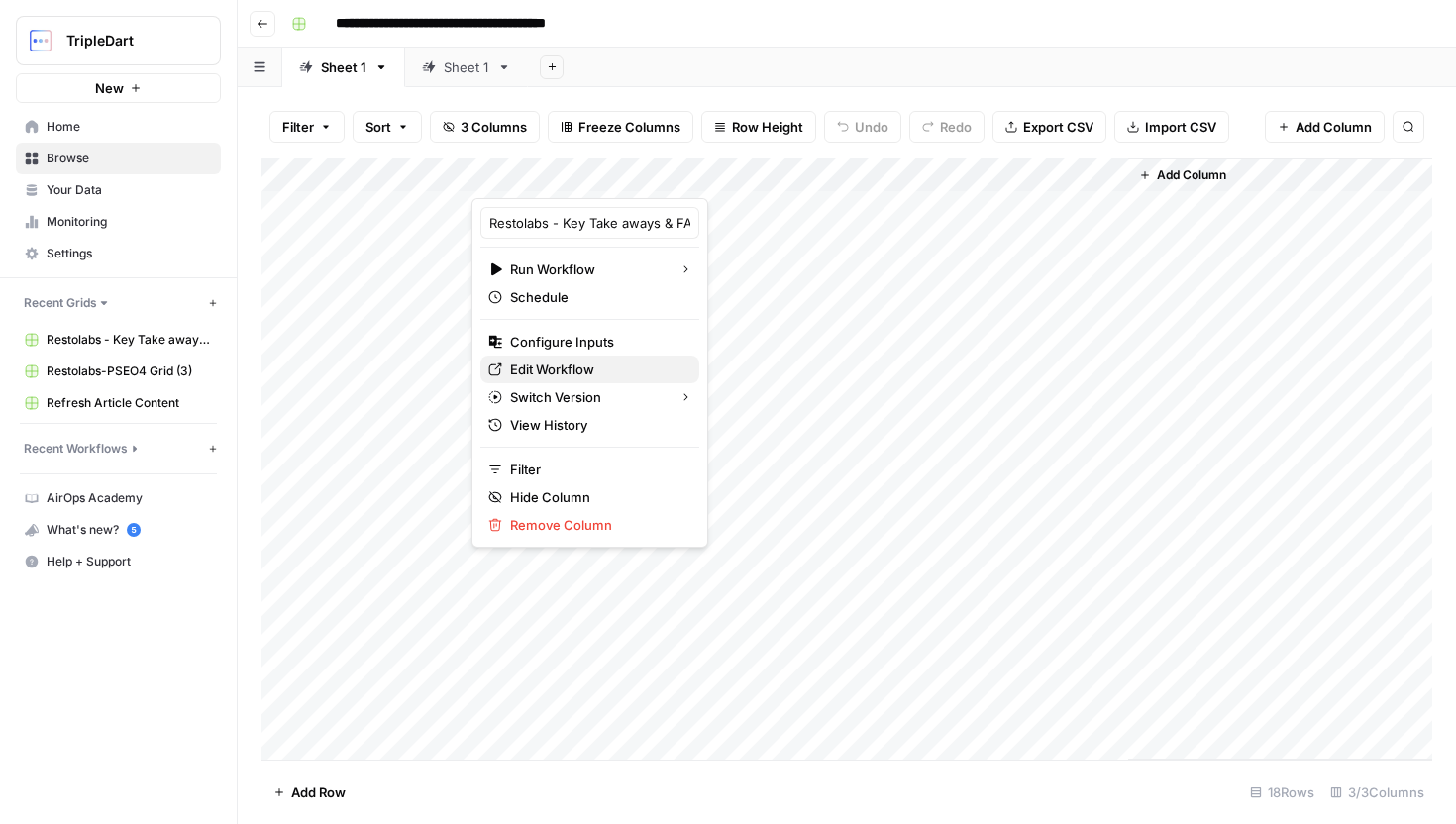 click on "Edit Workflow" at bounding box center (596, 369) 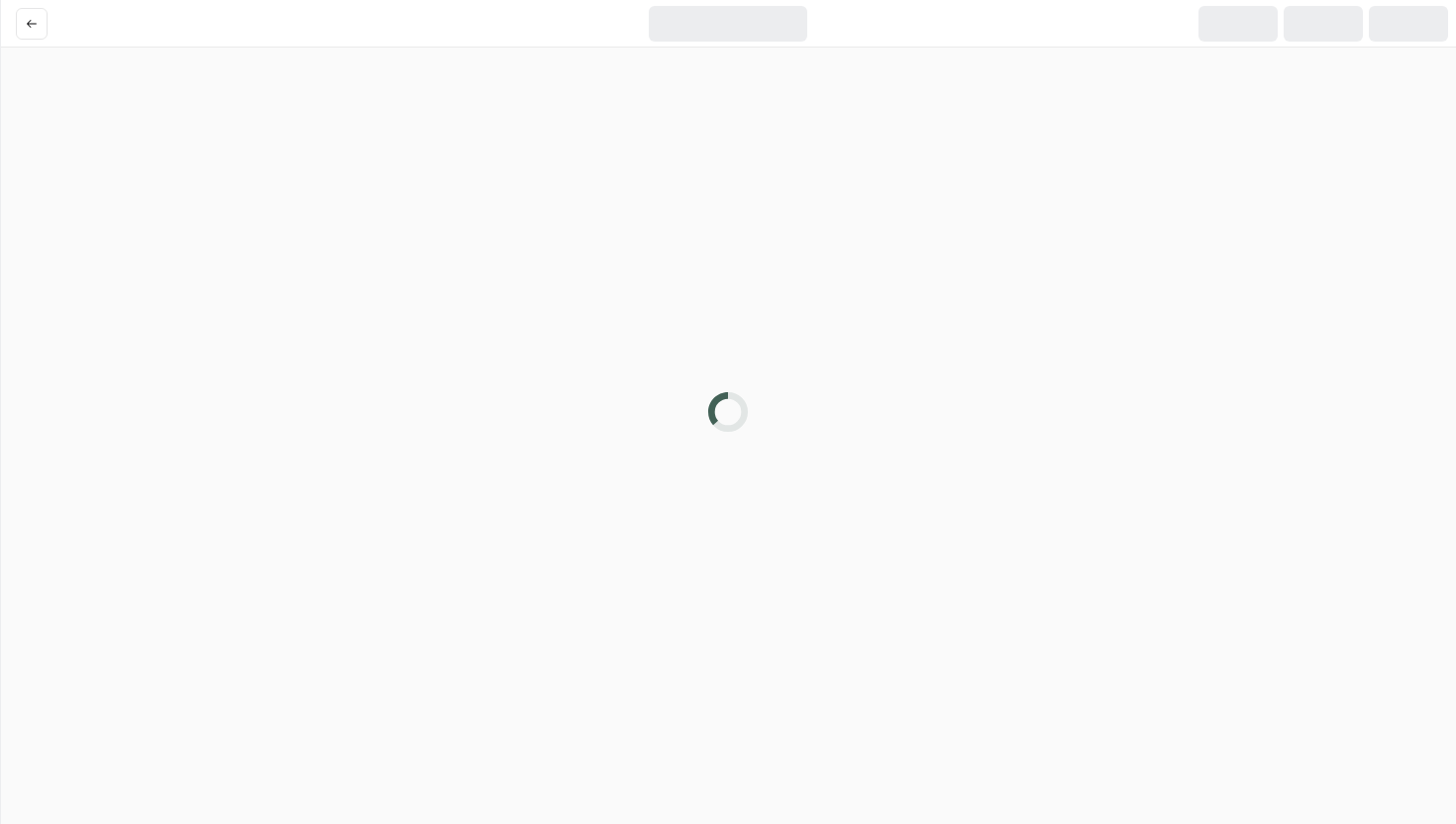scroll, scrollTop: 0, scrollLeft: 0, axis: both 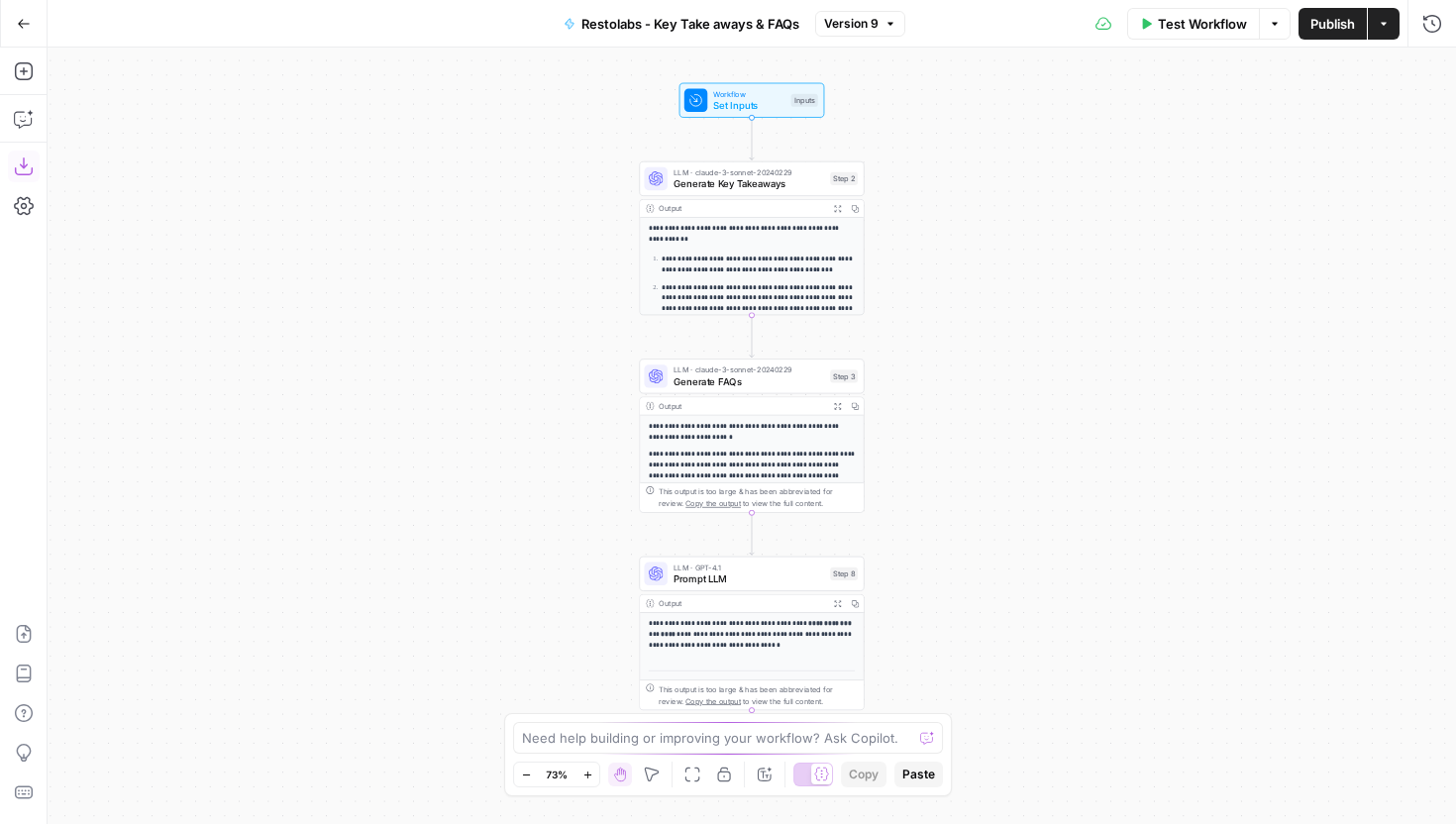click 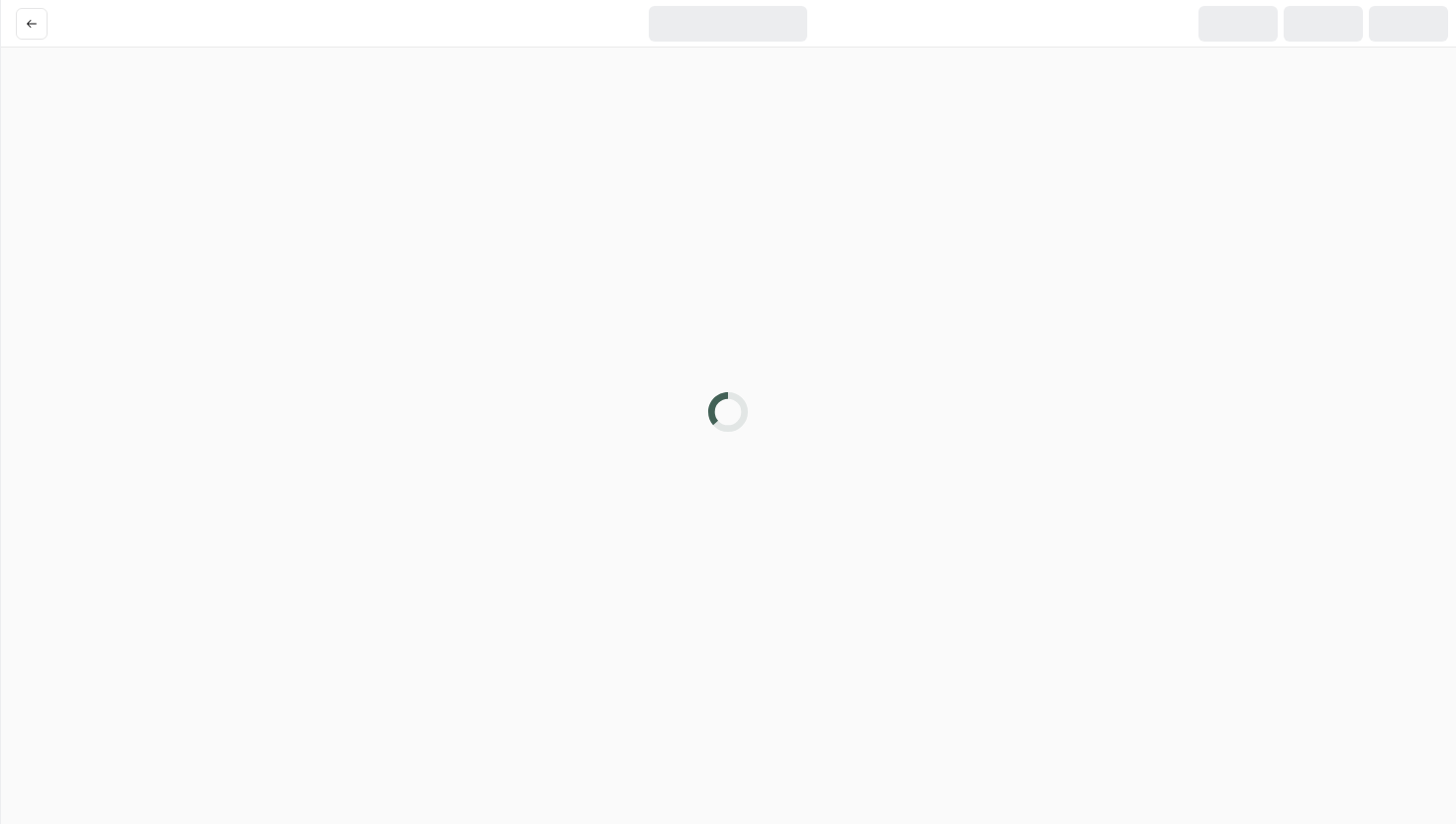 scroll, scrollTop: 0, scrollLeft: 0, axis: both 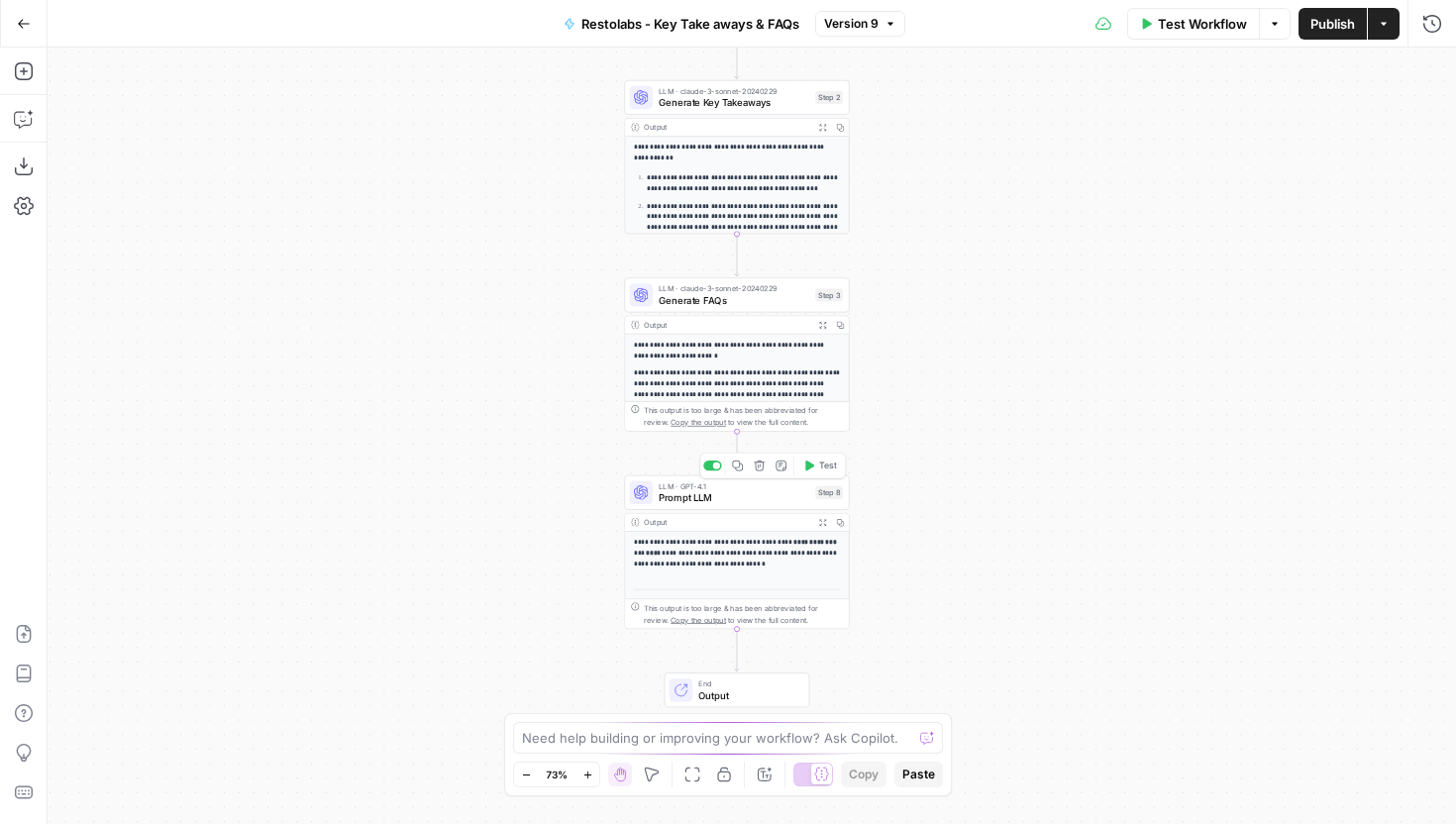 click on "Prompt LLM" at bounding box center [734, 497] 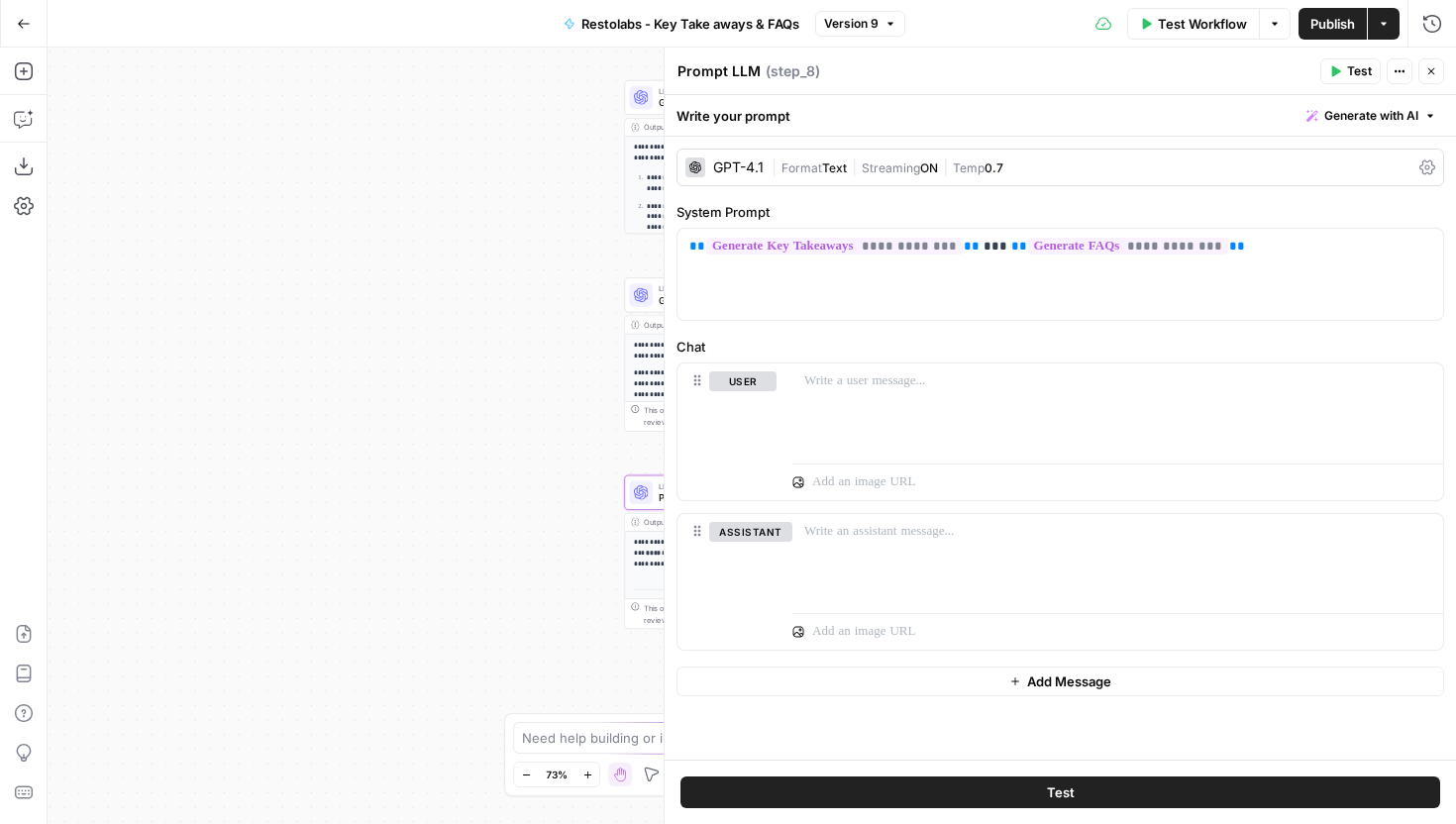 click 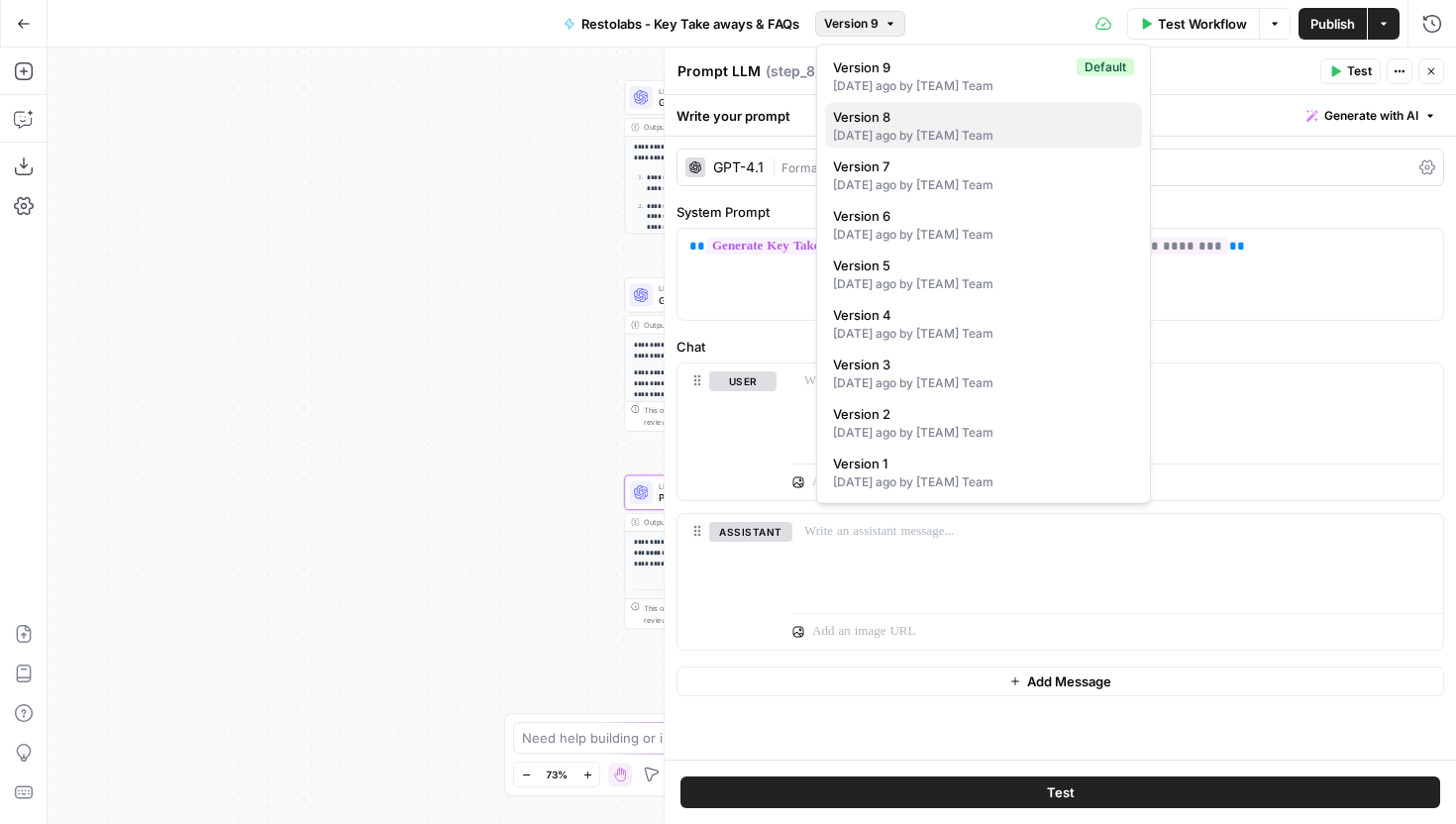 click on "Version 8" at bounding box center [980, 117] 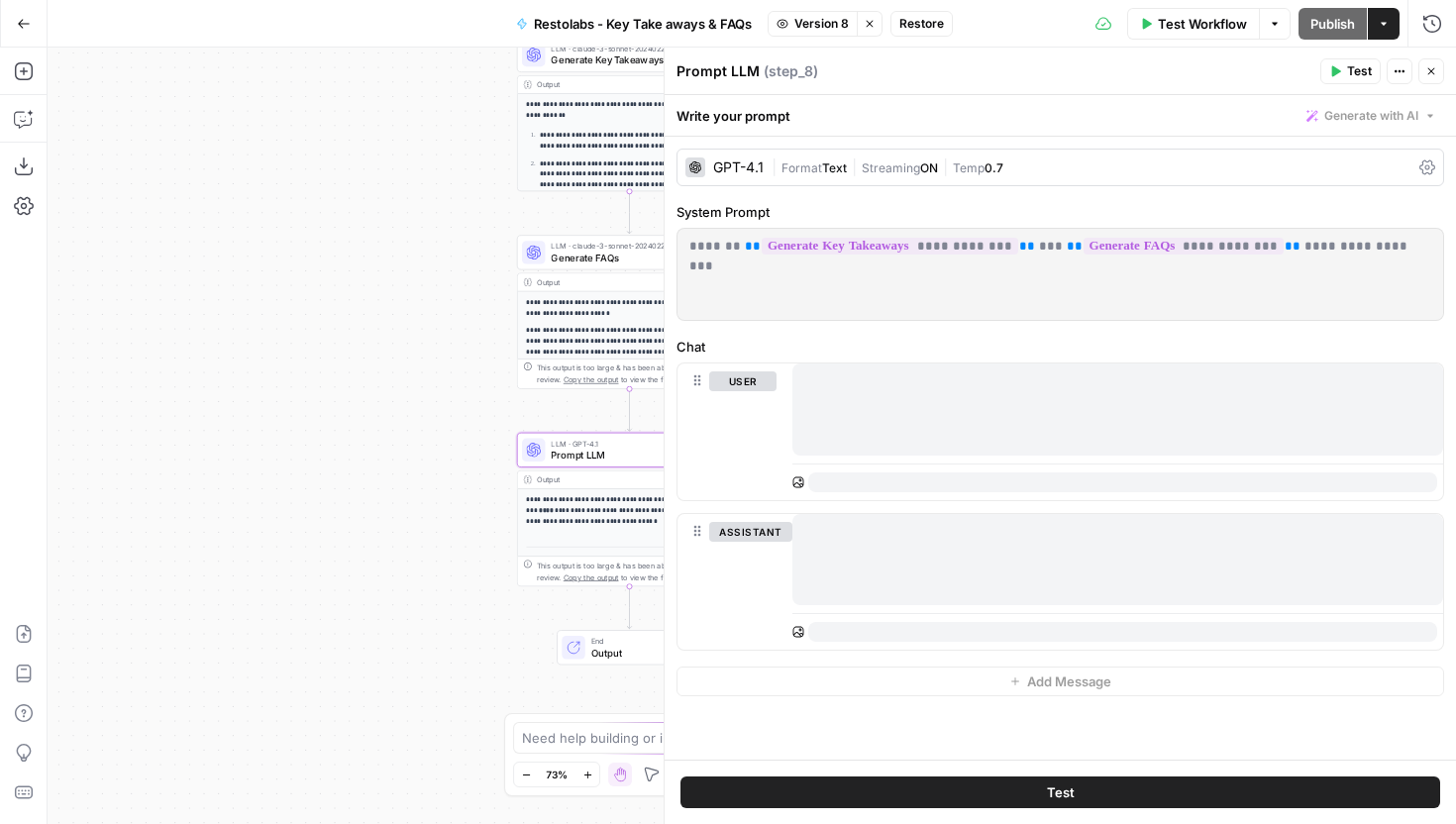 click on "Version 8" at bounding box center (812, 24) 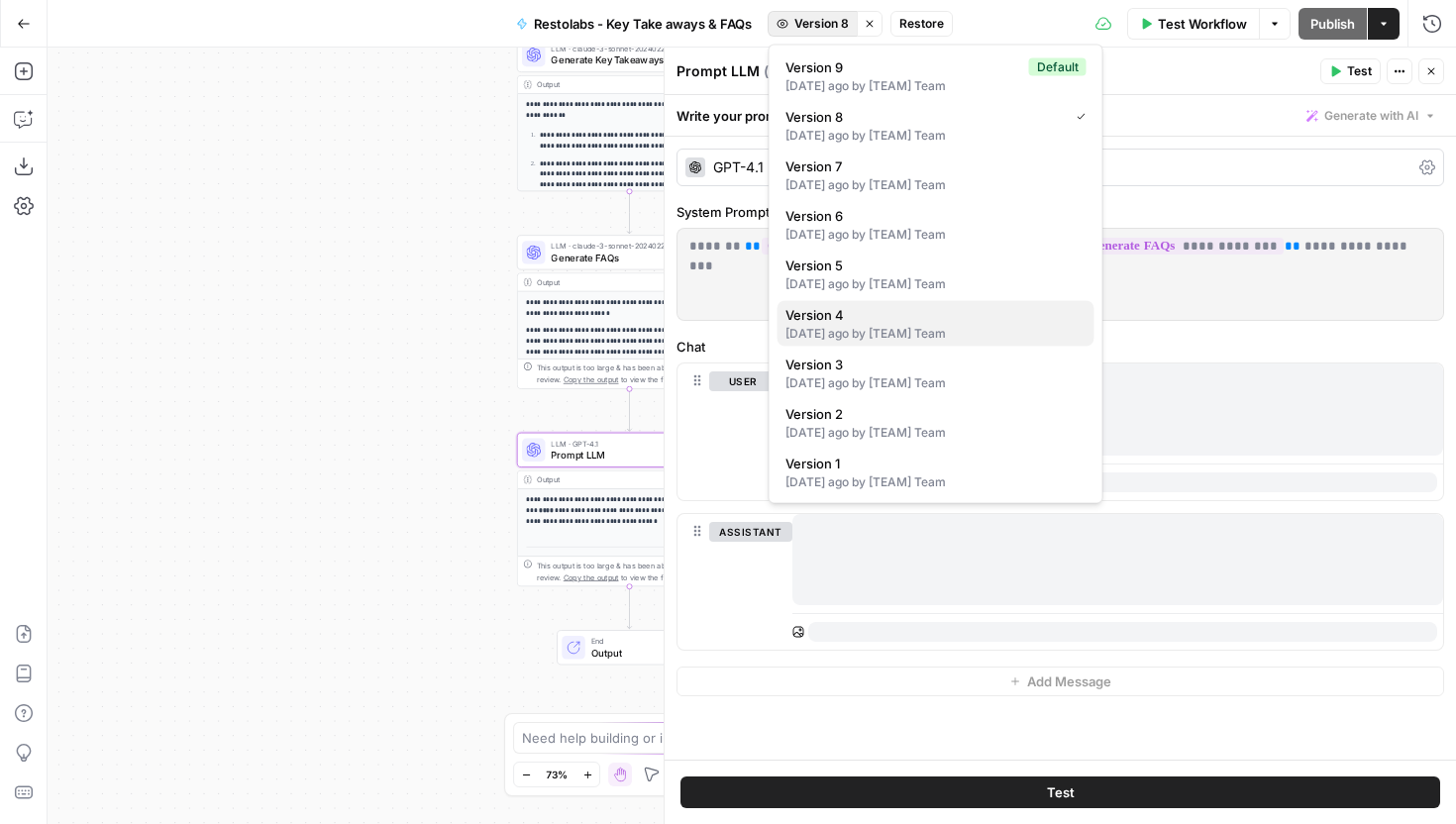 click on "[DATE] ago
by [TEAM] Team" at bounding box center (936, 334) 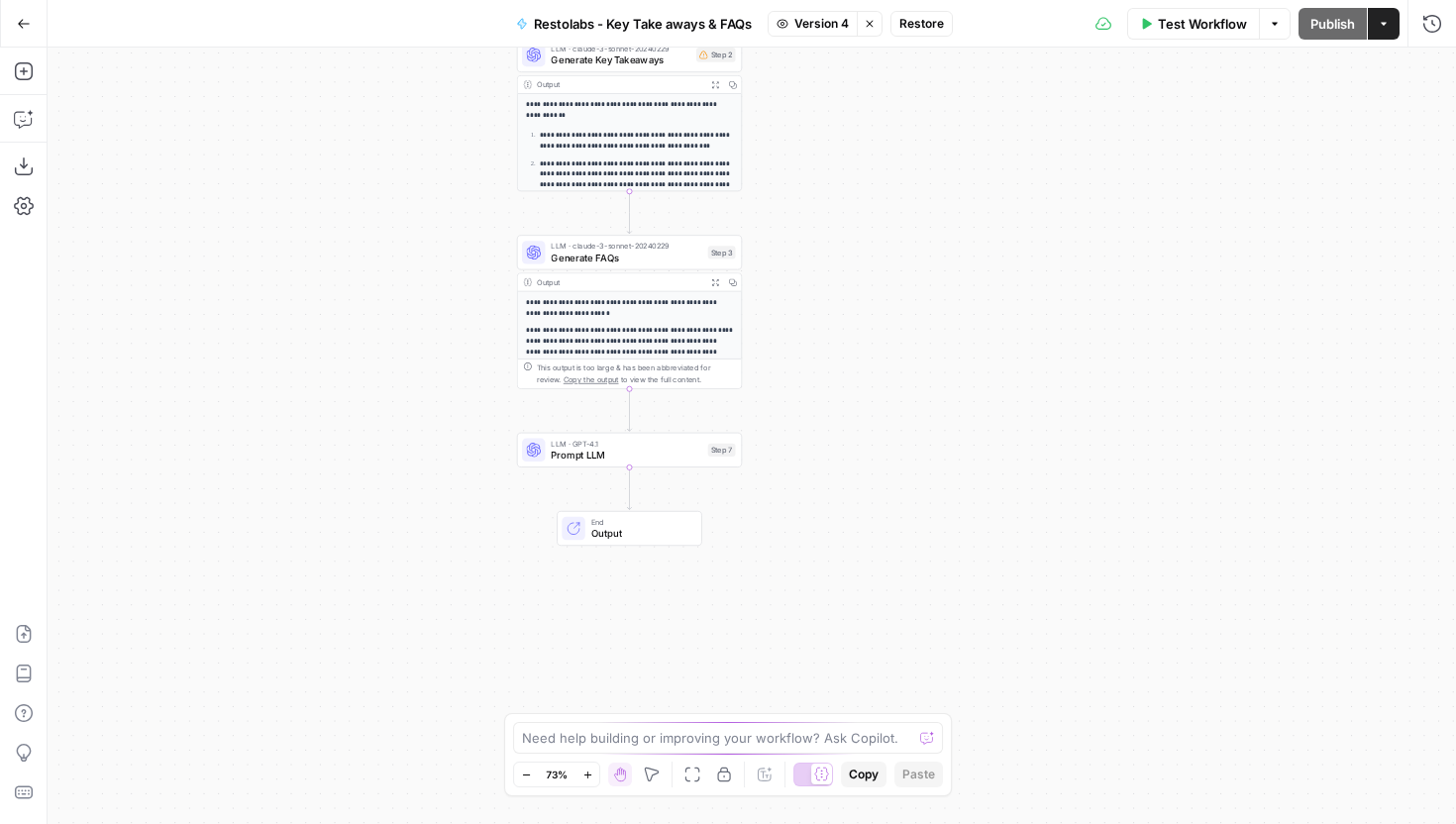 click on "Version 4" at bounding box center [821, 24] 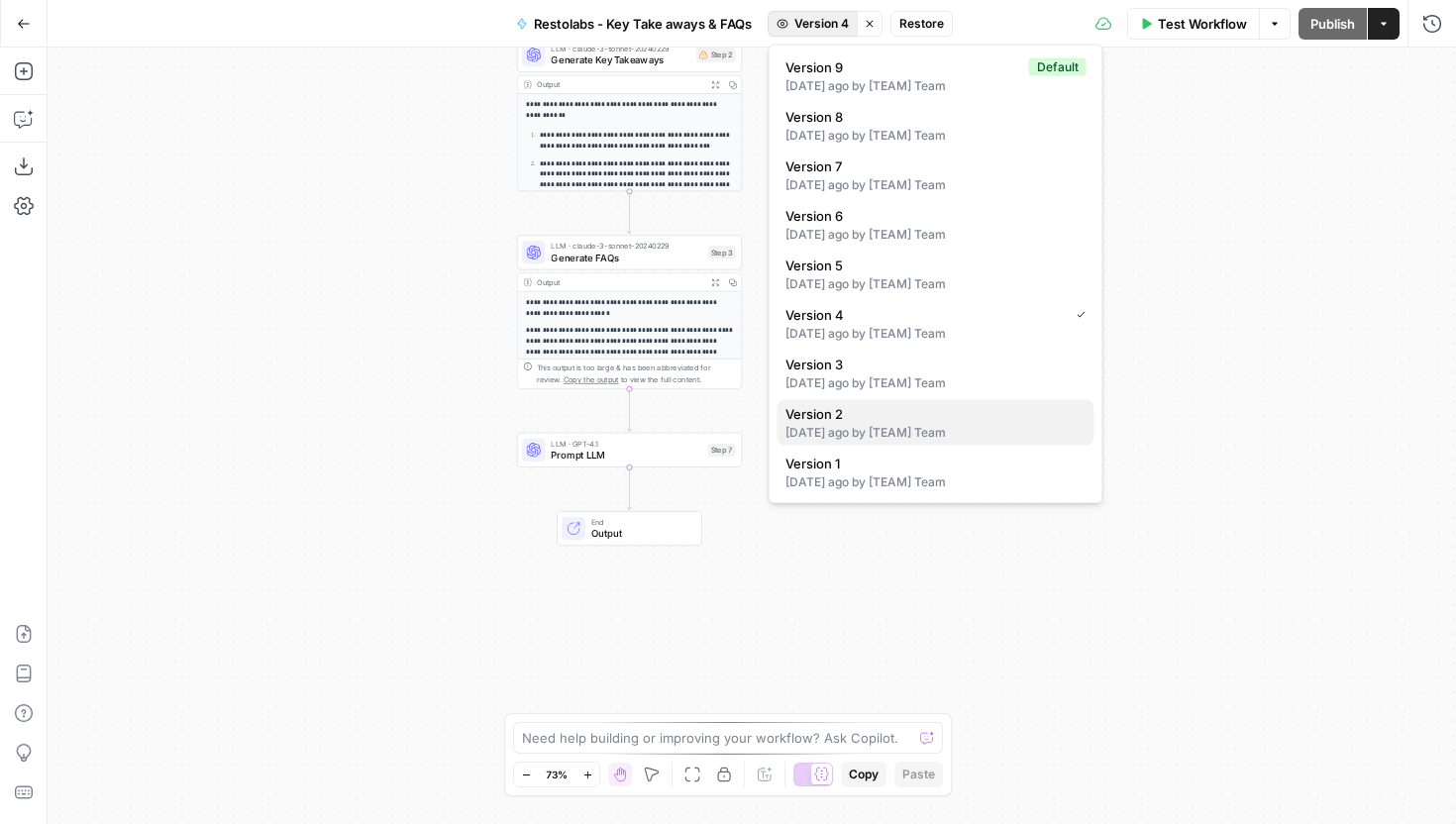 click on "[DATE] ago
by [TEAM] Team" at bounding box center [936, 433] 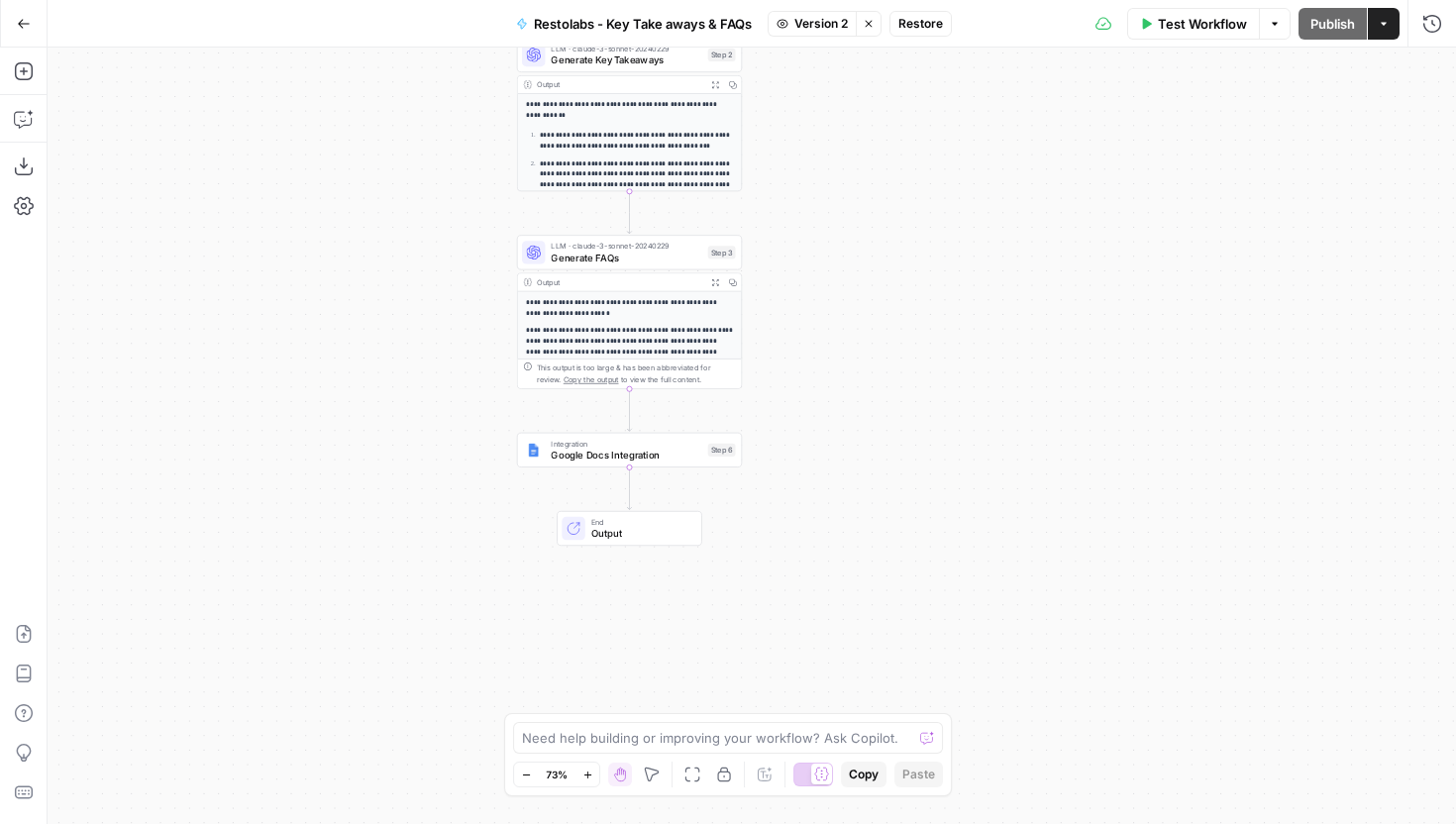 click on "Google Docs Integration" at bounding box center (626, 455) 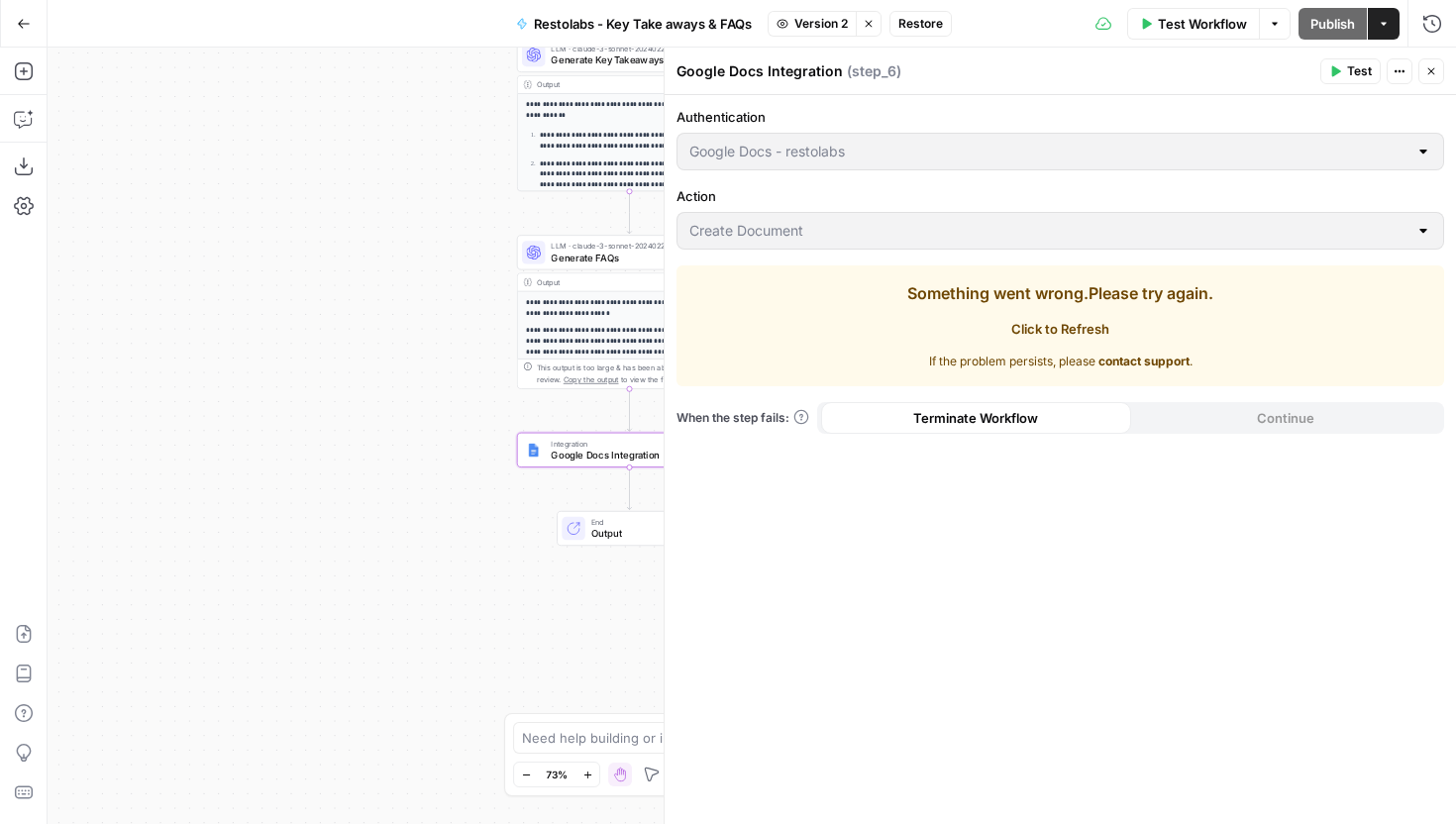 click on "Close" at bounding box center (1431, 71) 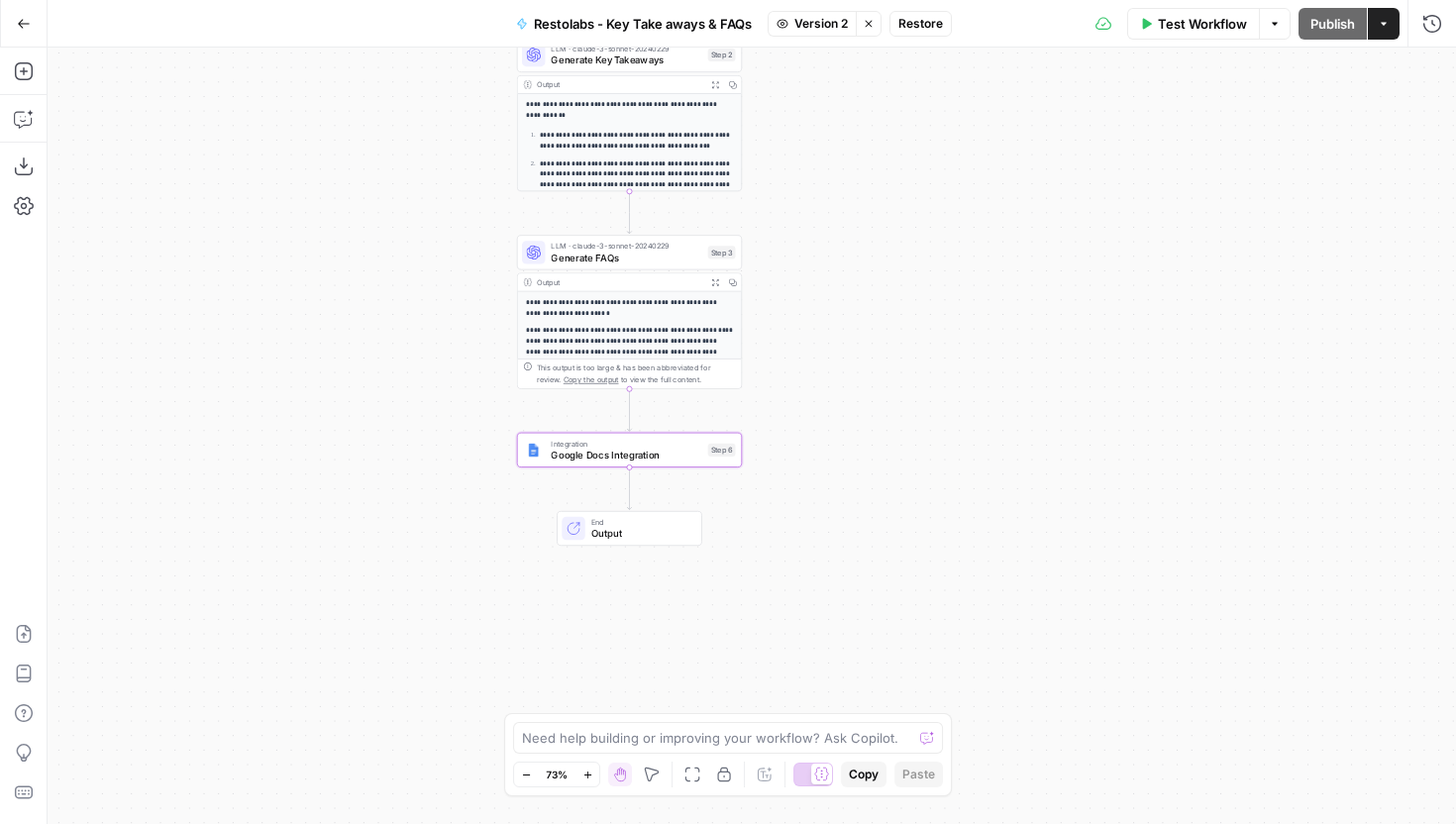 click on "Restore" at bounding box center (920, 24) 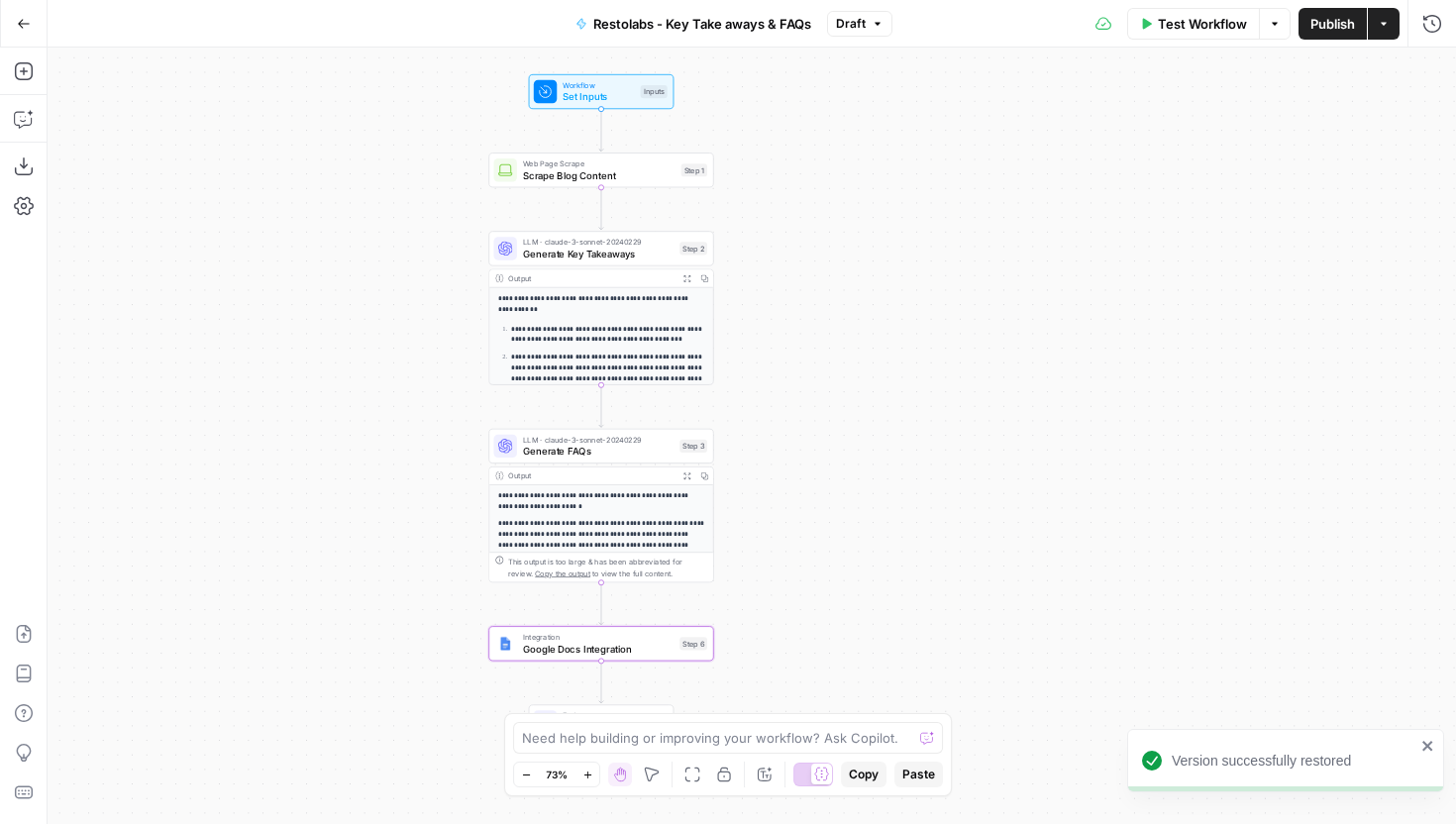 click on "Draft" at bounding box center [851, 24] 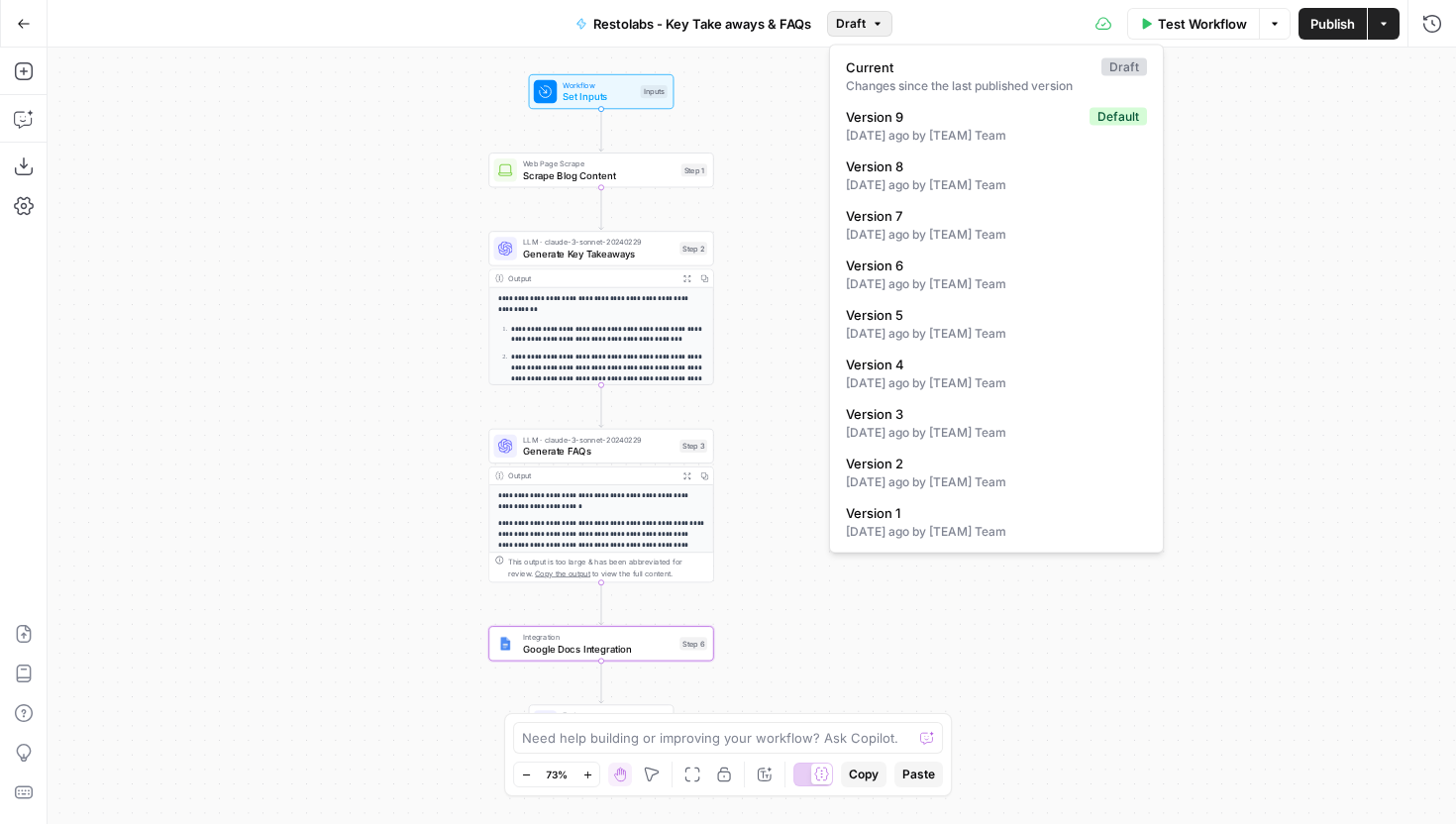 click on "**********" at bounding box center (752, 436) 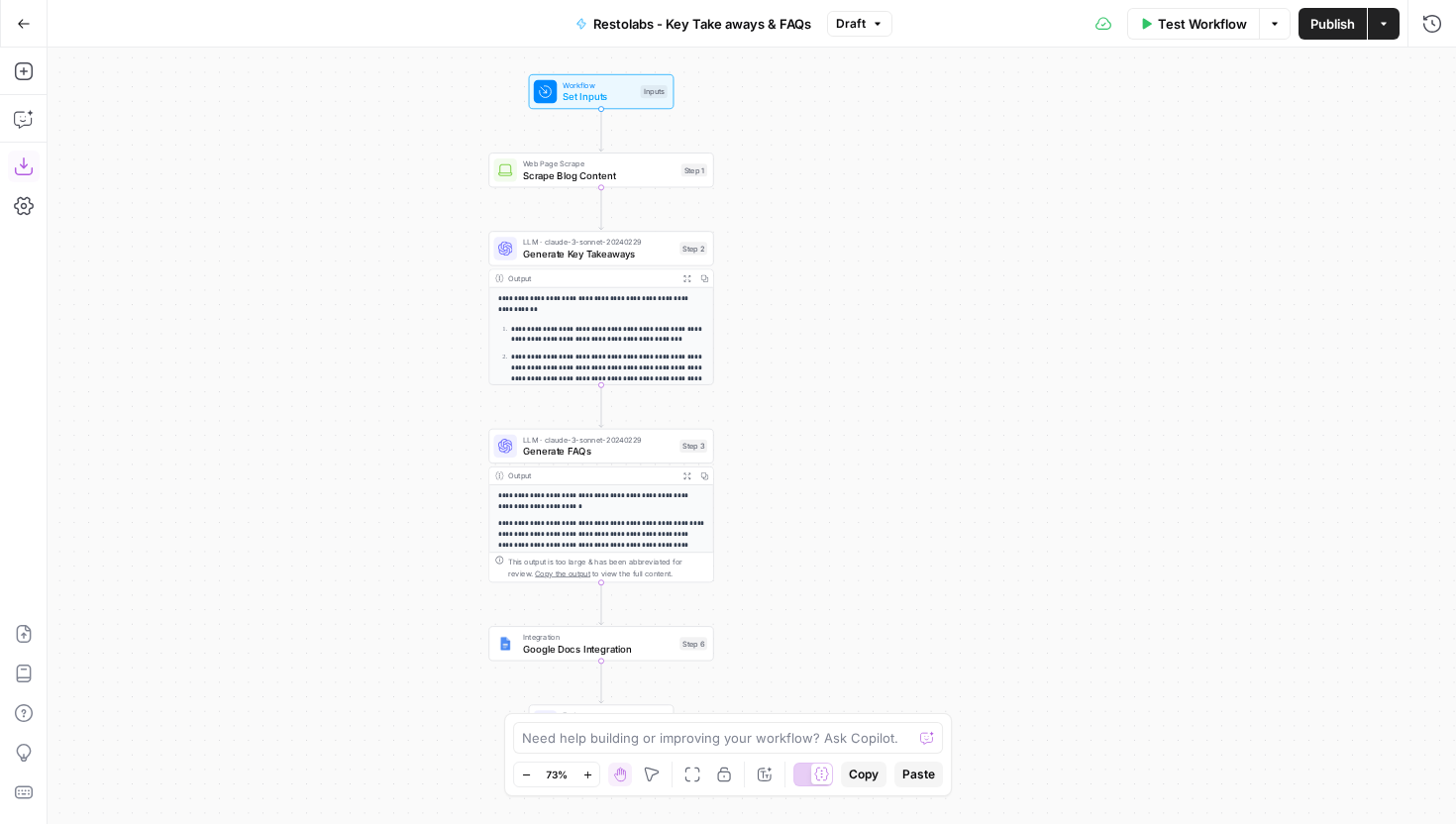 click on "Download as JSON" at bounding box center (24, 166) 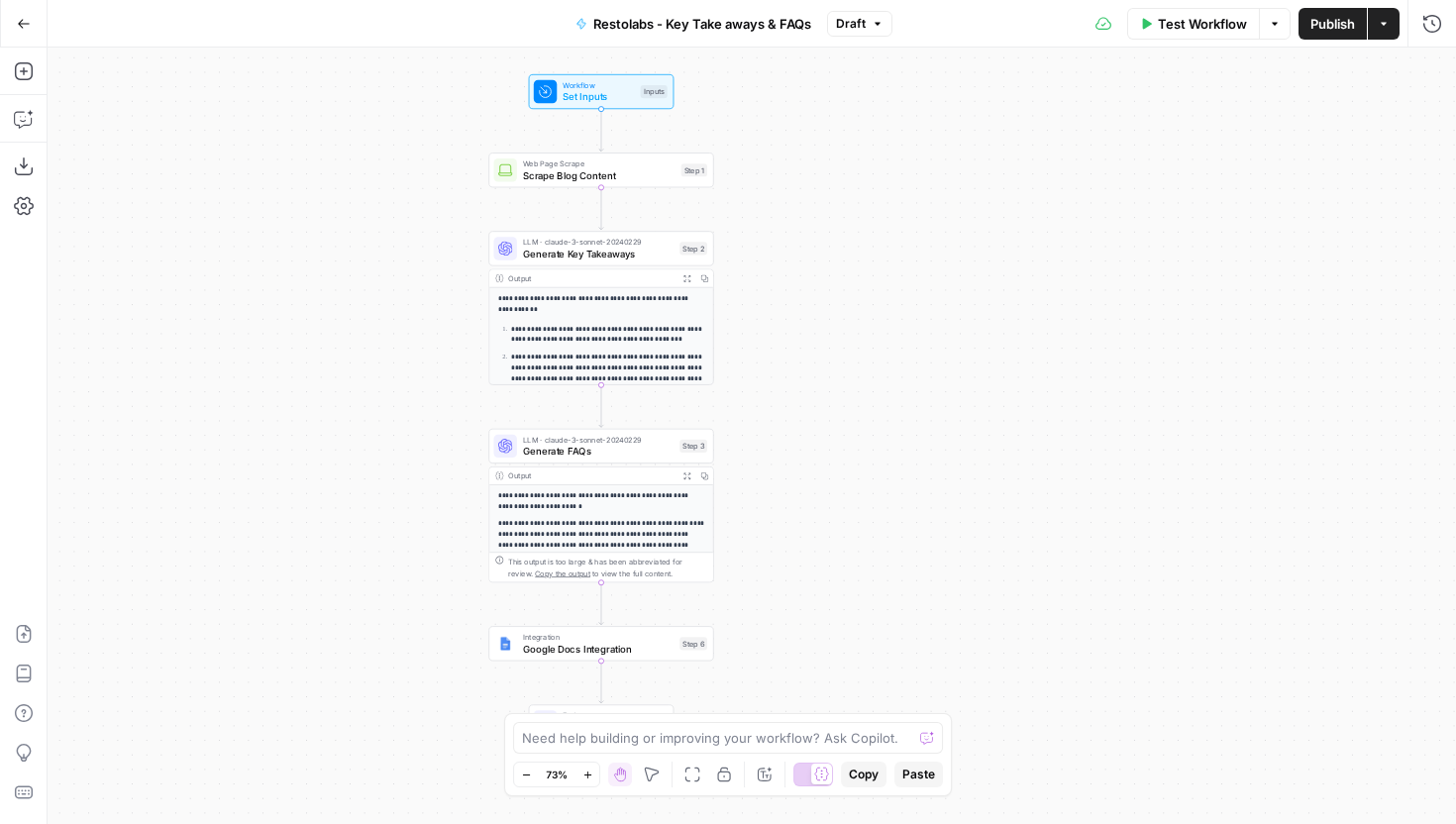 type 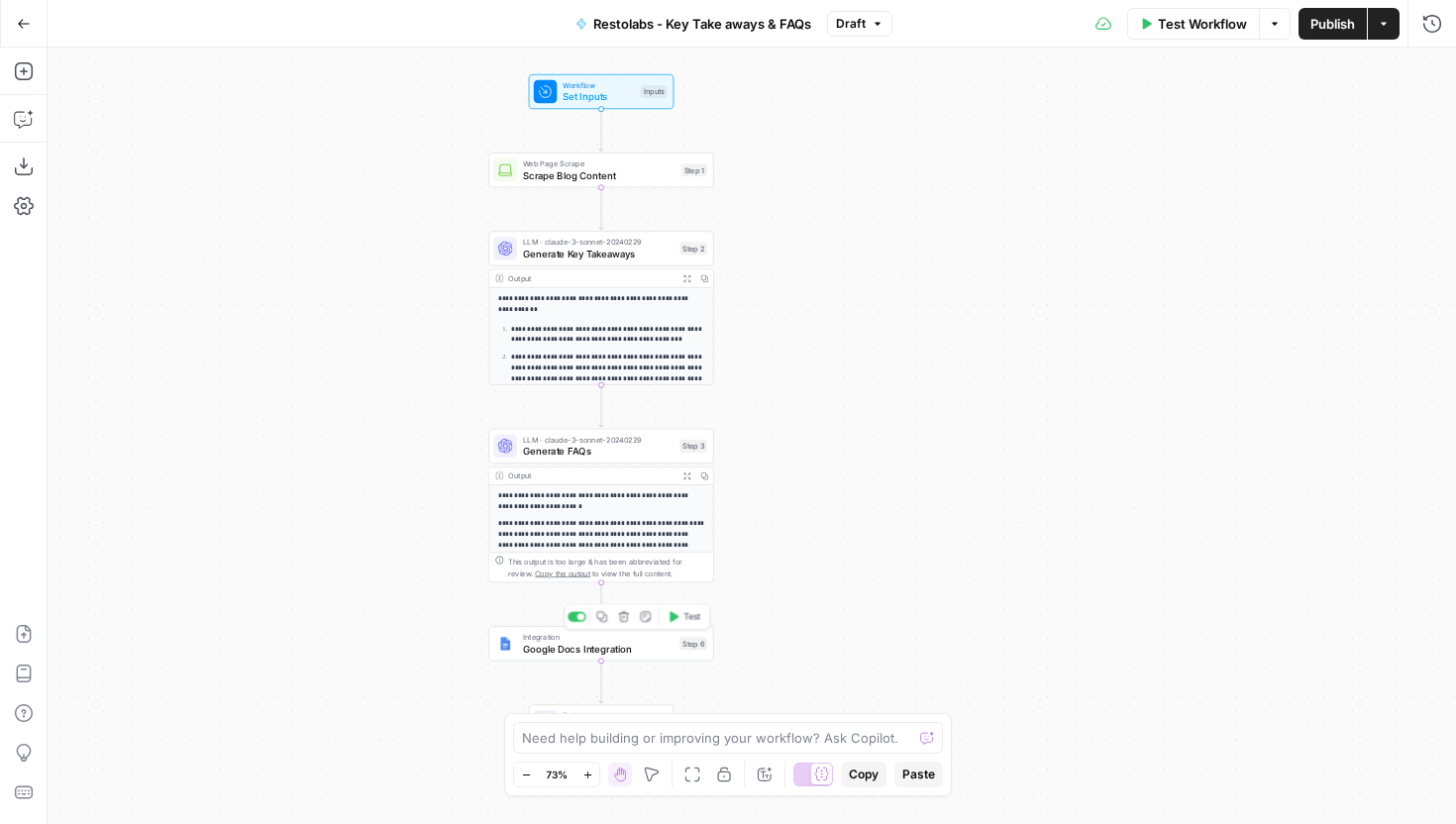 click on "Google Docs Integration" at bounding box center (598, 649) 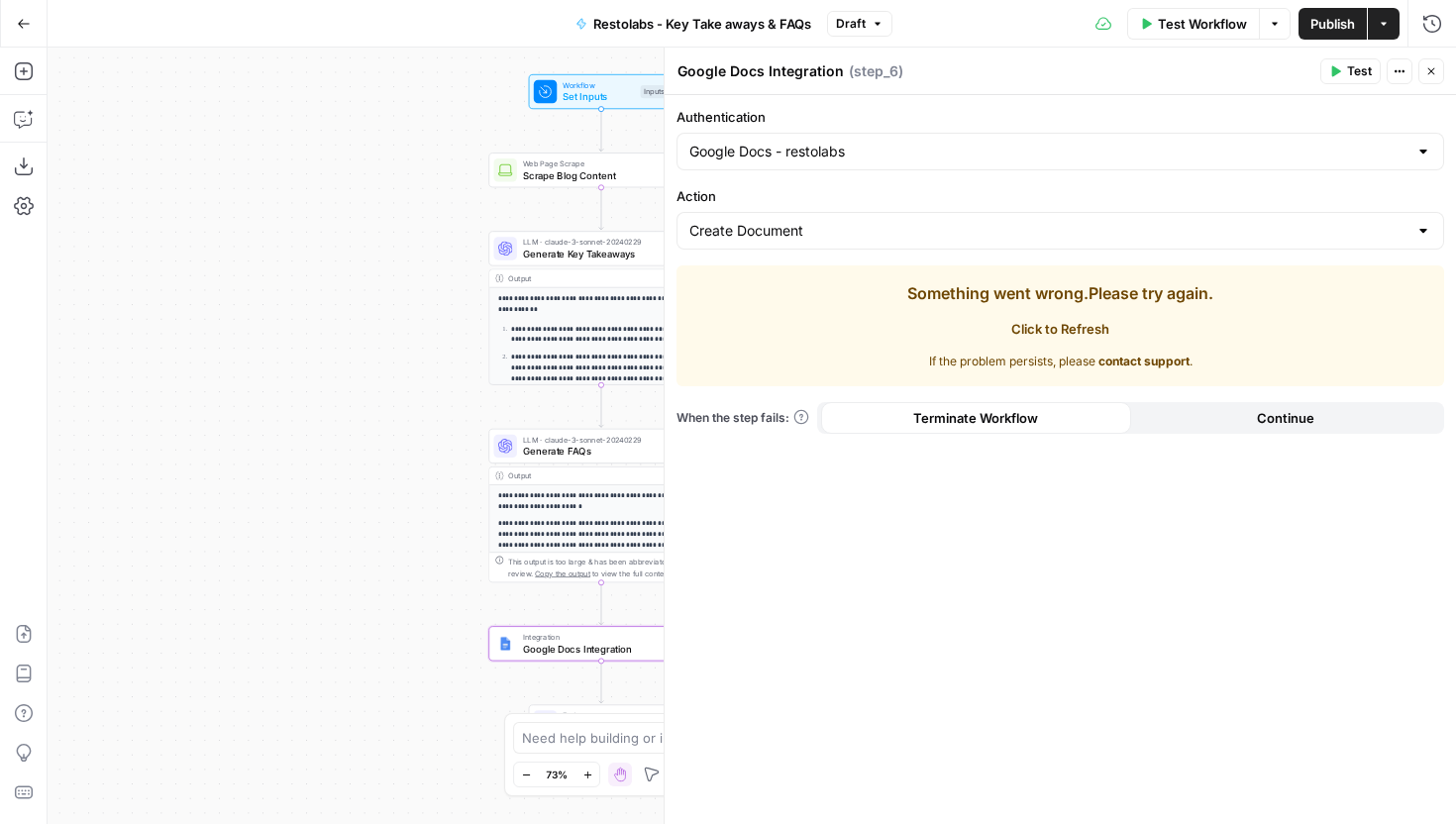 click 